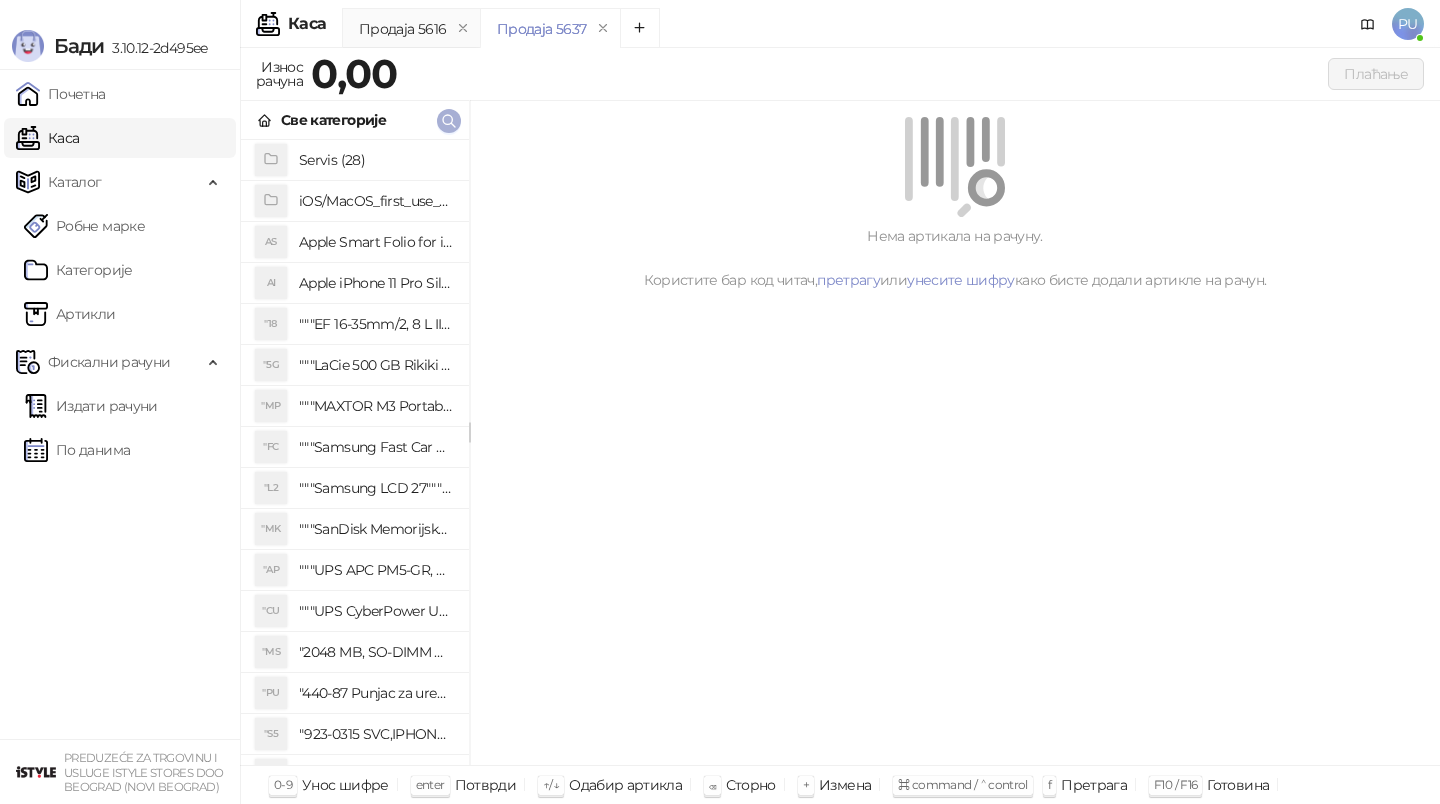 scroll, scrollTop: 0, scrollLeft: 0, axis: both 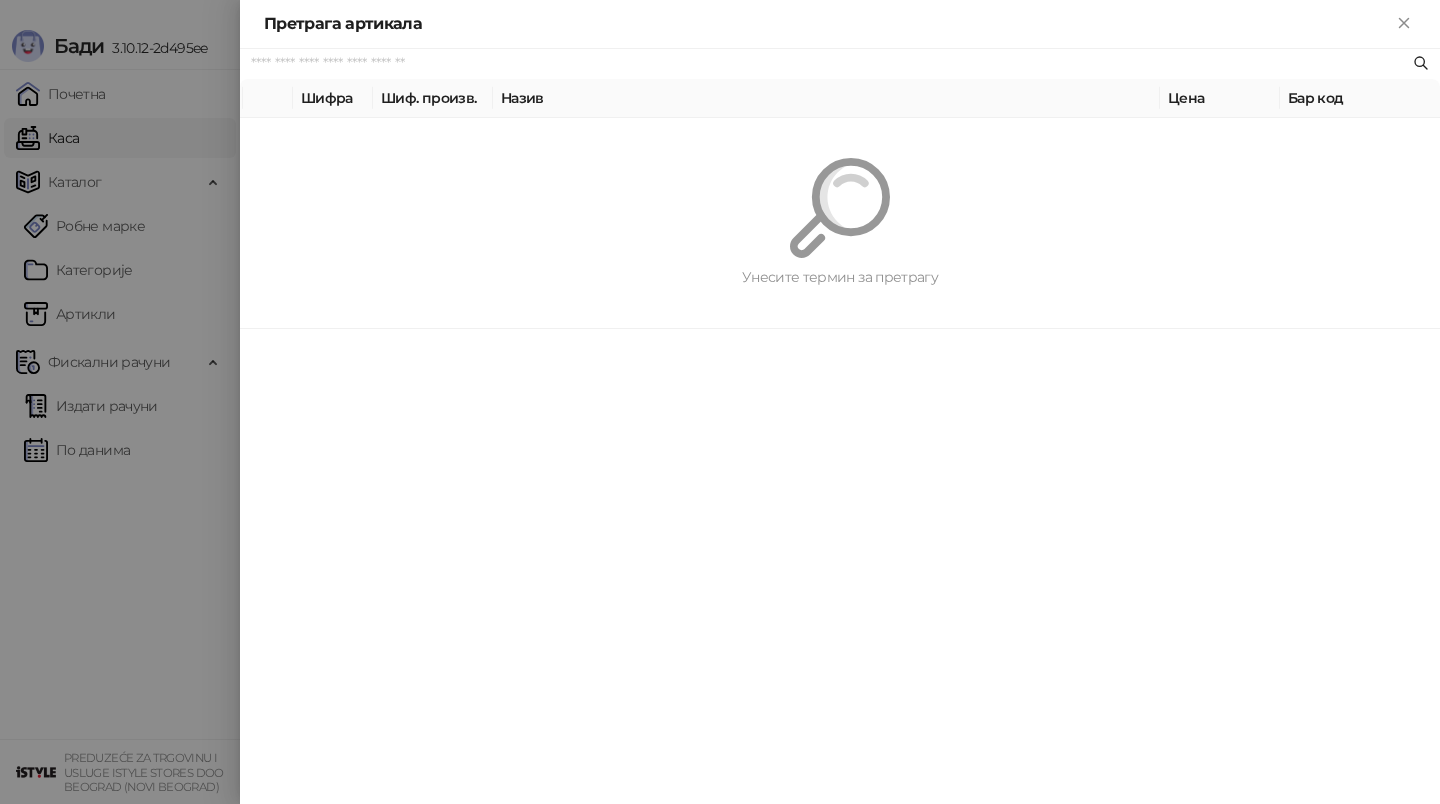 paste on "*********" 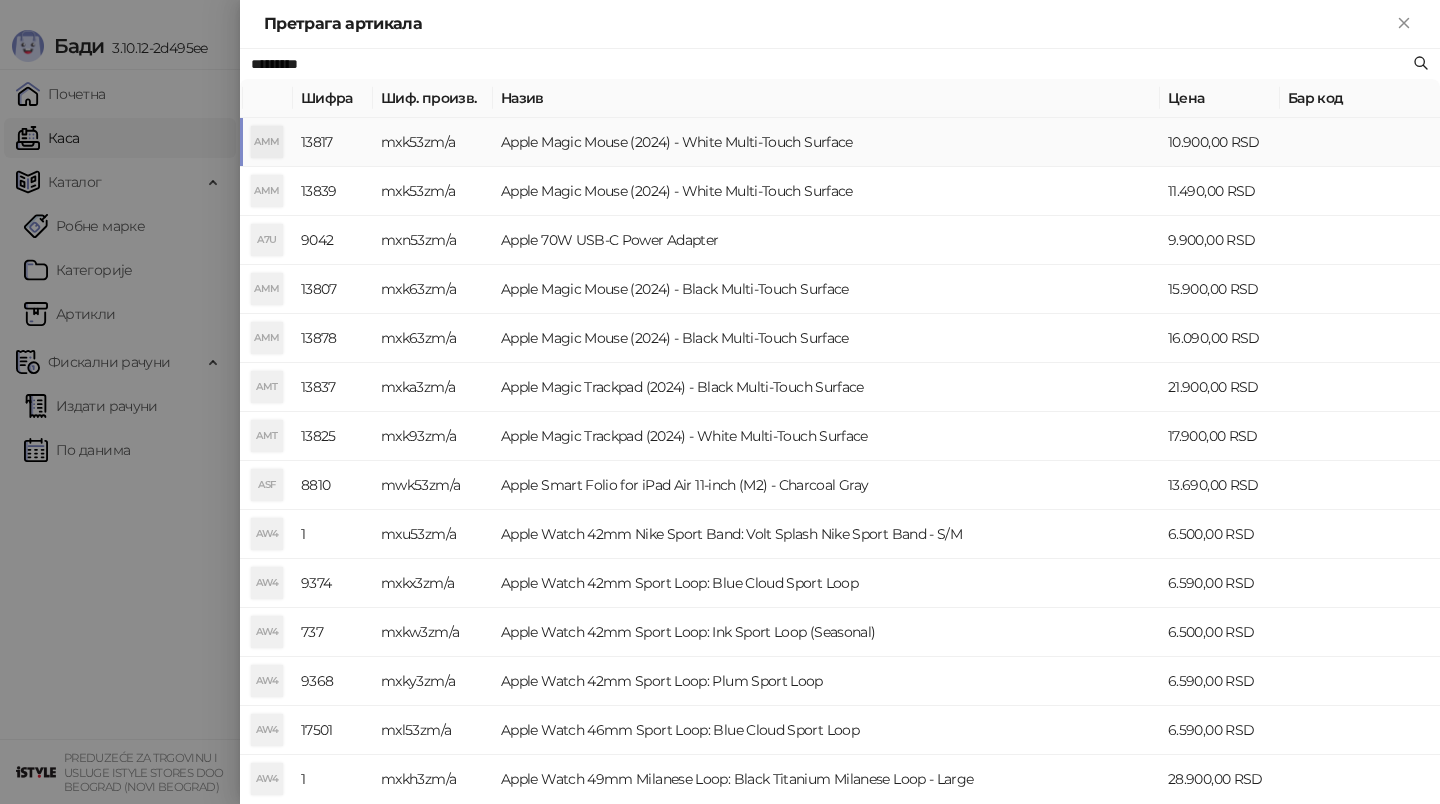 click on "Apple Magic Mouse (2024) - White Multi-Touch Surface" at bounding box center (826, 142) 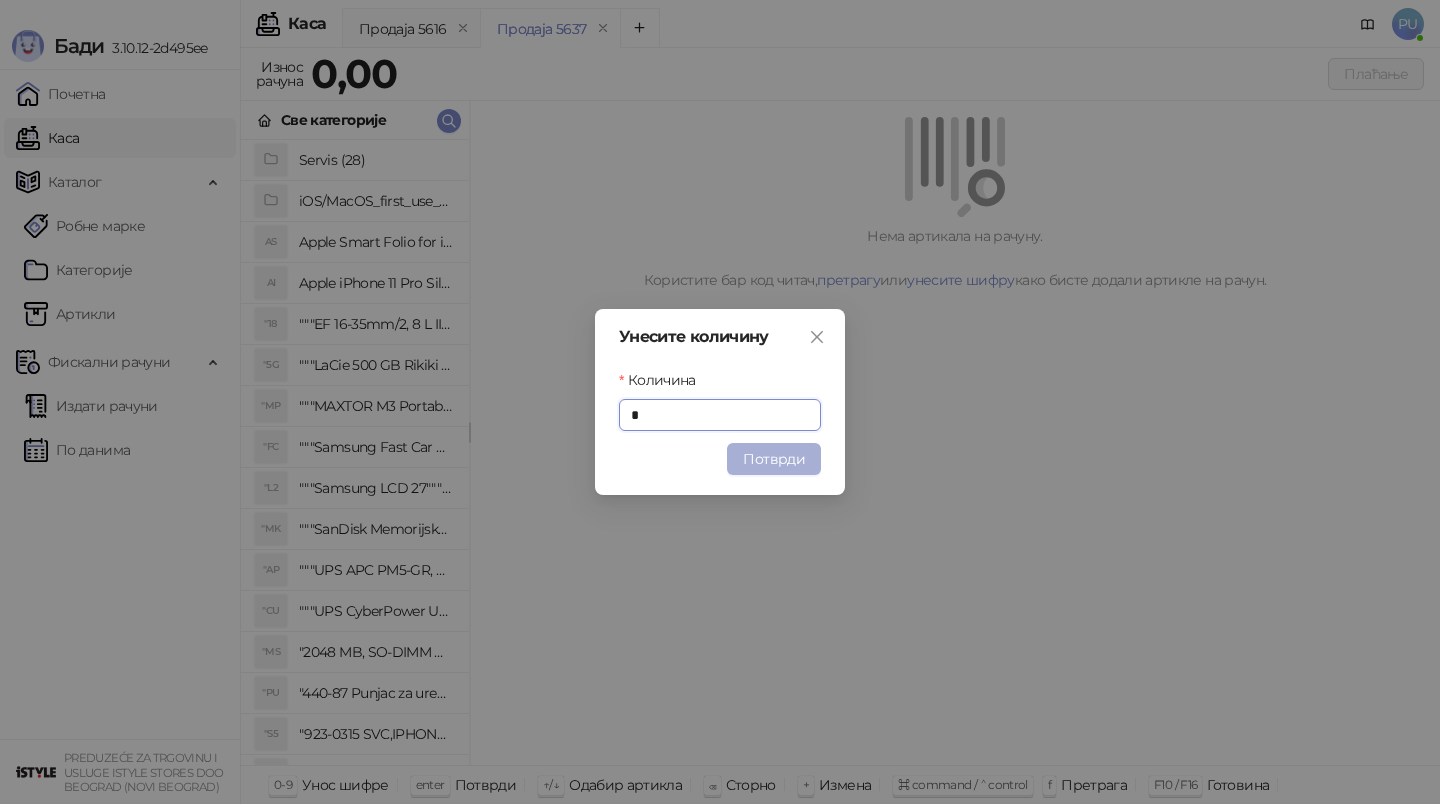click on "Потврди" at bounding box center (774, 459) 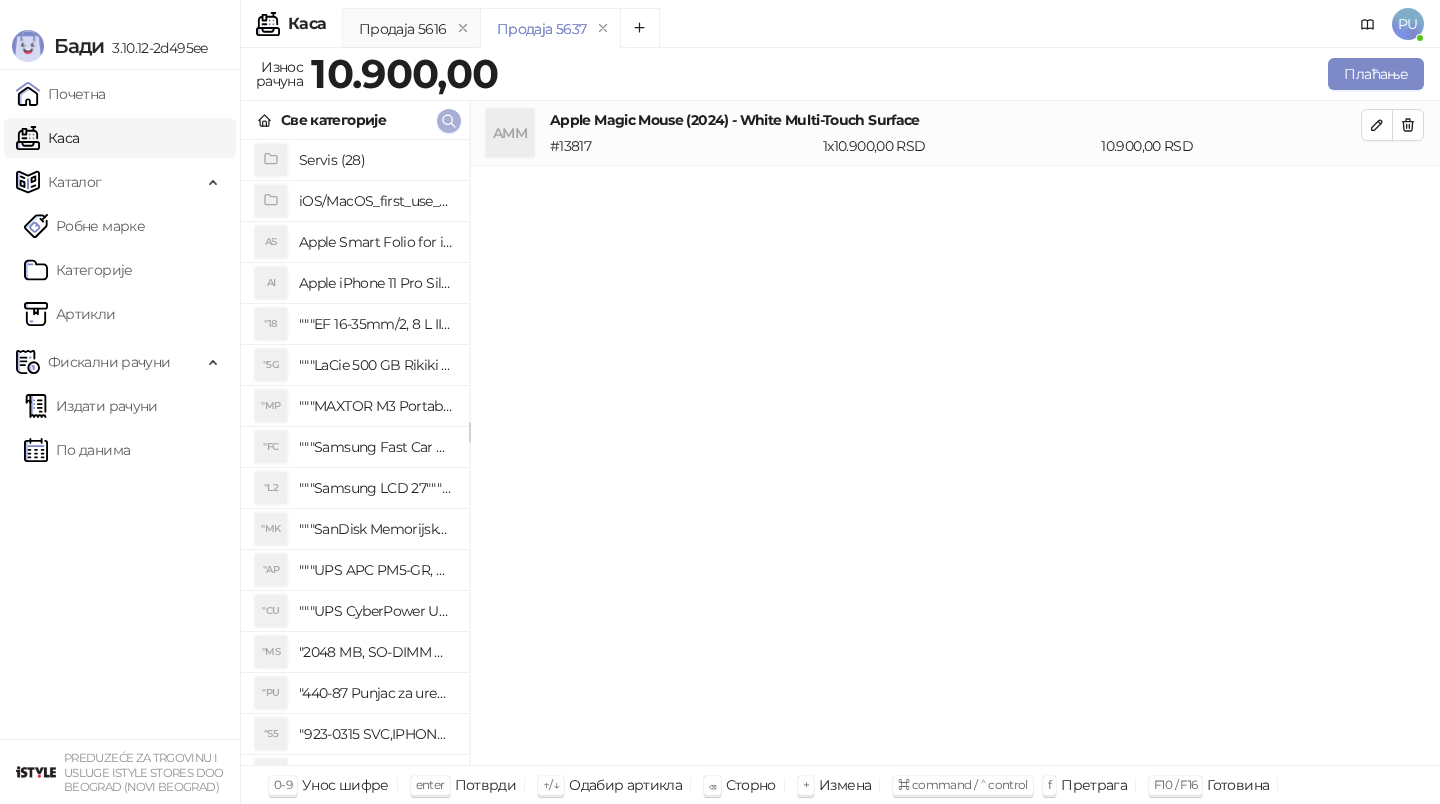 click at bounding box center (449, 121) 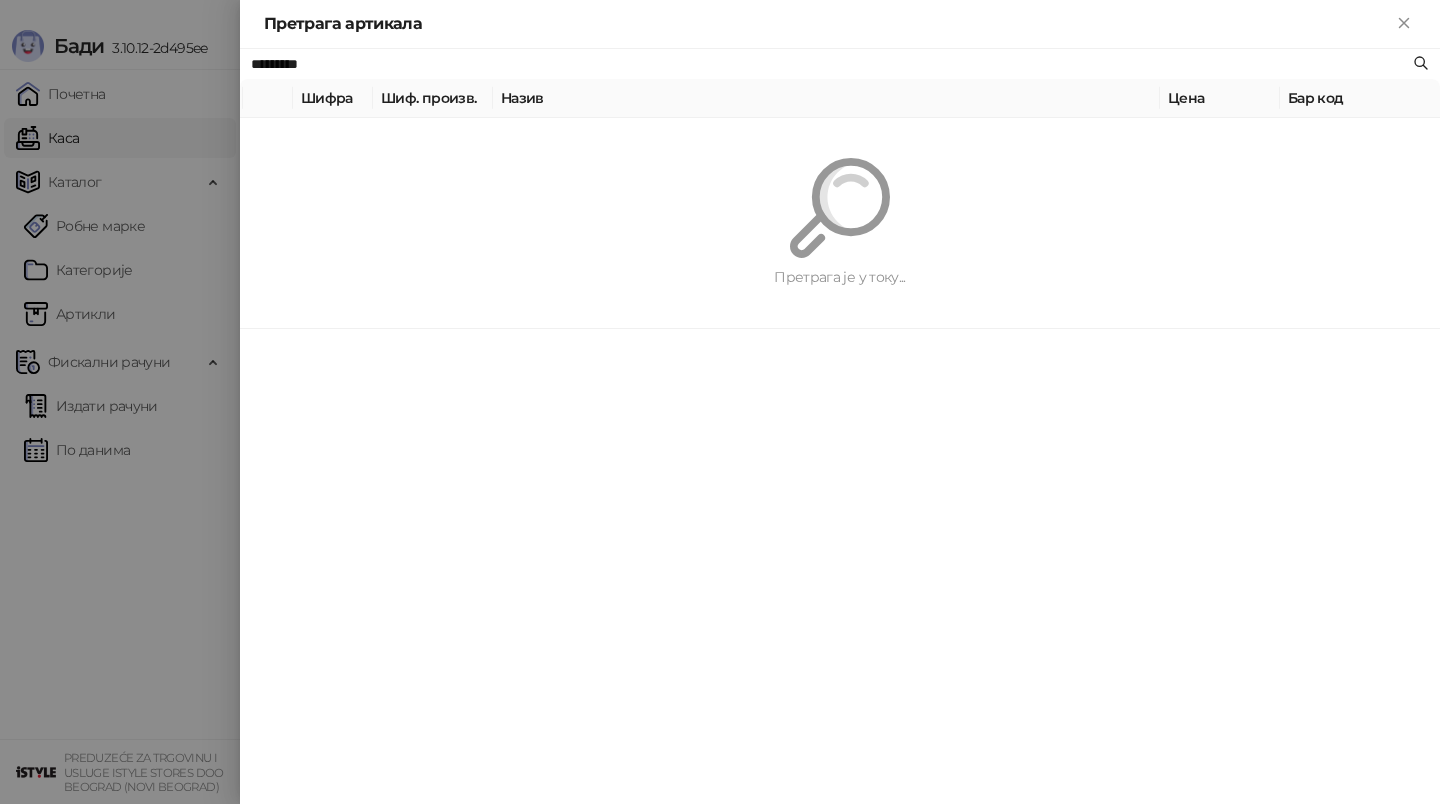 paste on "*" 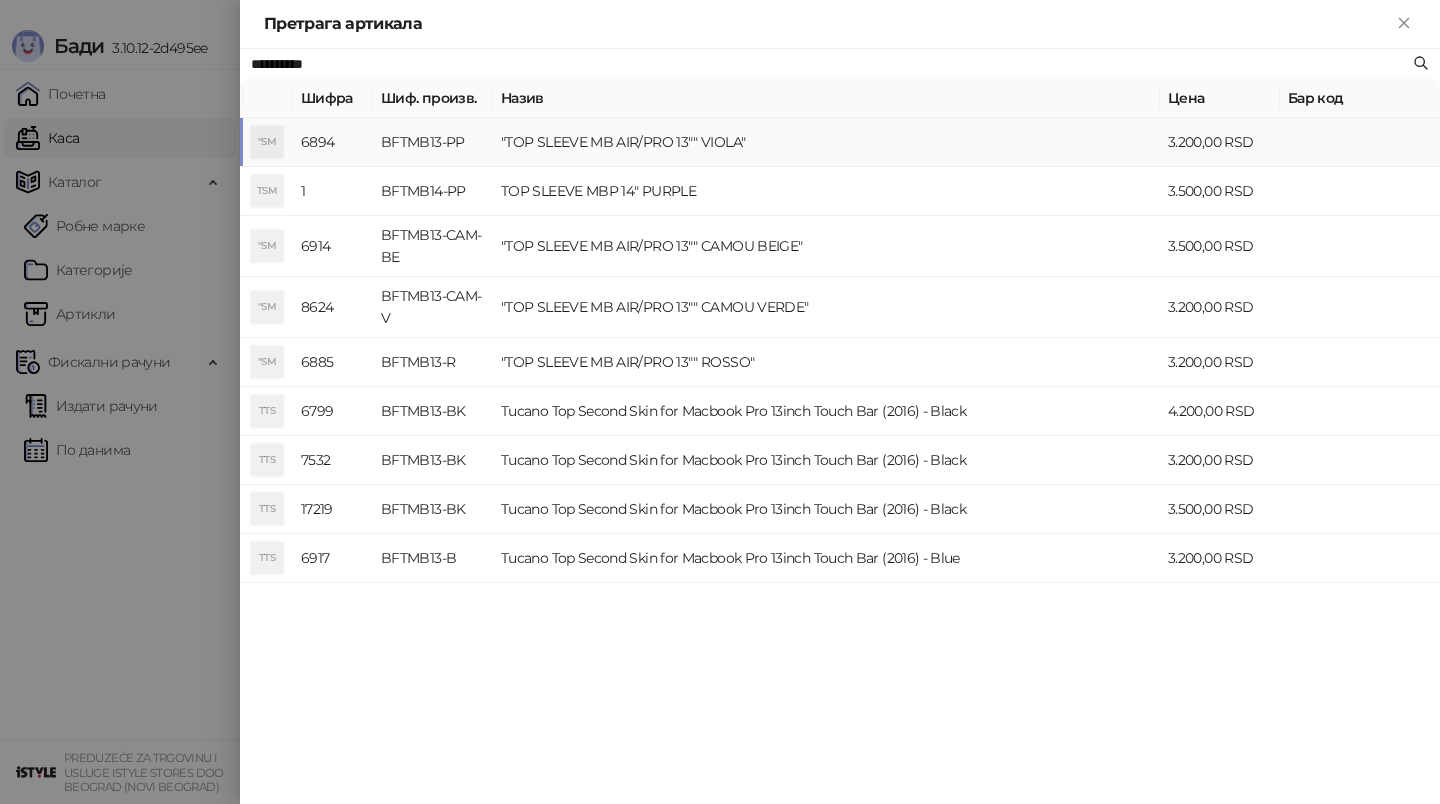 type on "**********" 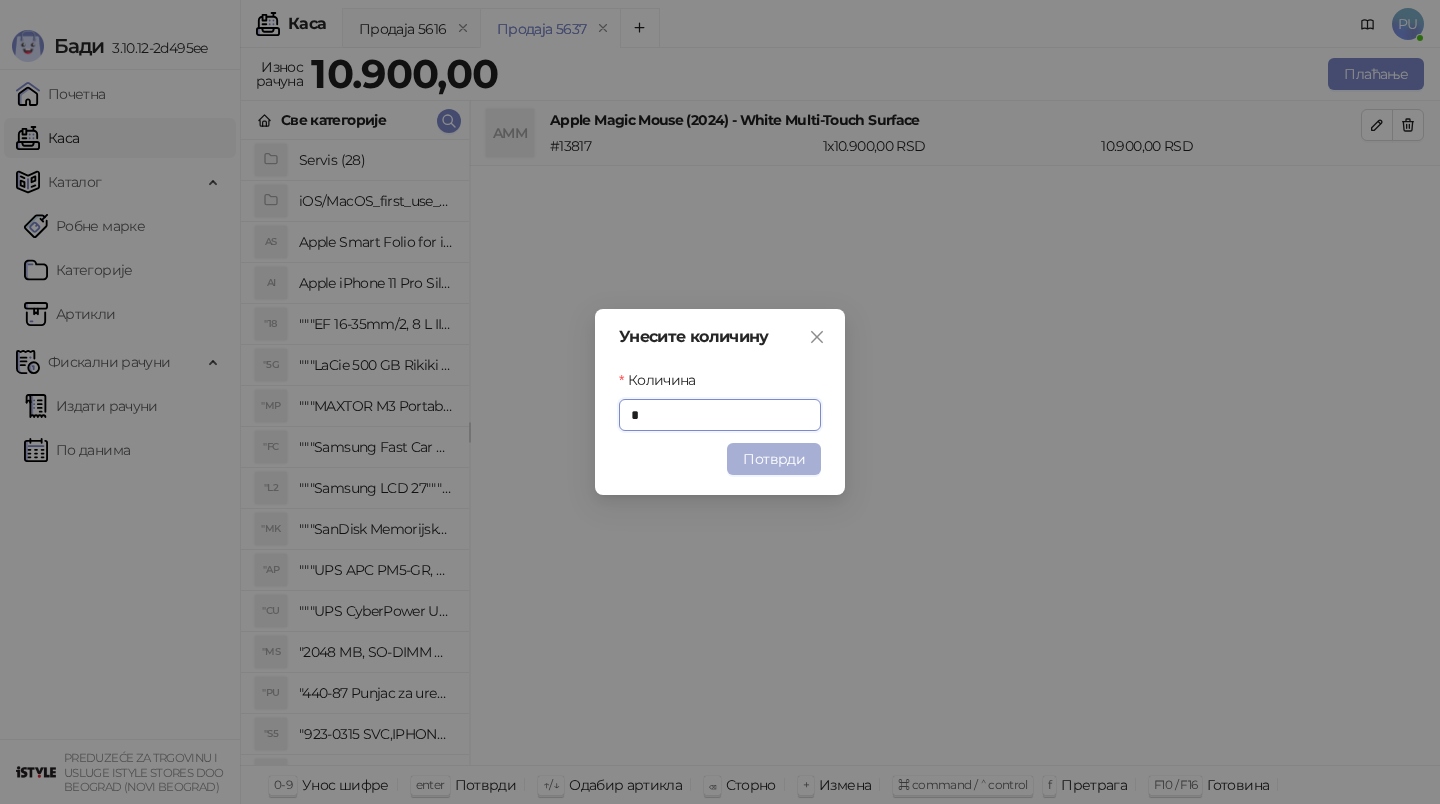 click on "Потврди" at bounding box center [774, 459] 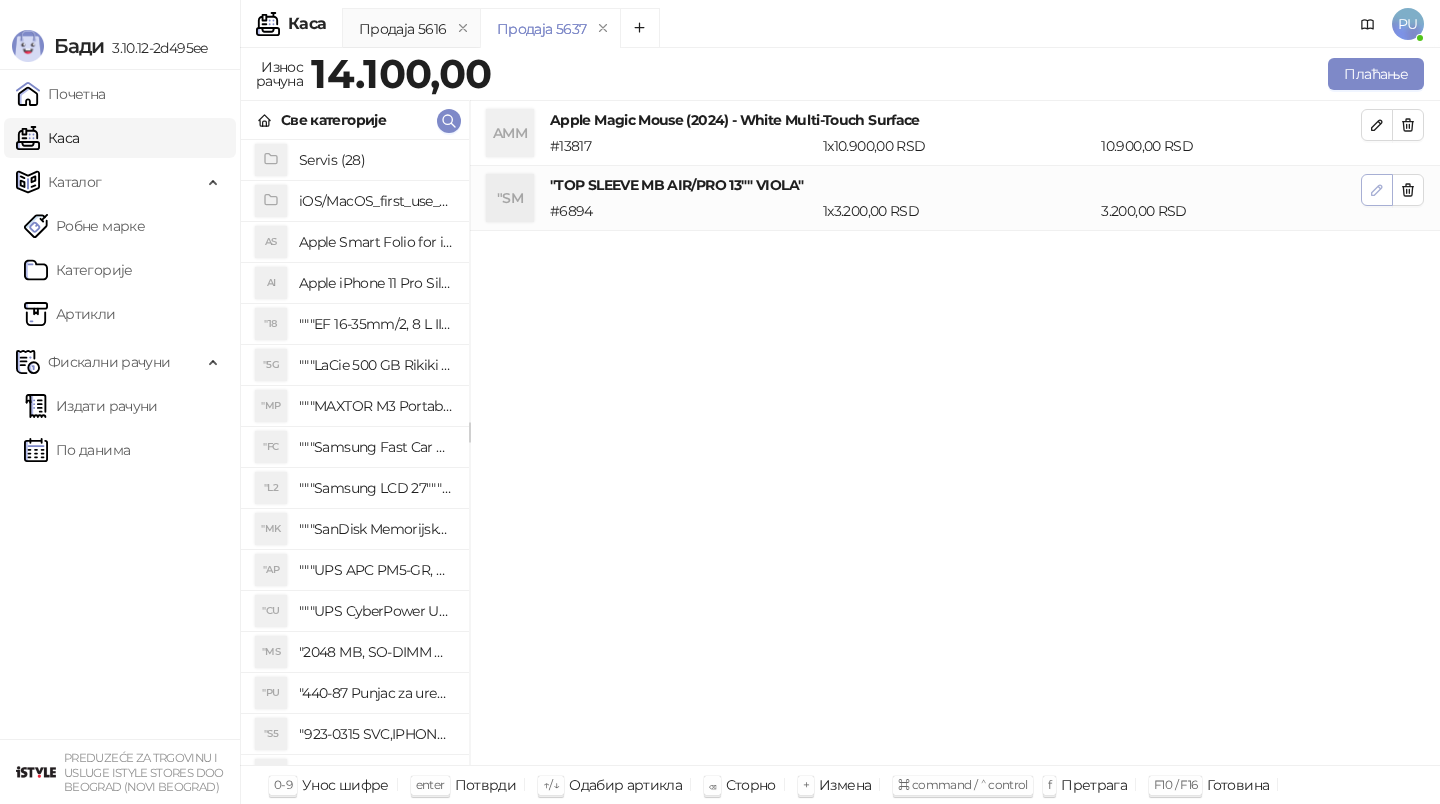 click 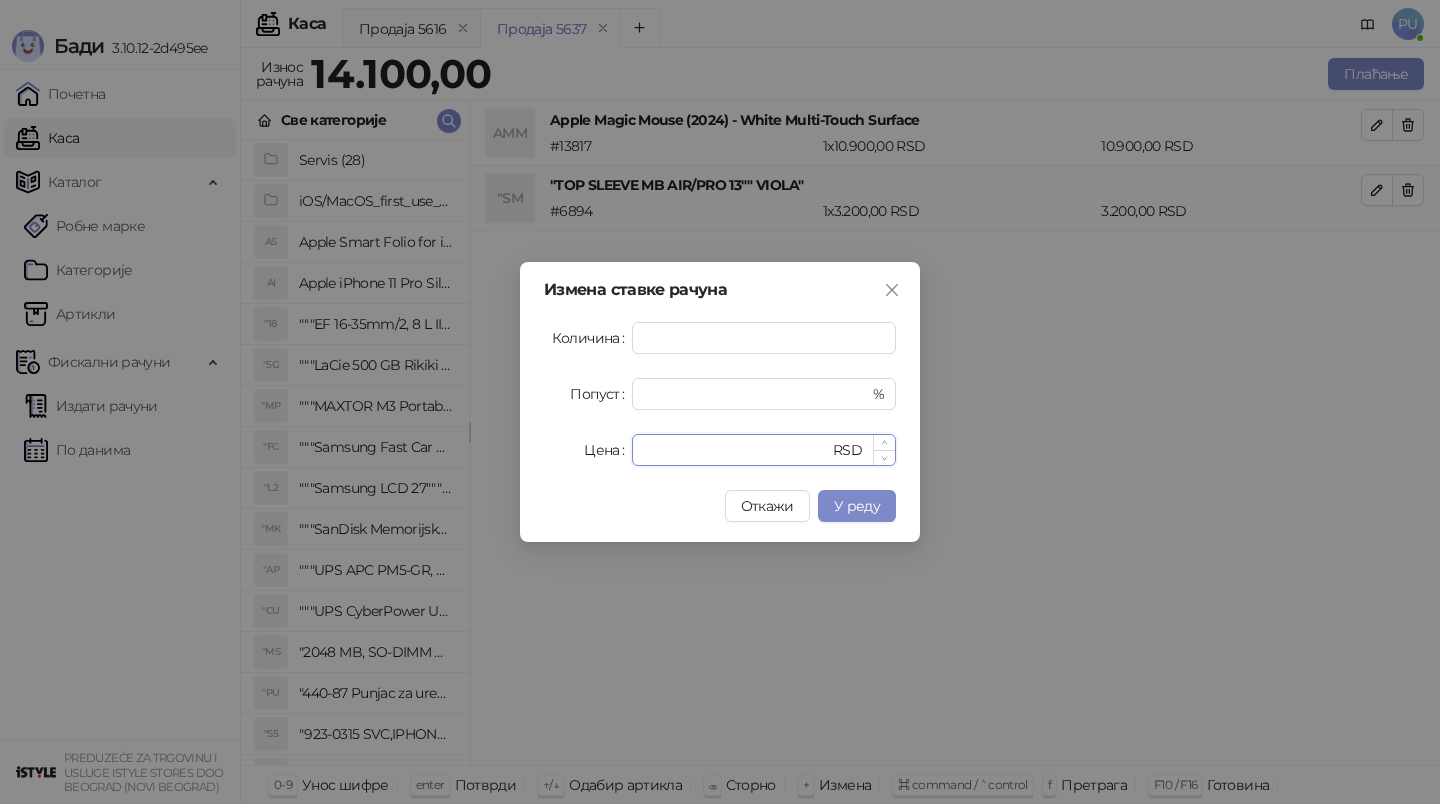 drag, startPoint x: 652, startPoint y: 452, endPoint x: 783, endPoint y: 452, distance: 131 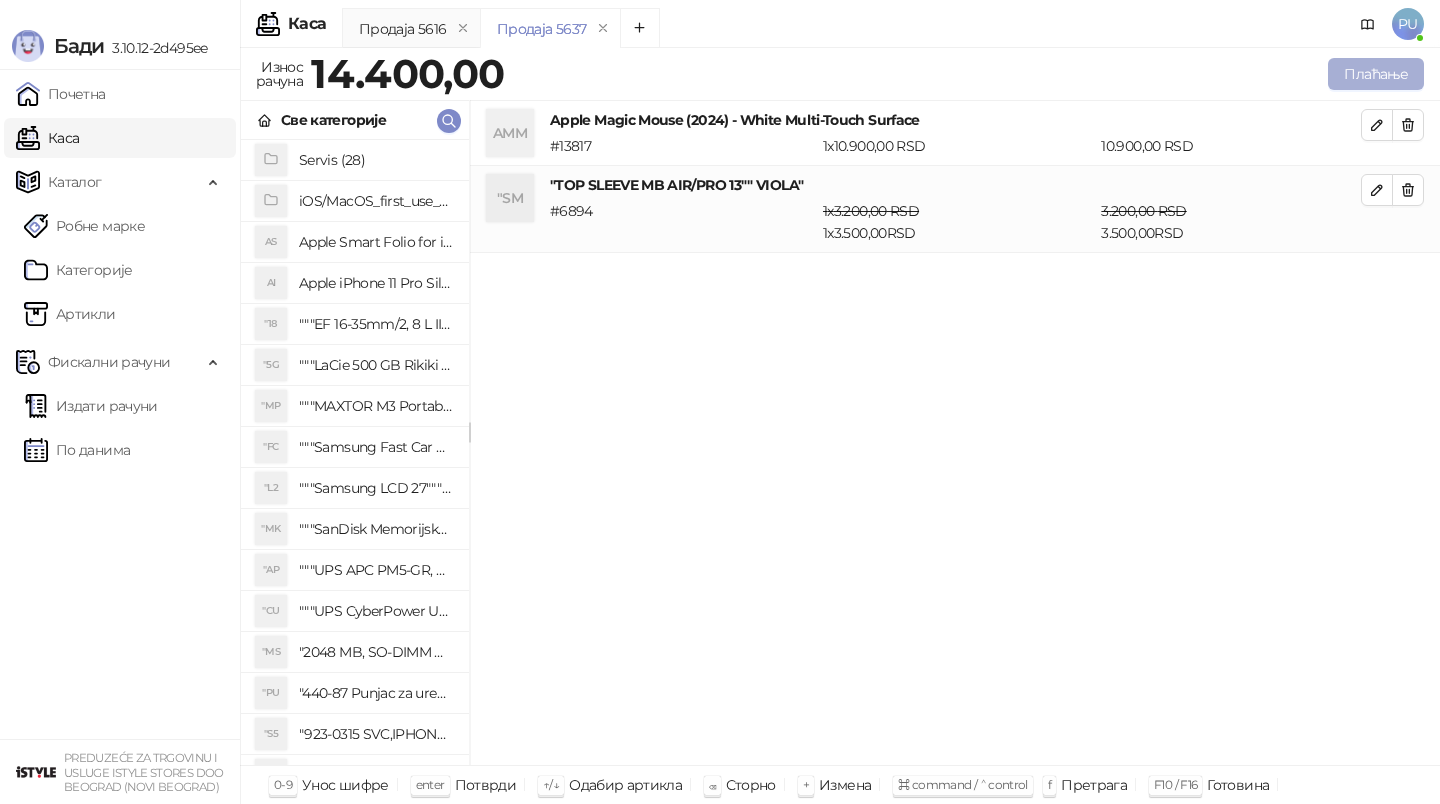 click on "Плаћање" at bounding box center (1376, 74) 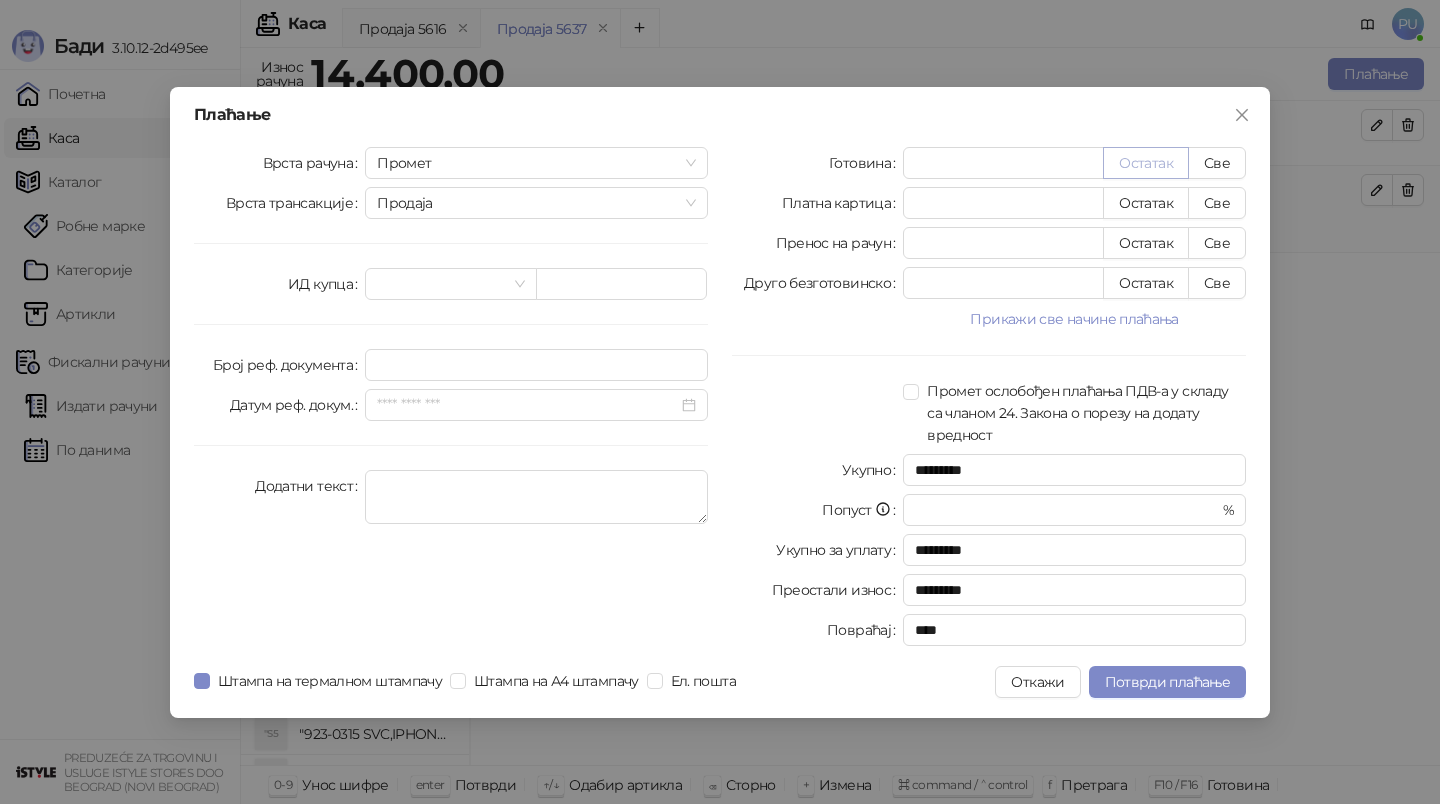 click on "Остатак" at bounding box center (1146, 163) 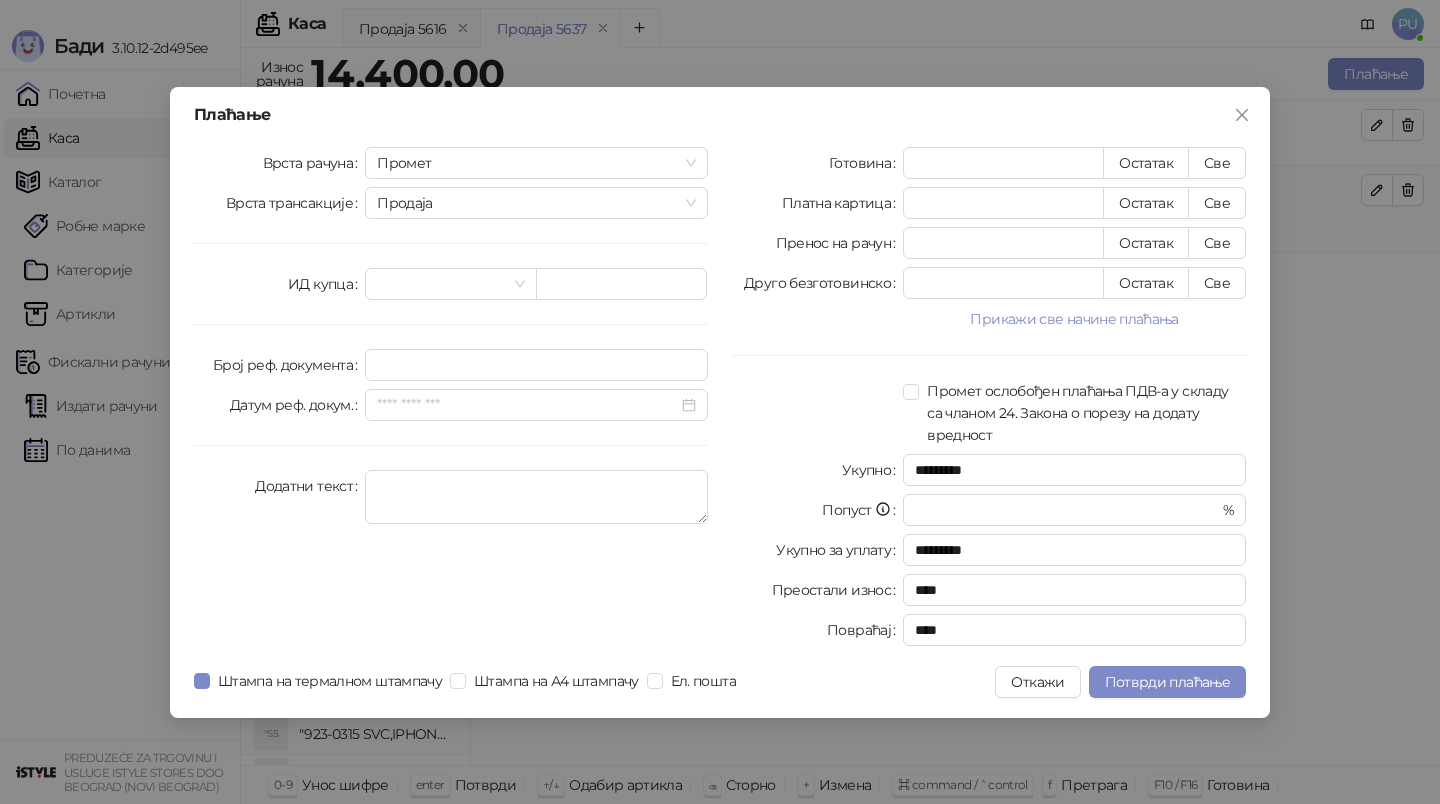 click on "Штампа на термалном штампачу Штампа на А4 штампачу Ел. пошта" at bounding box center (469, 682) 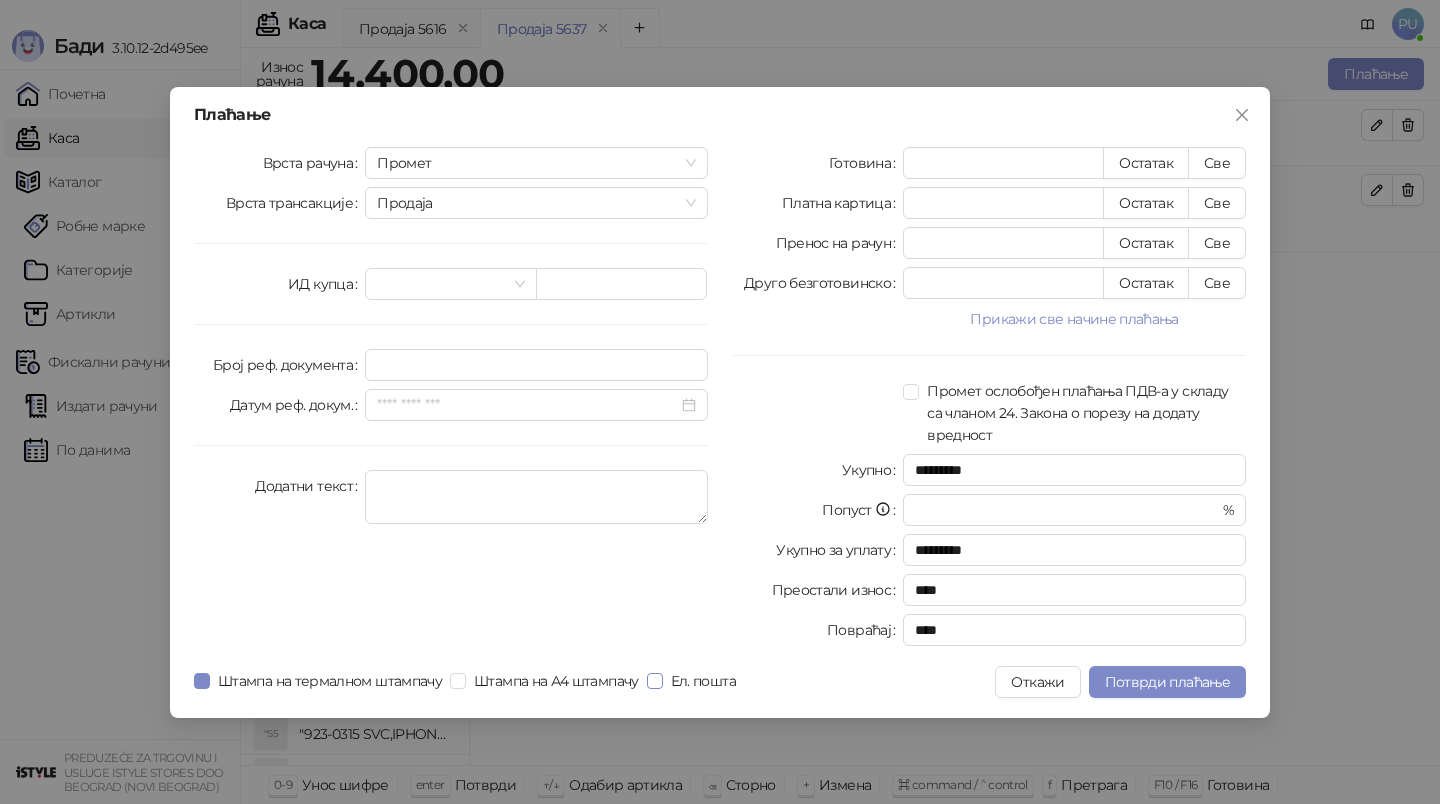 click on "Ел. пошта" at bounding box center (703, 681) 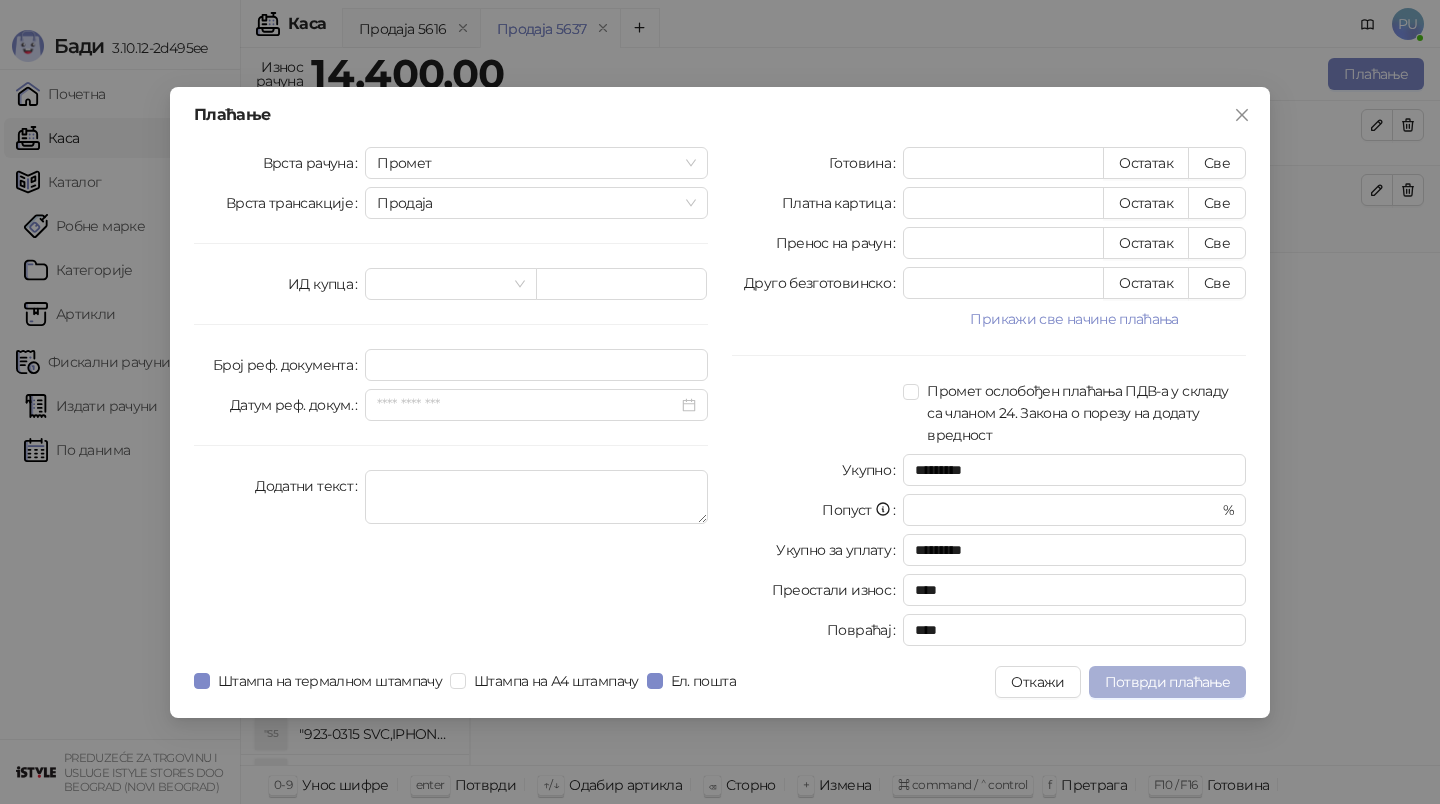 click on "Потврди плаћање" at bounding box center (1167, 682) 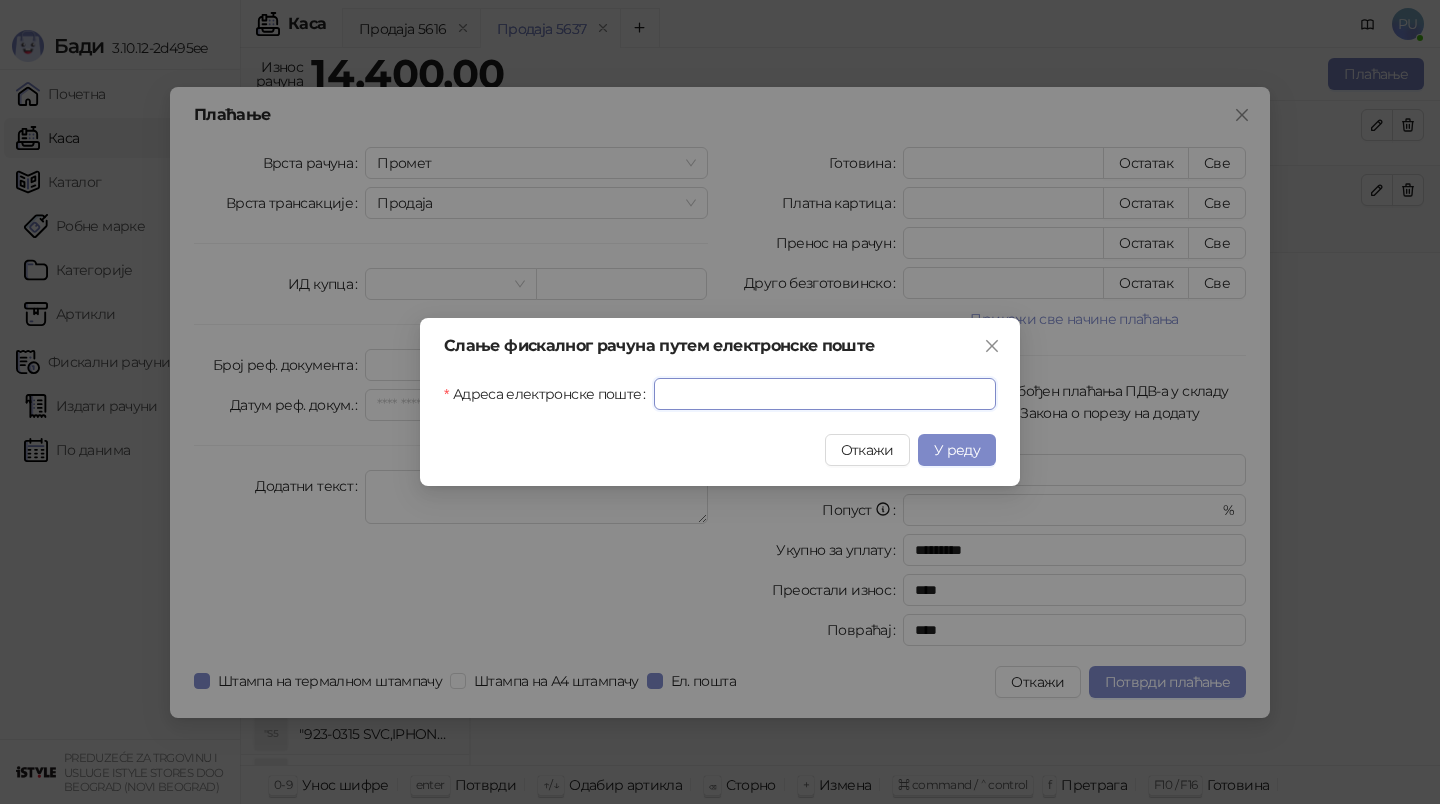 click on "Адреса електронске поште" at bounding box center [825, 394] 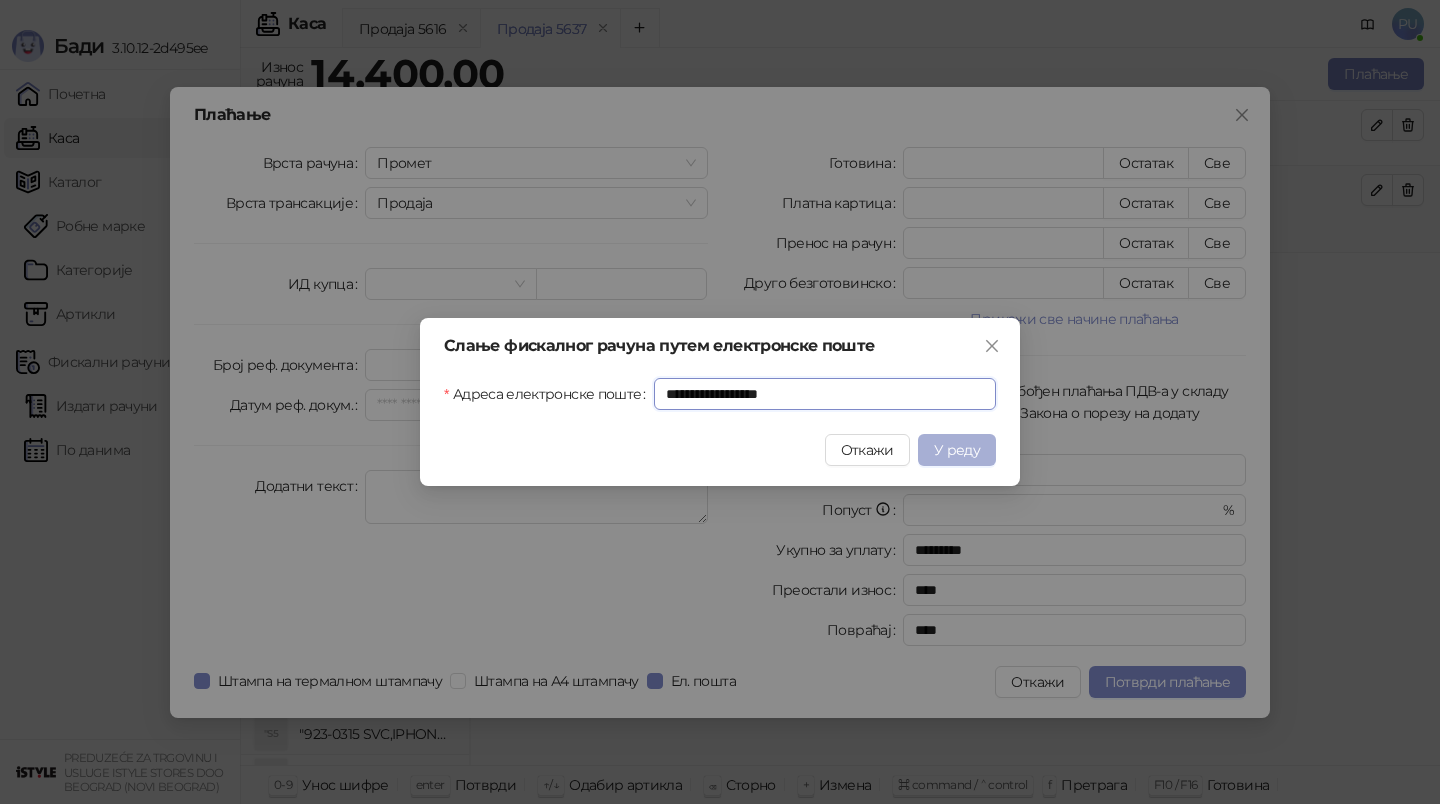 type on "**********" 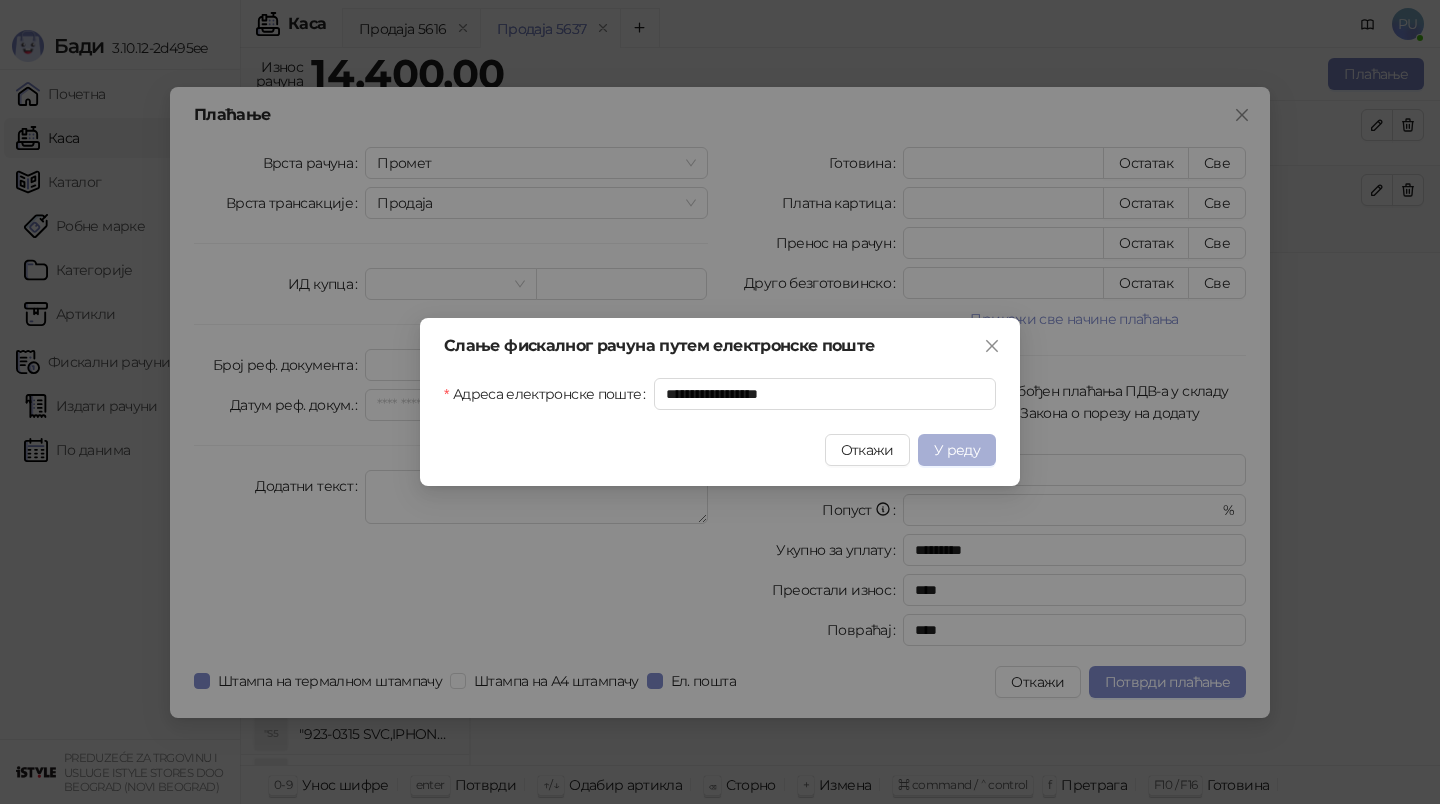 click on "У реду" at bounding box center (957, 450) 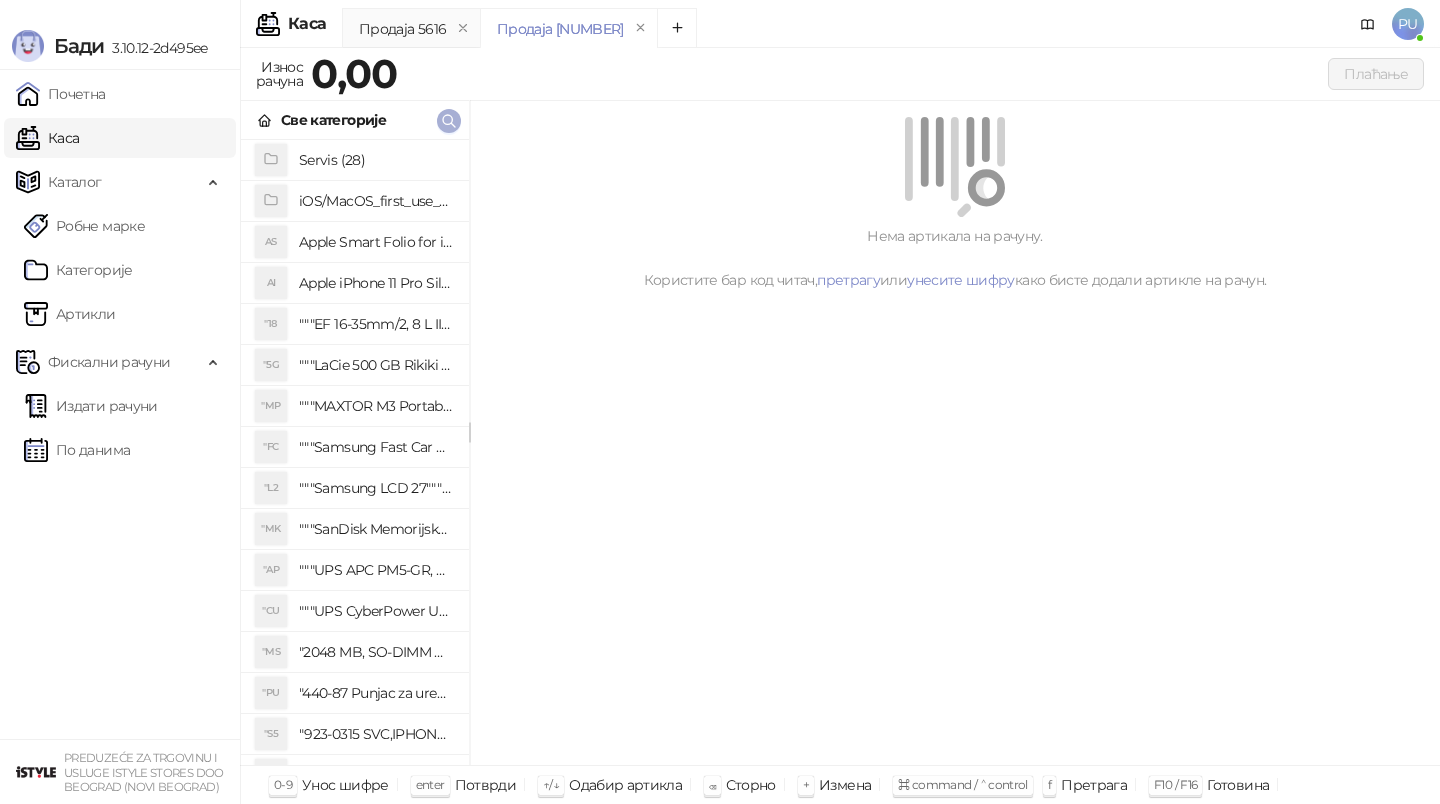 click 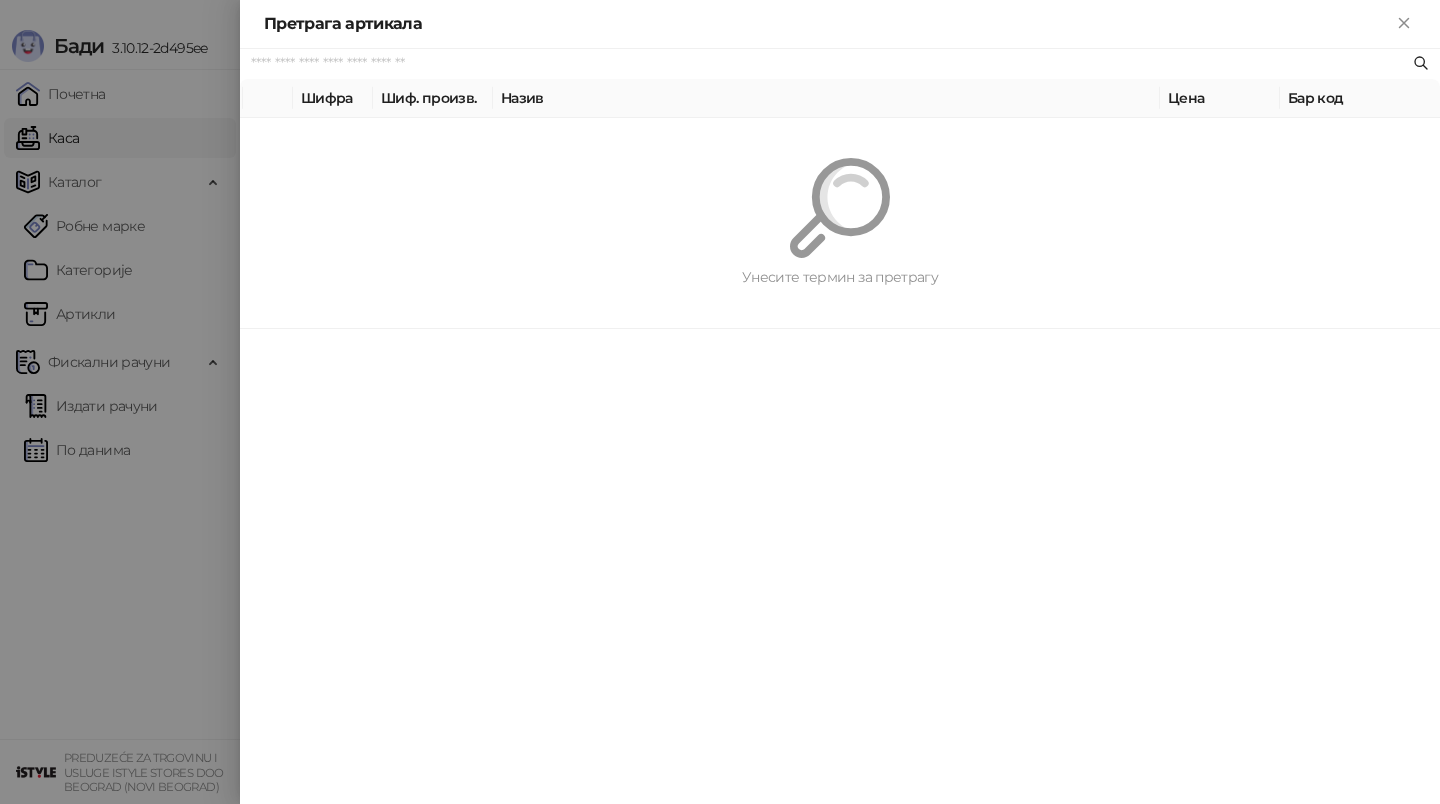 paste on "*********" 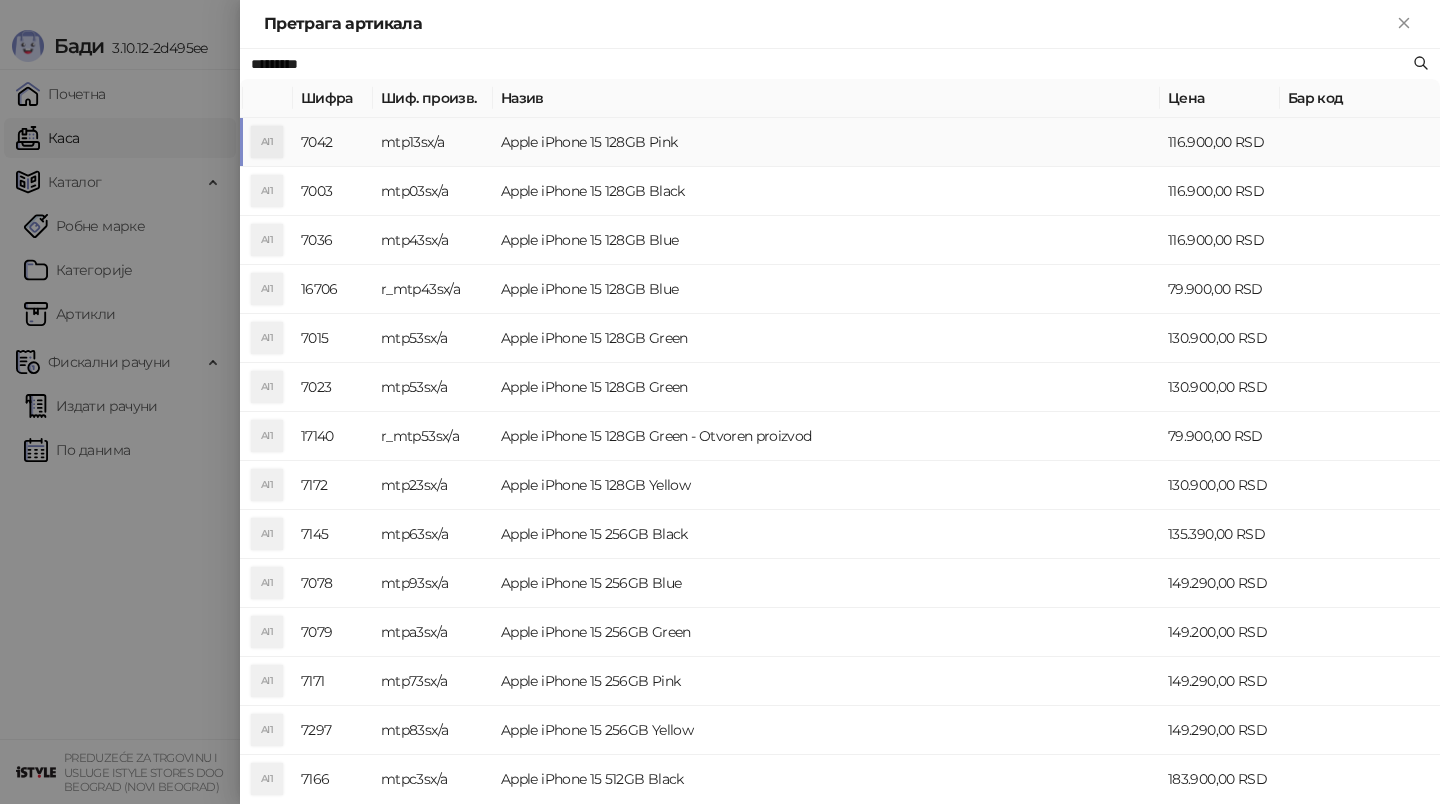type on "*********" 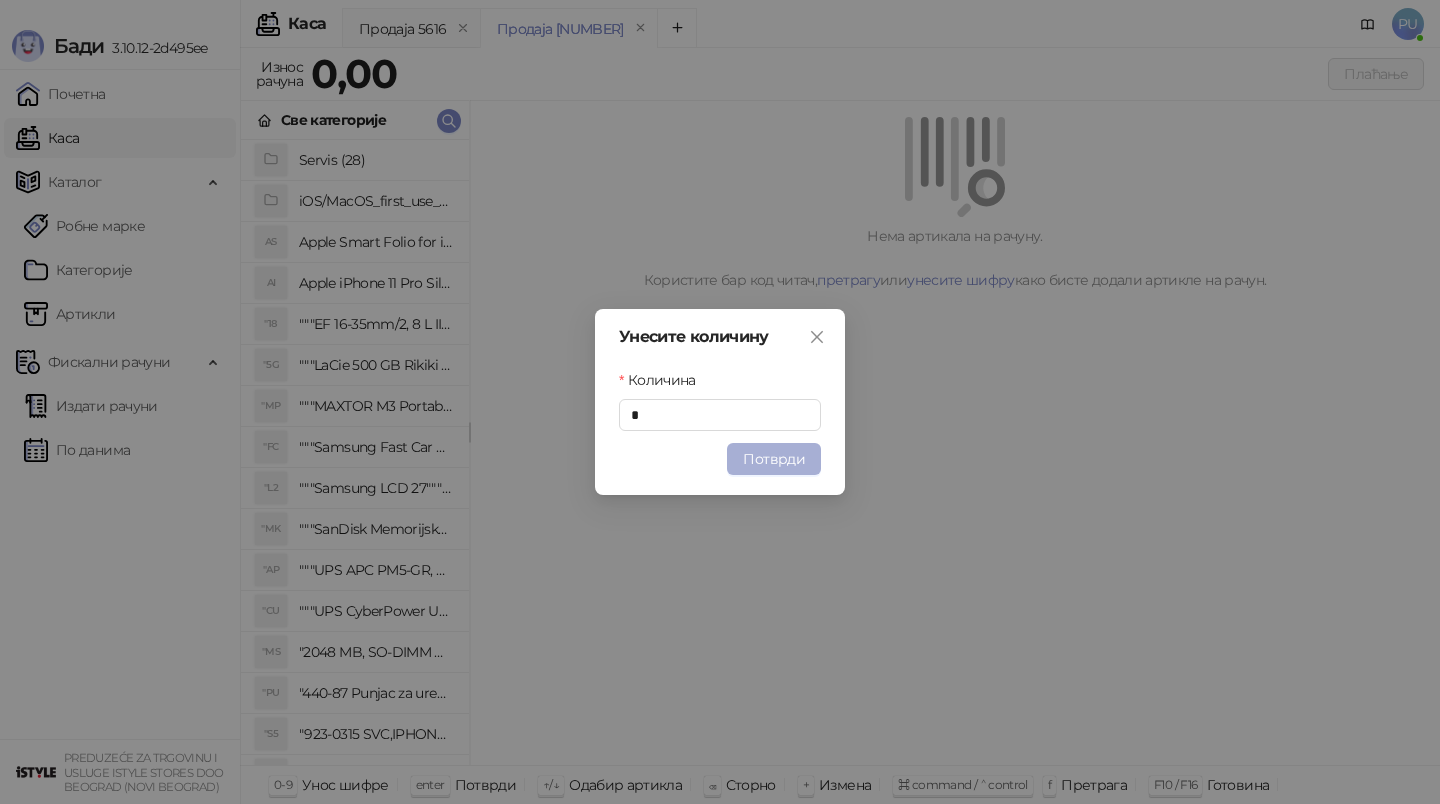 click on "Потврди" at bounding box center (774, 459) 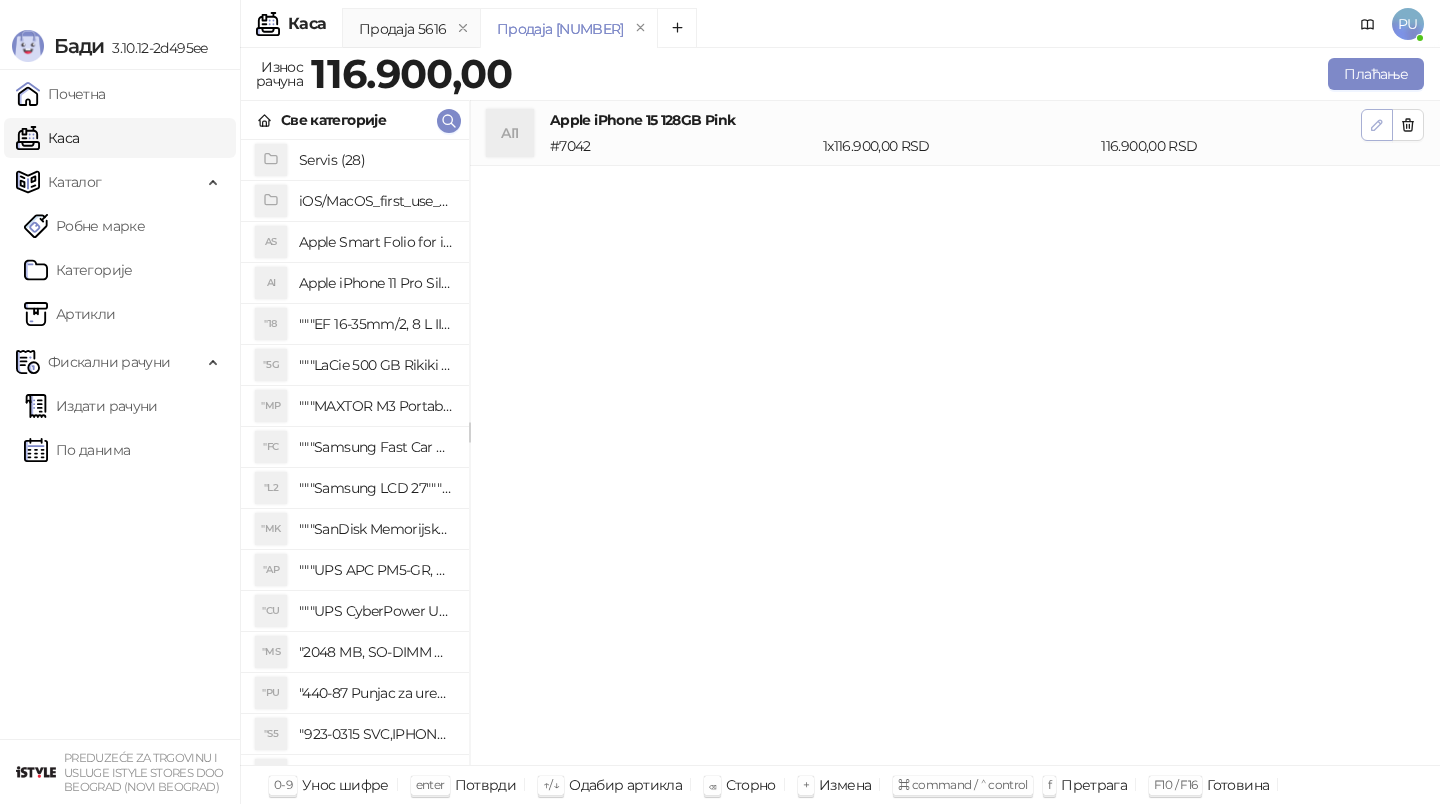 click 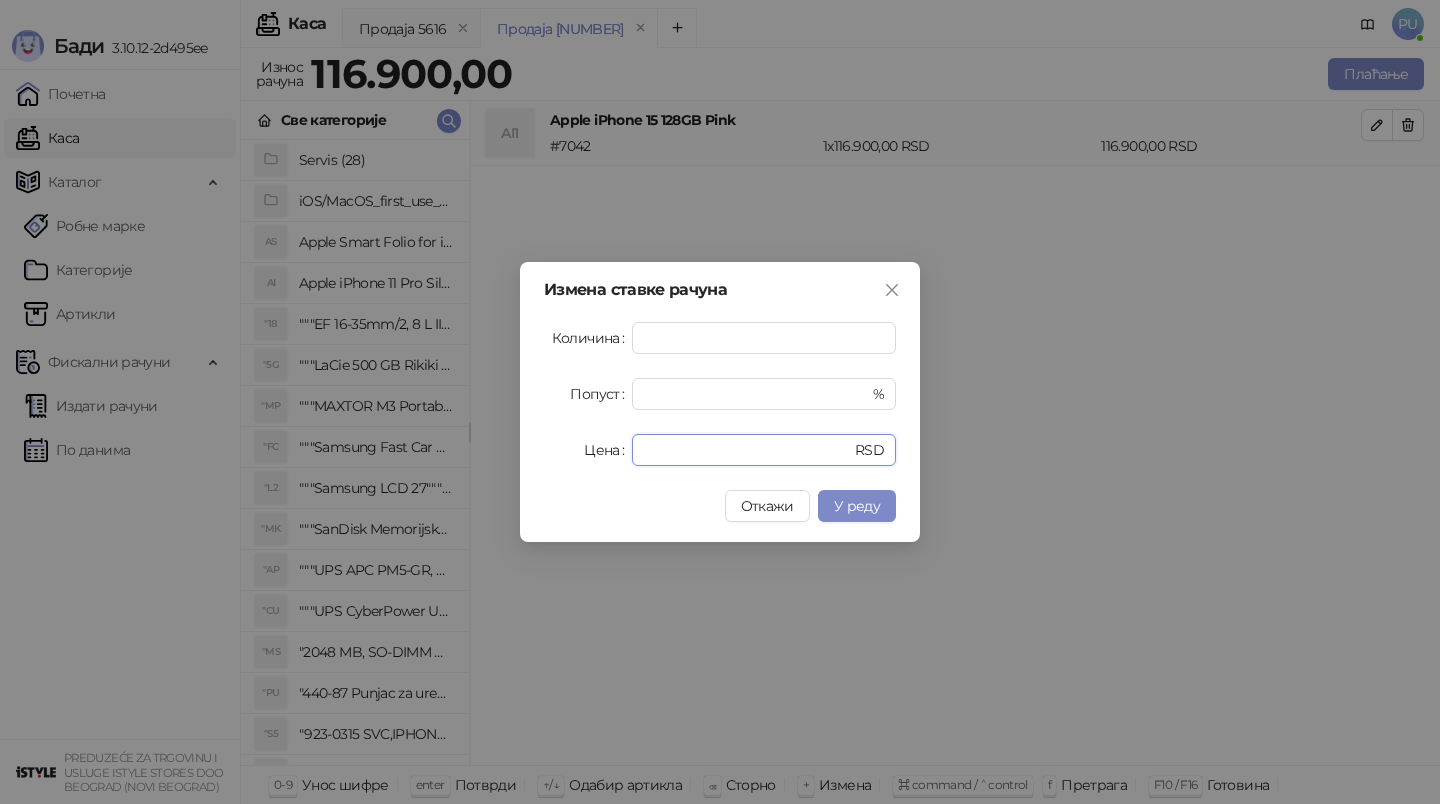 drag, startPoint x: 707, startPoint y: 454, endPoint x: 465, endPoint y: 454, distance: 242 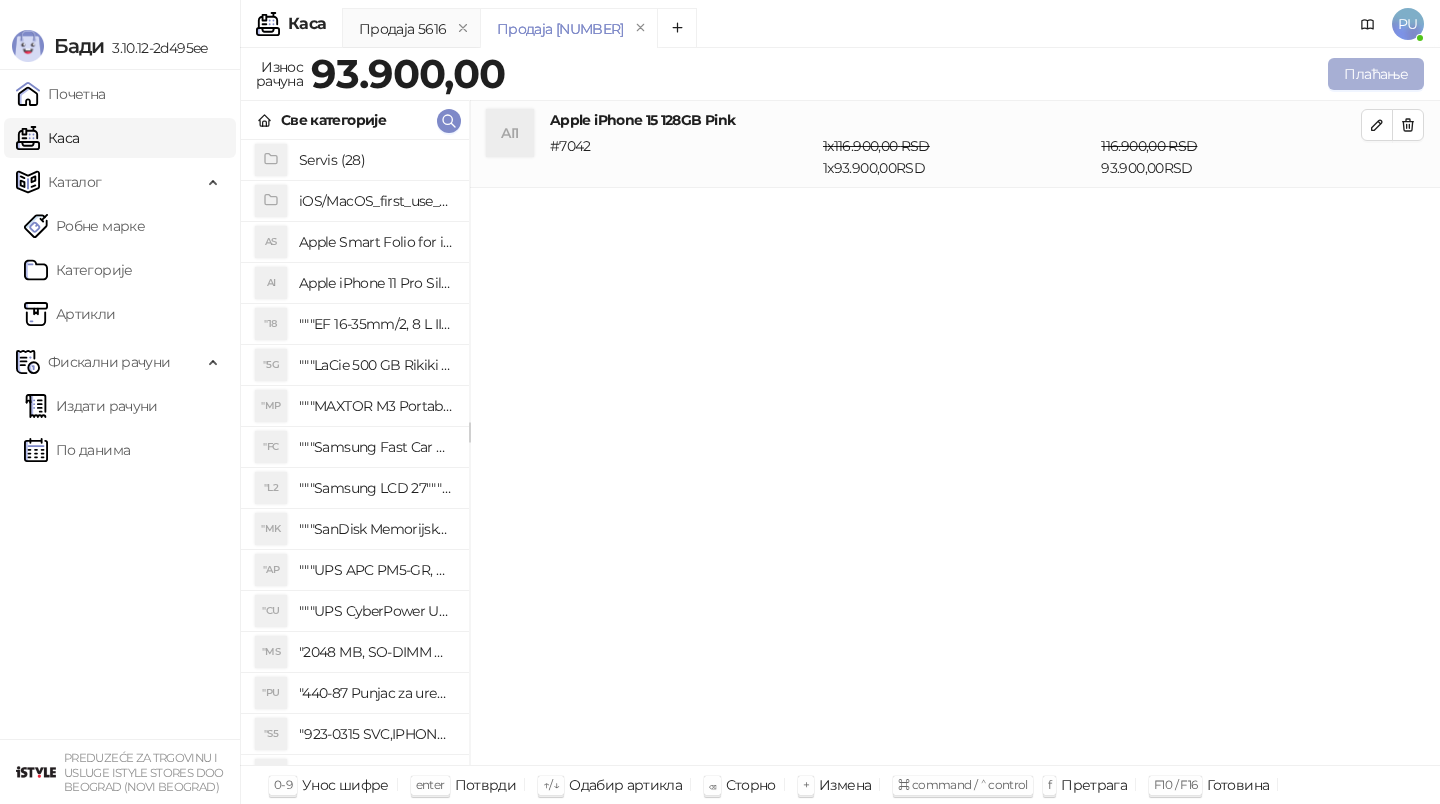 click on "Плаћање" at bounding box center (1376, 74) 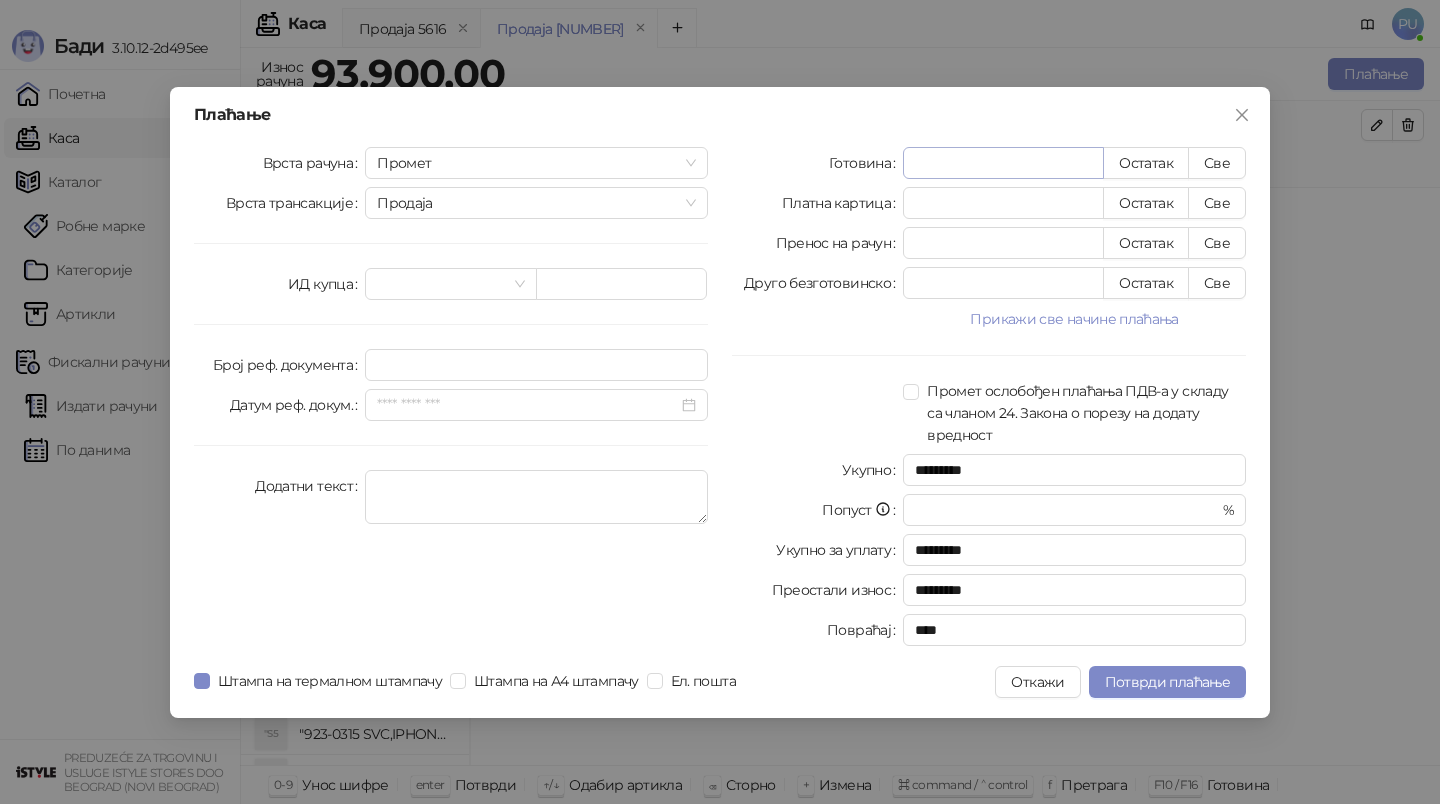 type on "*" 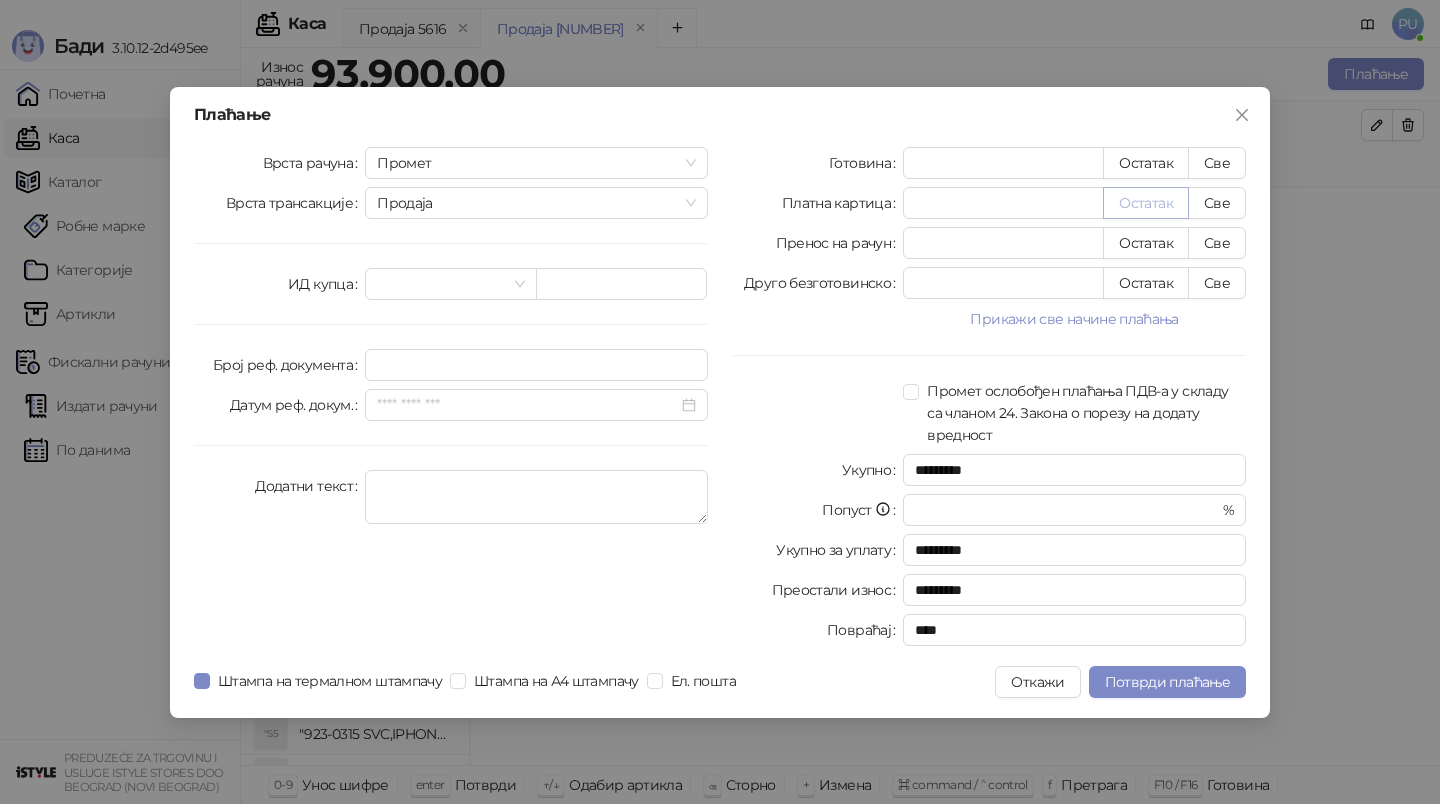 type on "*****" 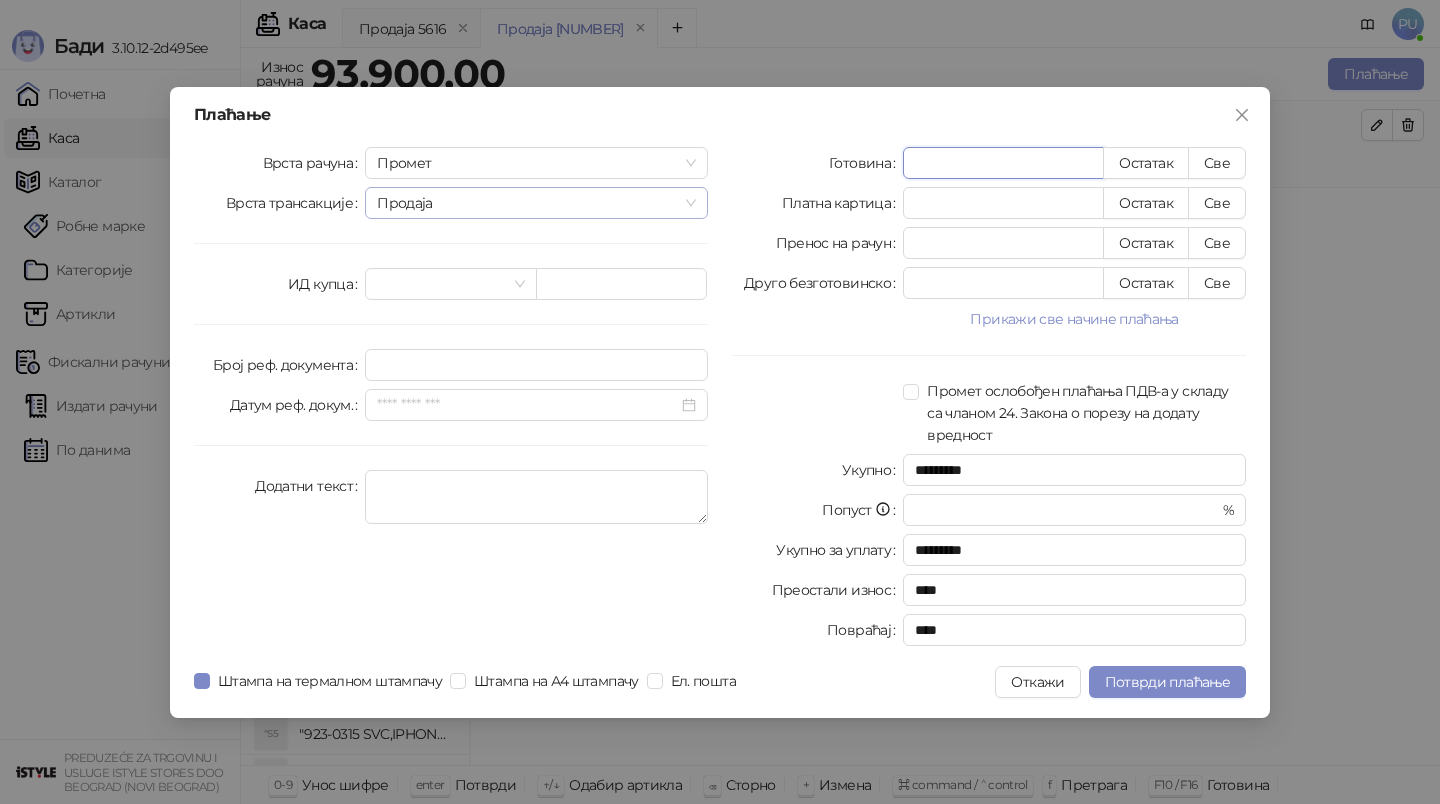 drag, startPoint x: 973, startPoint y: 164, endPoint x: 611, endPoint y: 194, distance: 363.24097 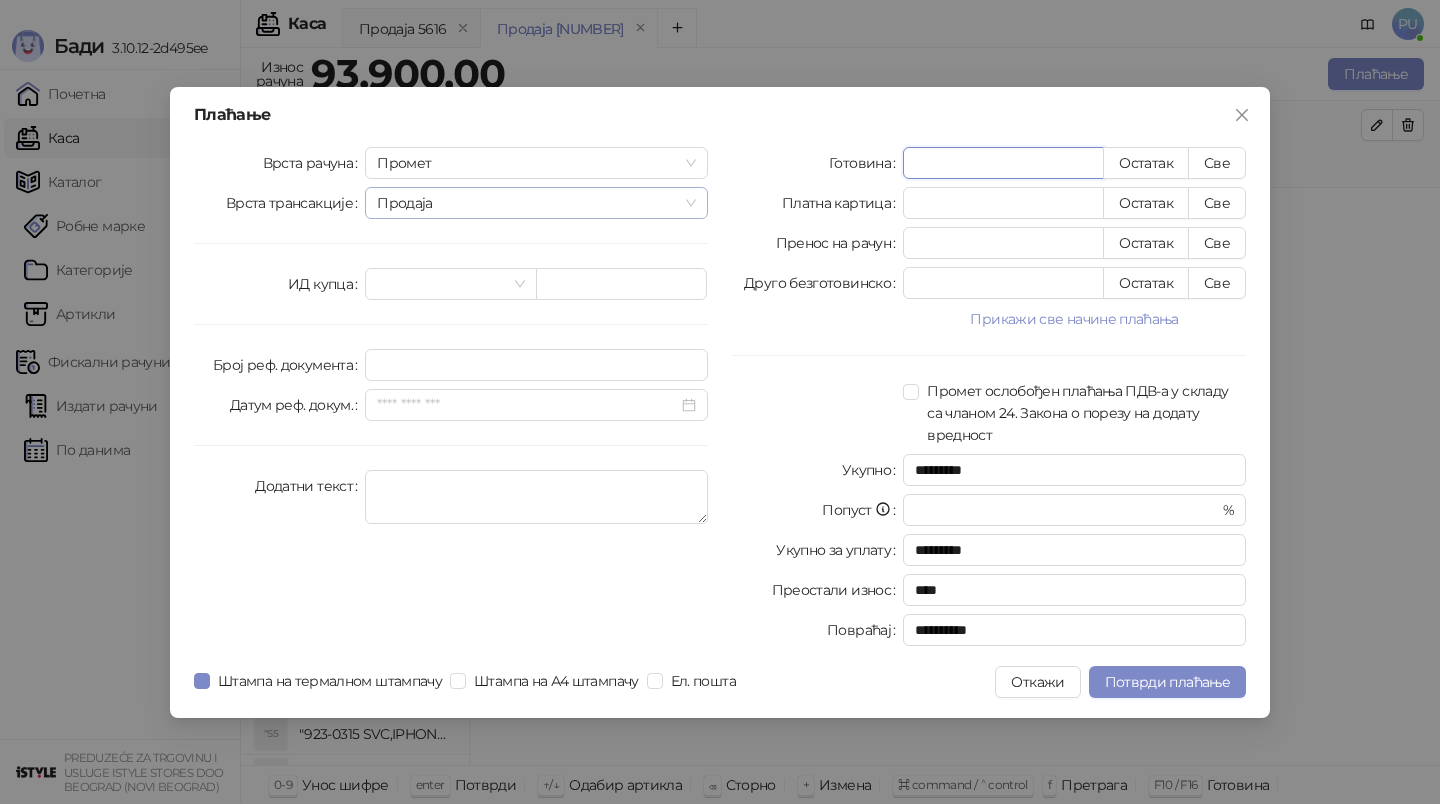 type on "*******" 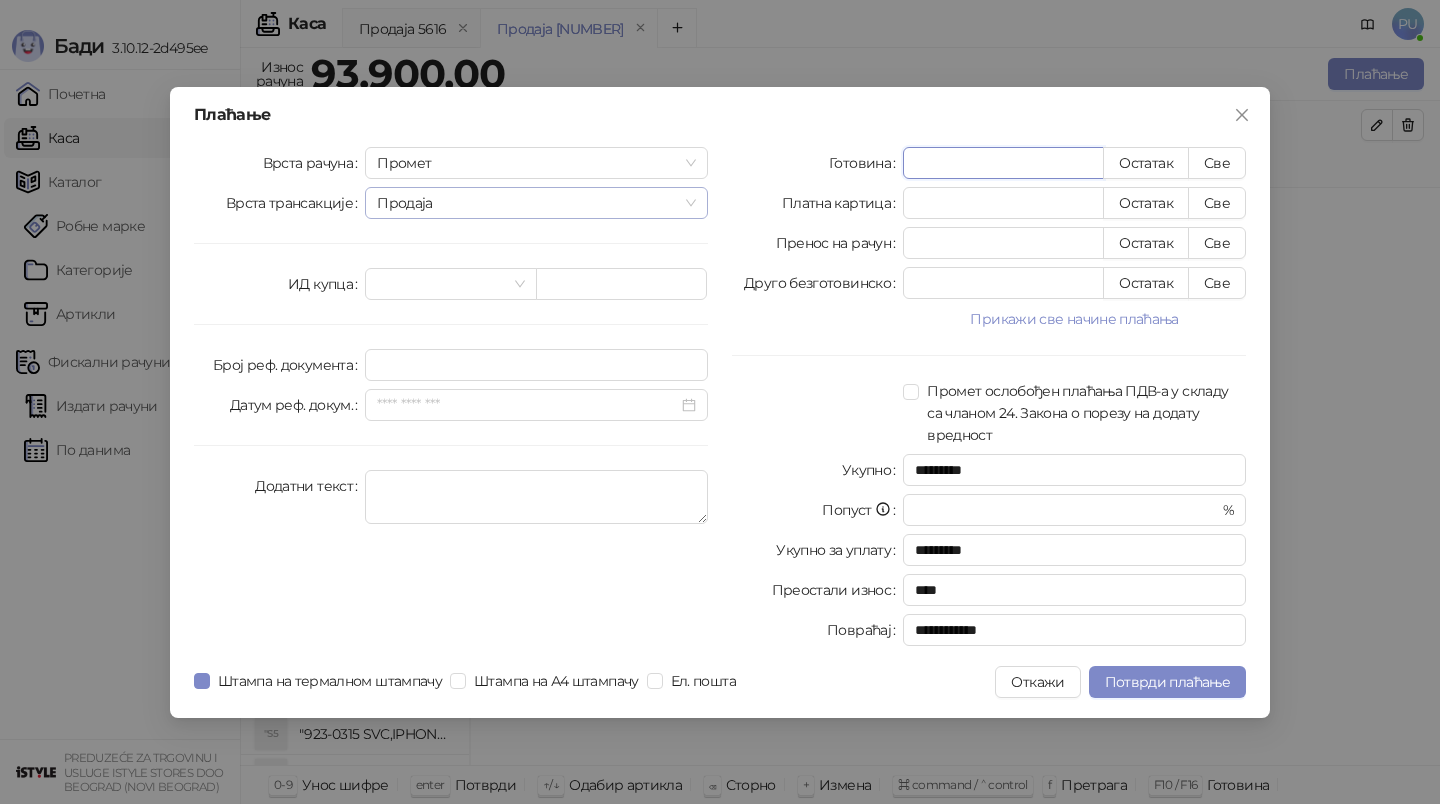 type on "********" 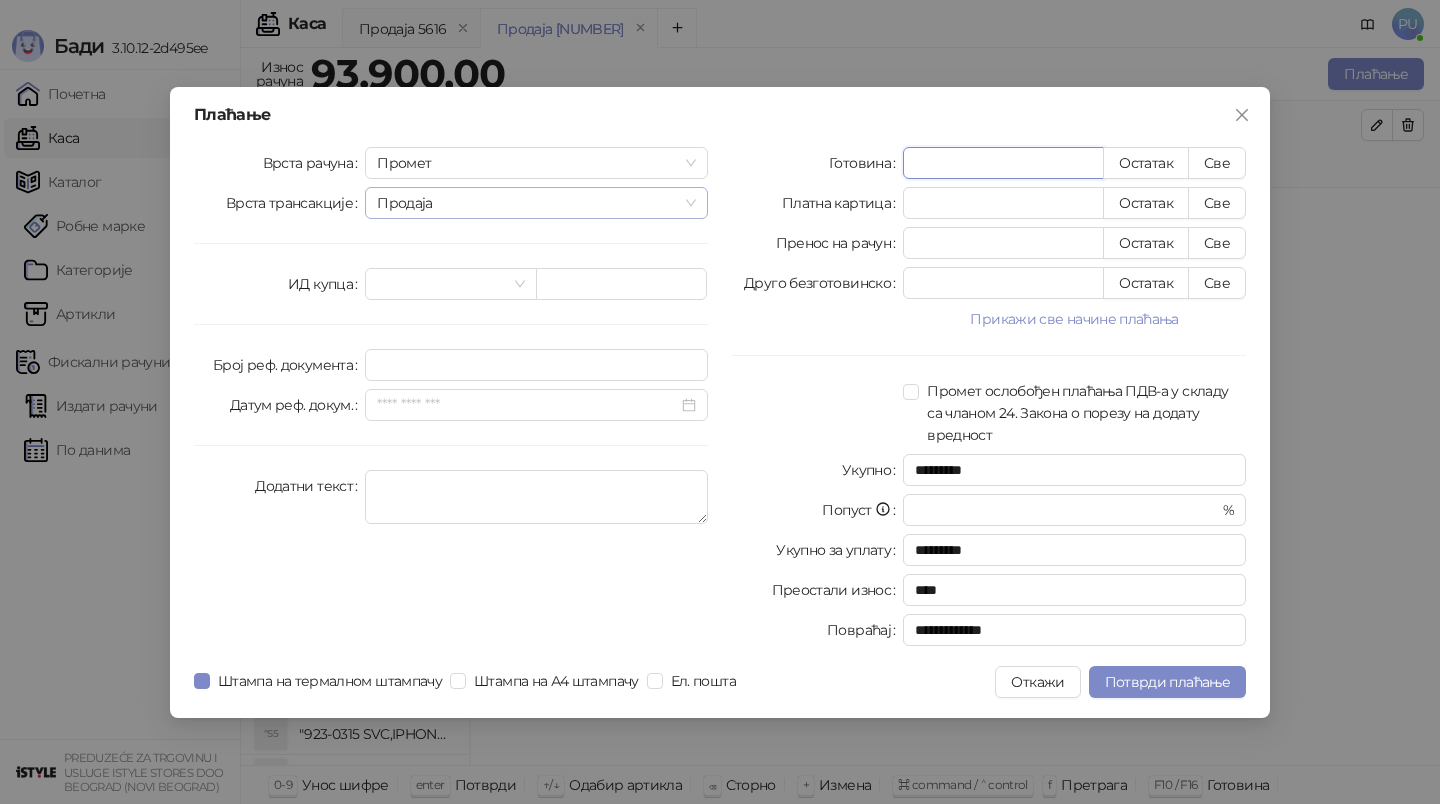 type on "*********" 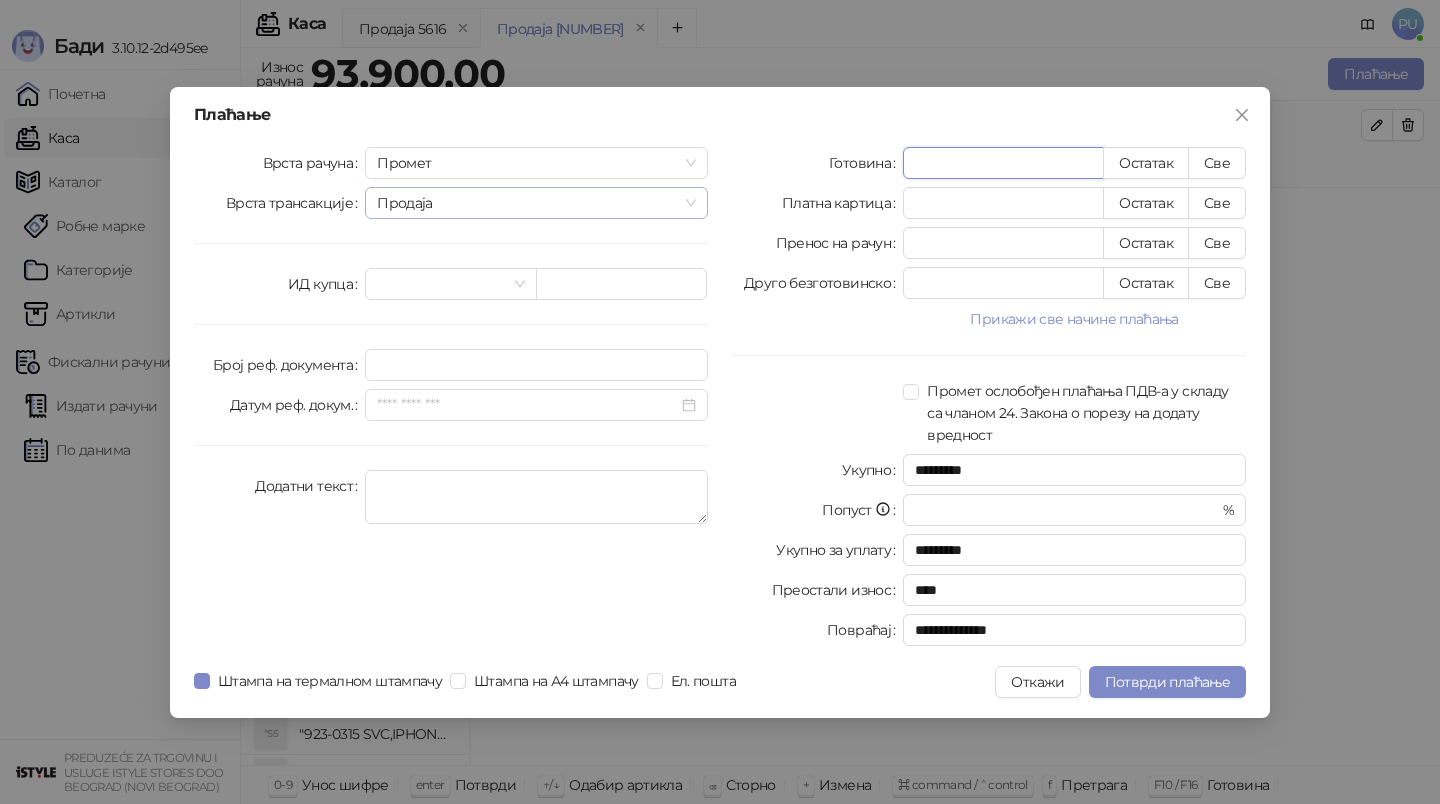 type on "**********" 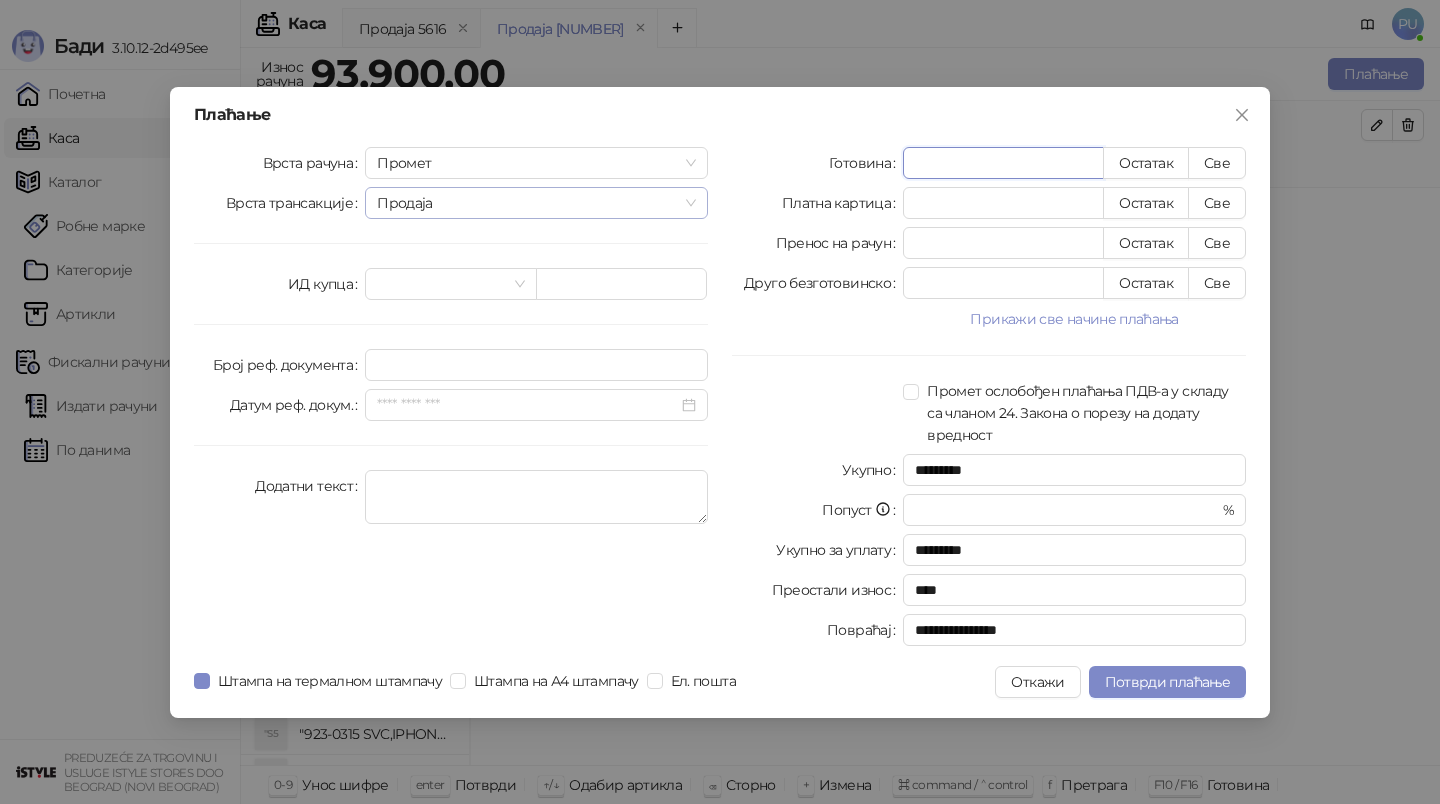 drag, startPoint x: 1019, startPoint y: 168, endPoint x: 686, endPoint y: 189, distance: 333.6615 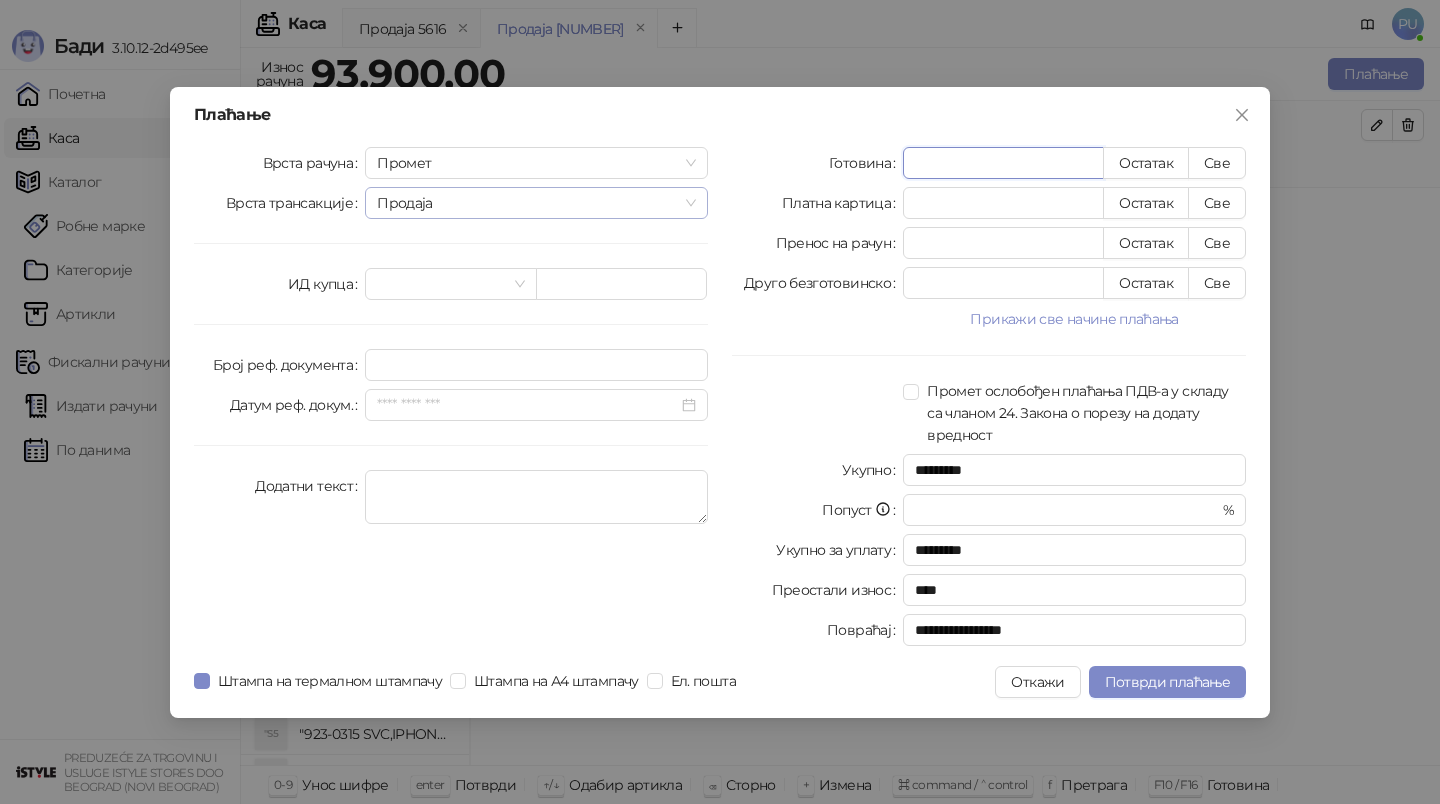 type on "**********" 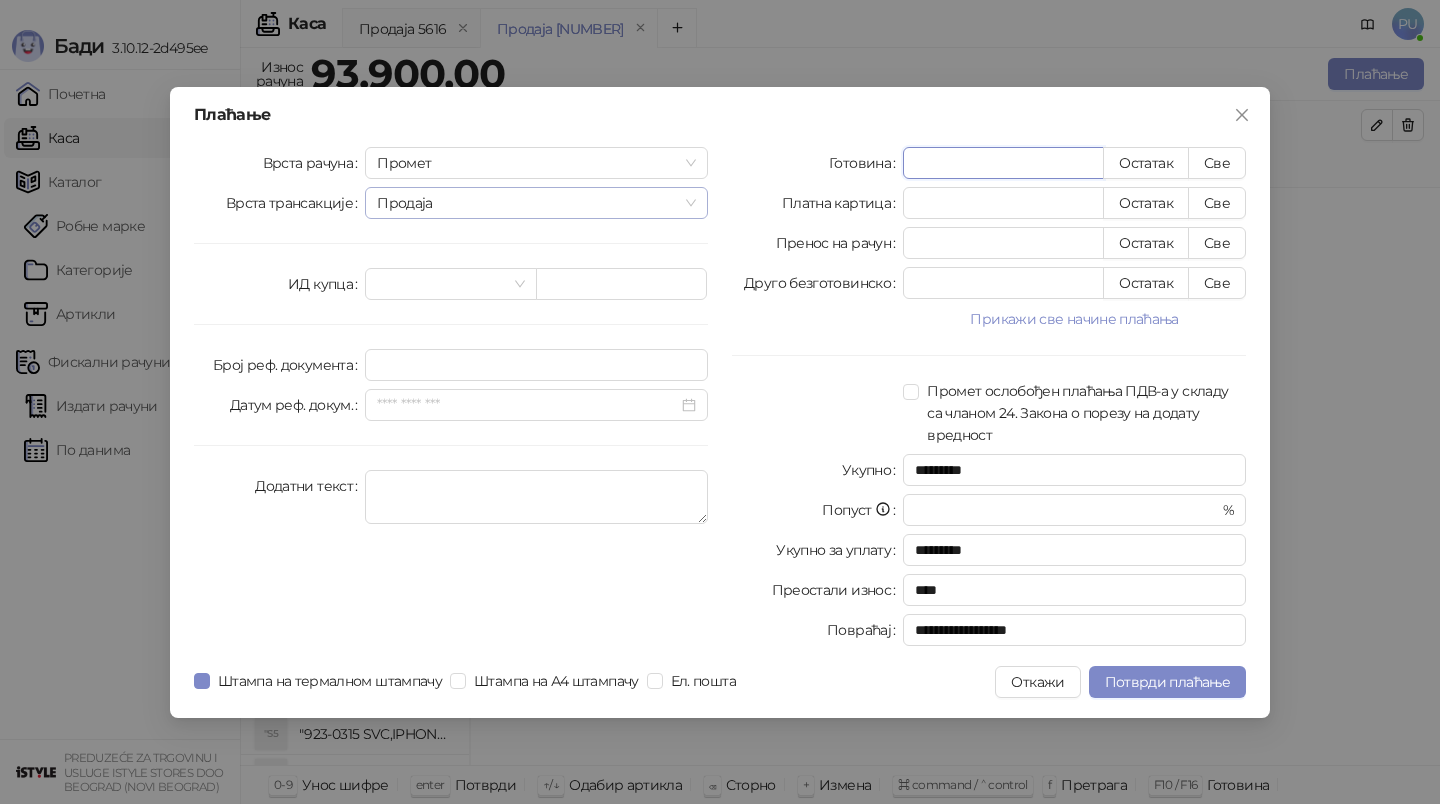 type on "**********" 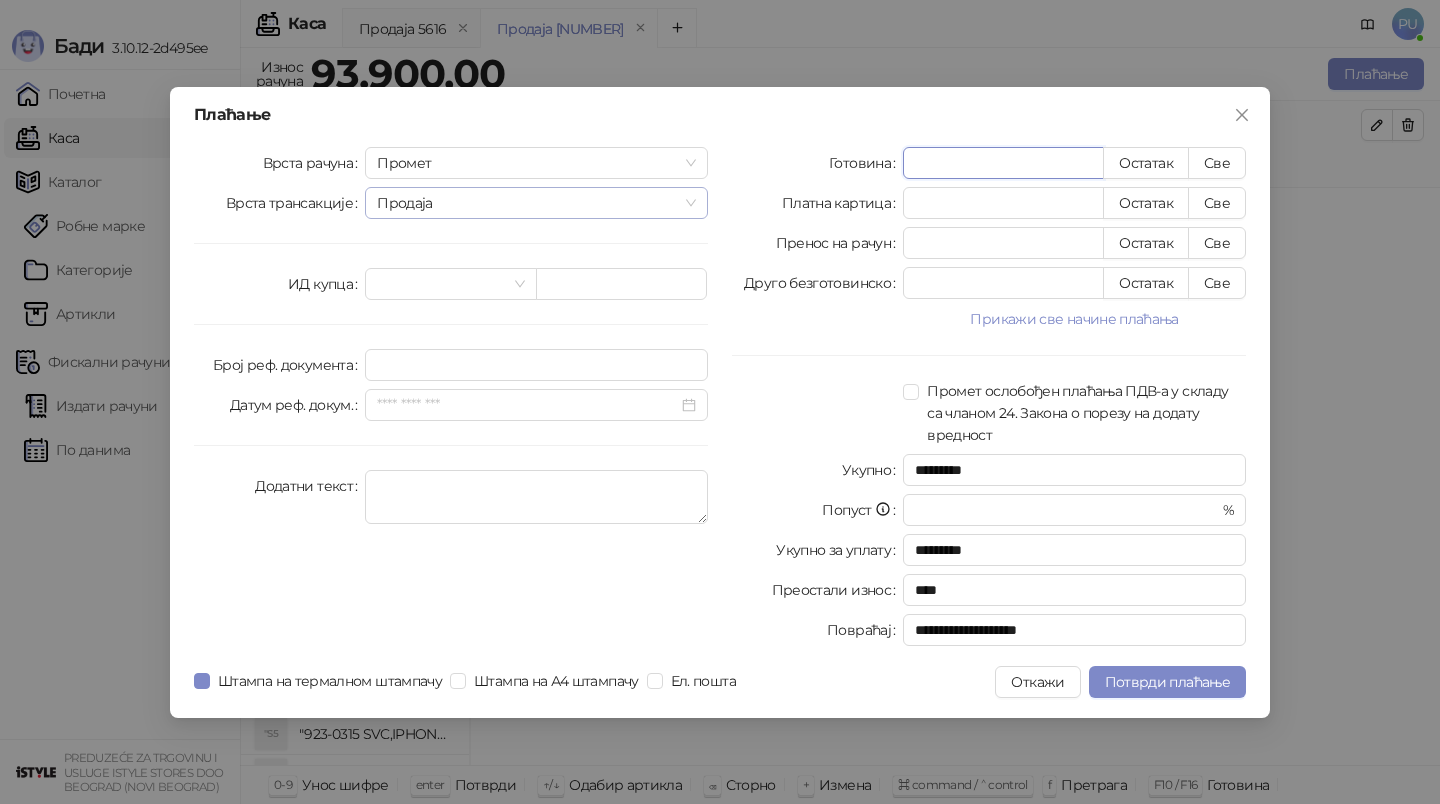 type on "**********" 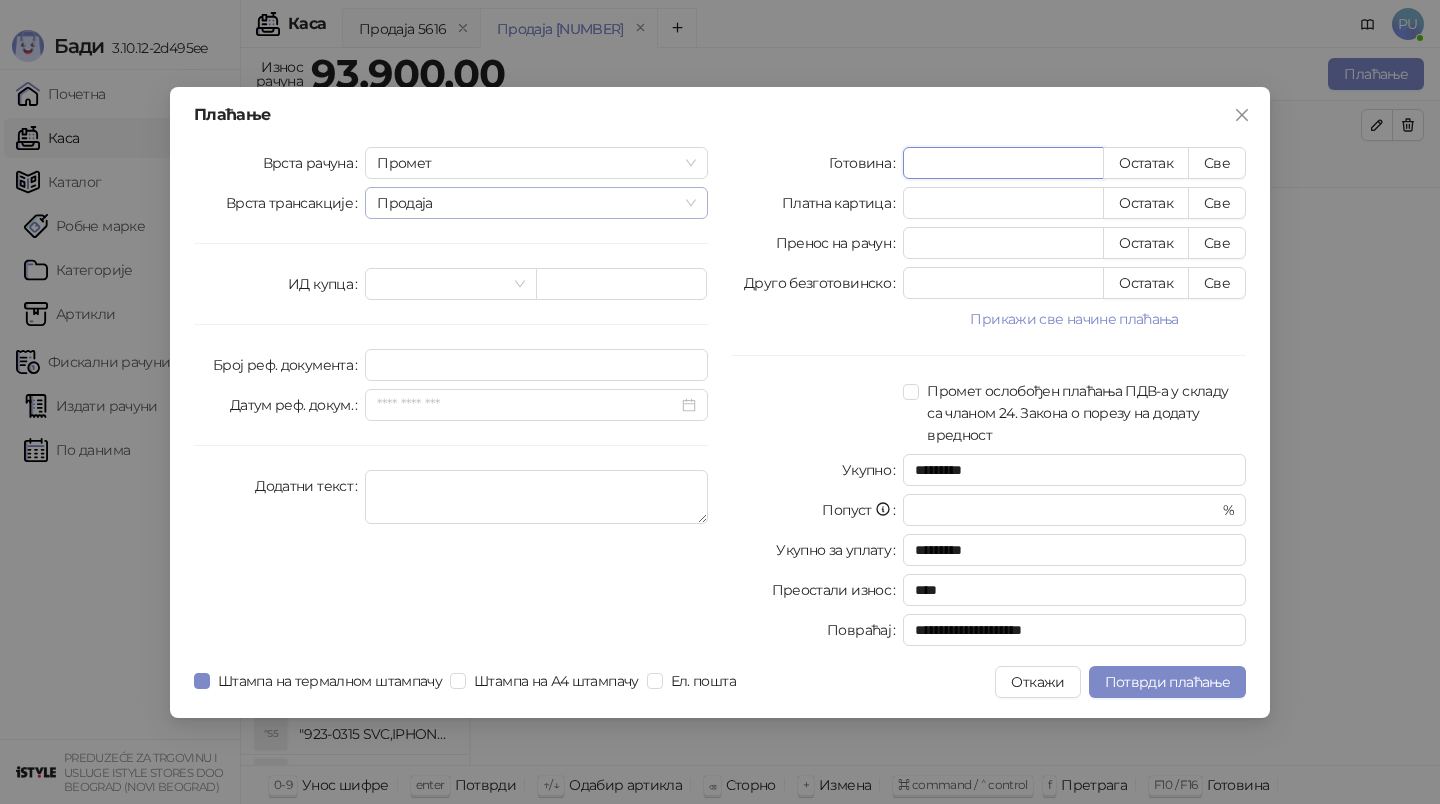 type on "**********" 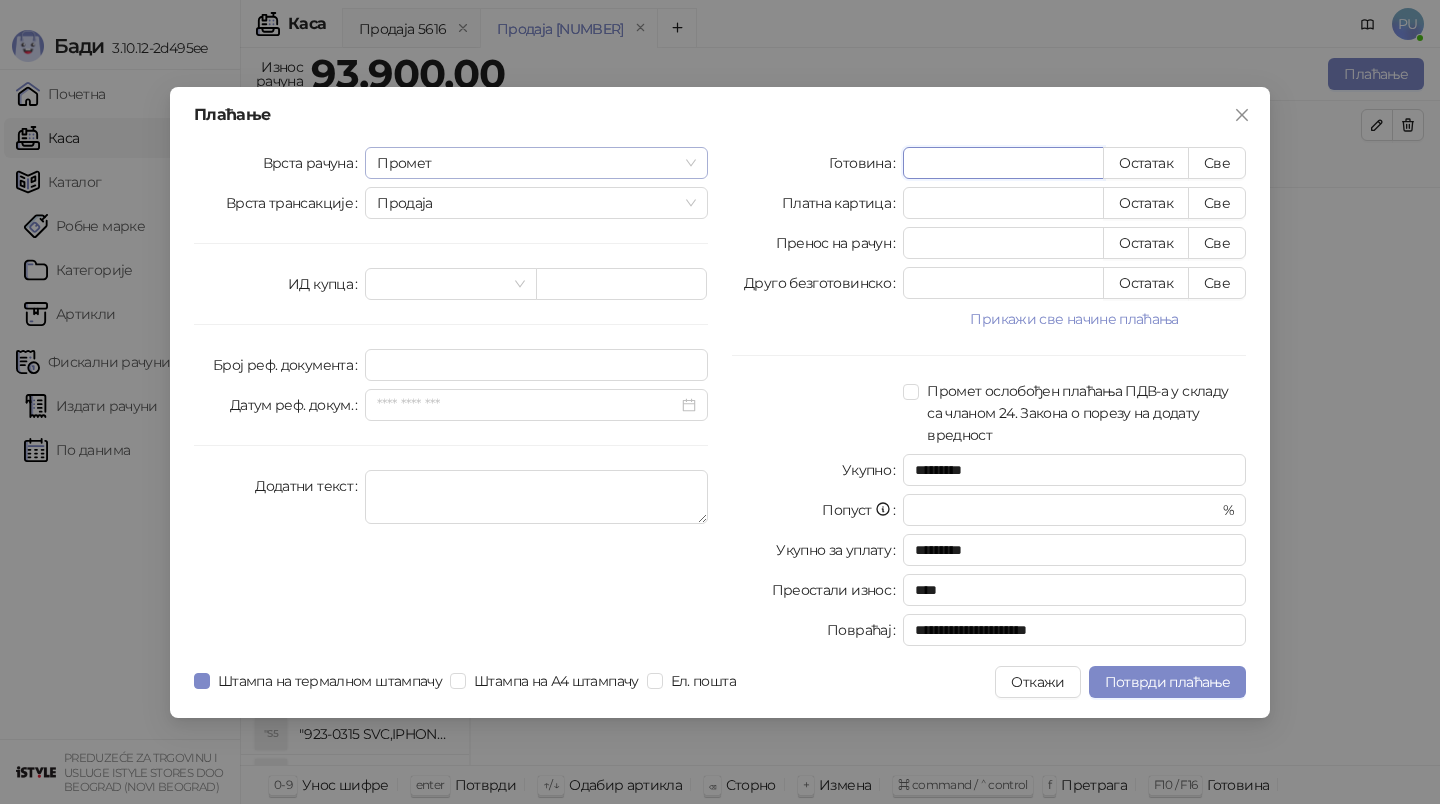 drag, startPoint x: 1047, startPoint y: 164, endPoint x: 487, endPoint y: 162, distance: 560.0036 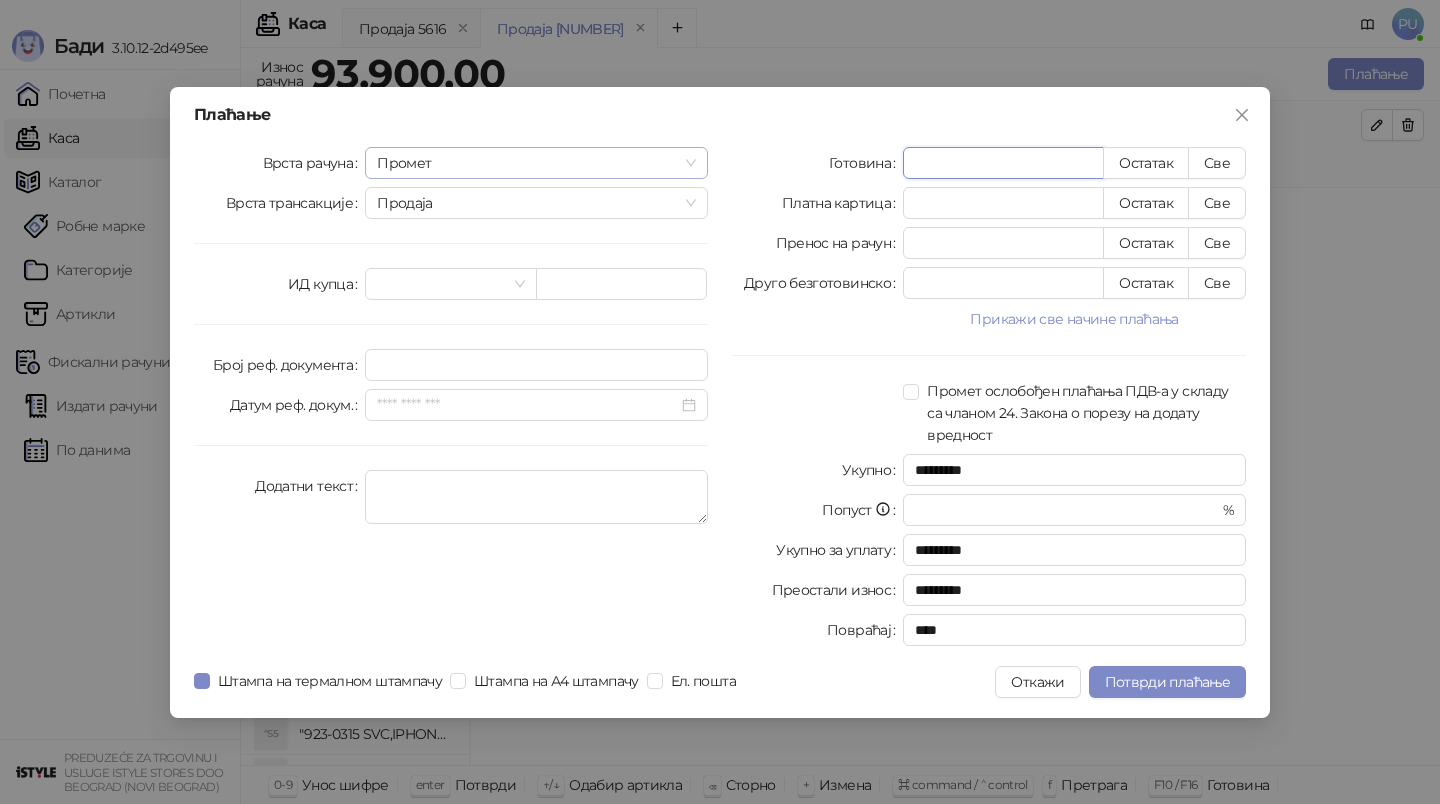 type on "*" 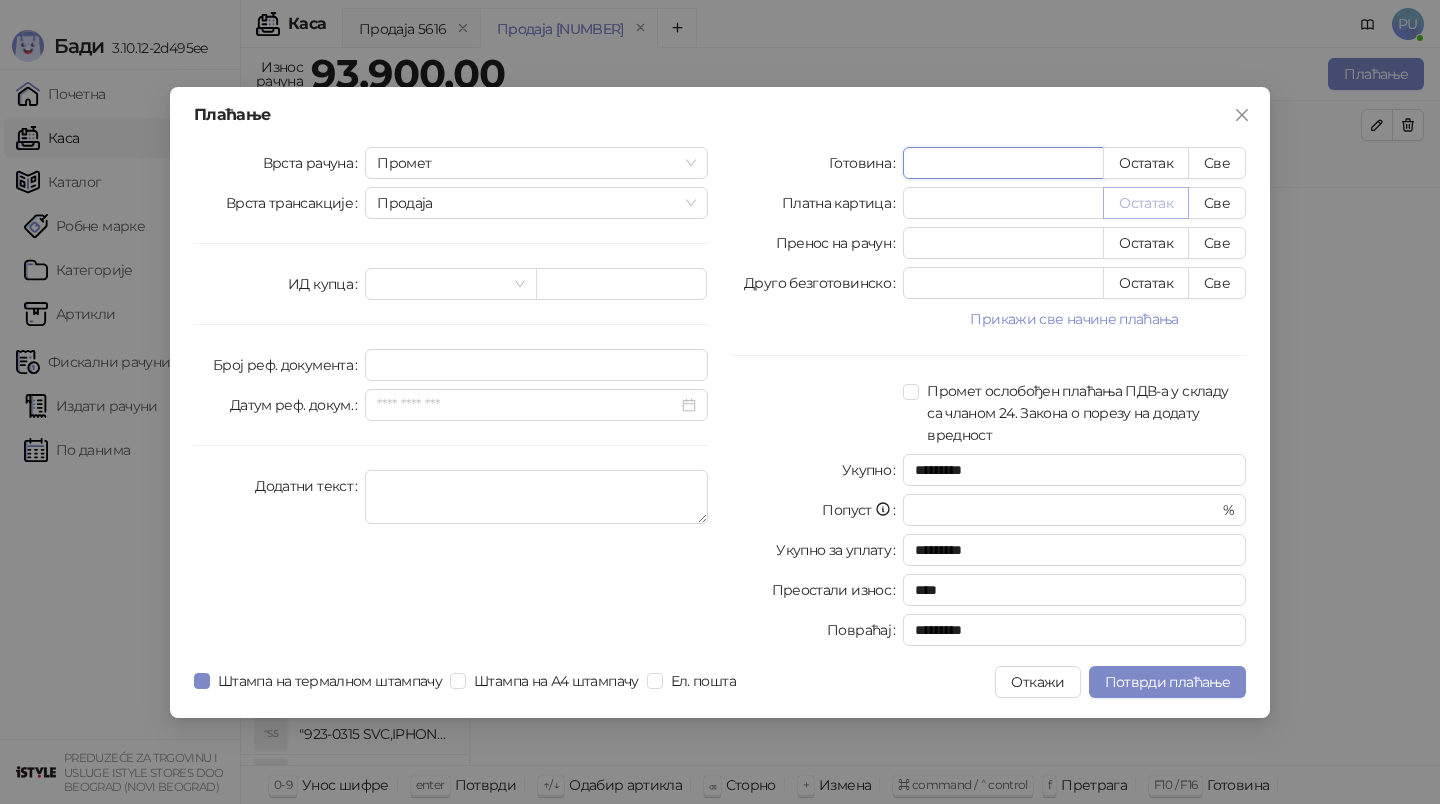 type on "*****" 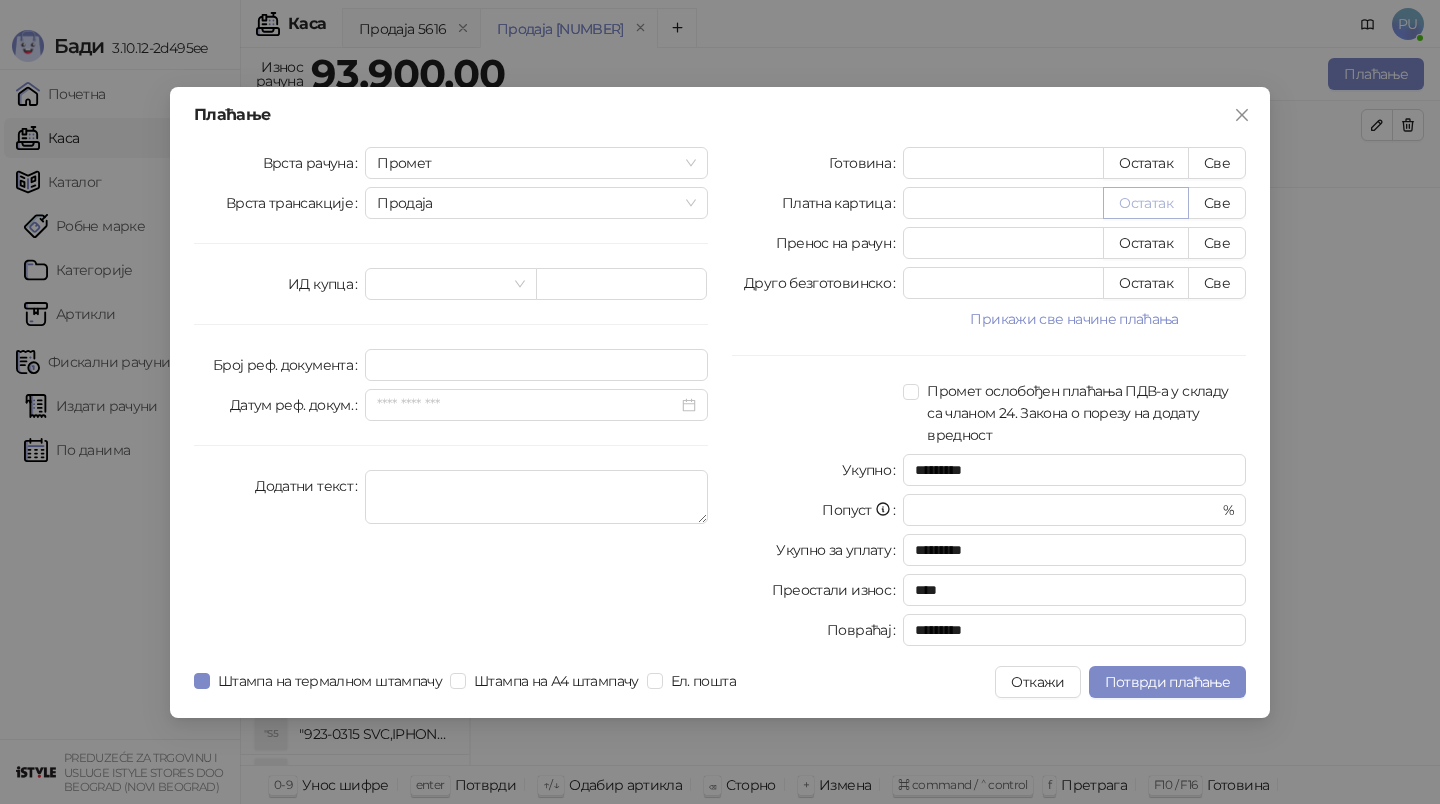 click on "Остатак" at bounding box center (1146, 203) 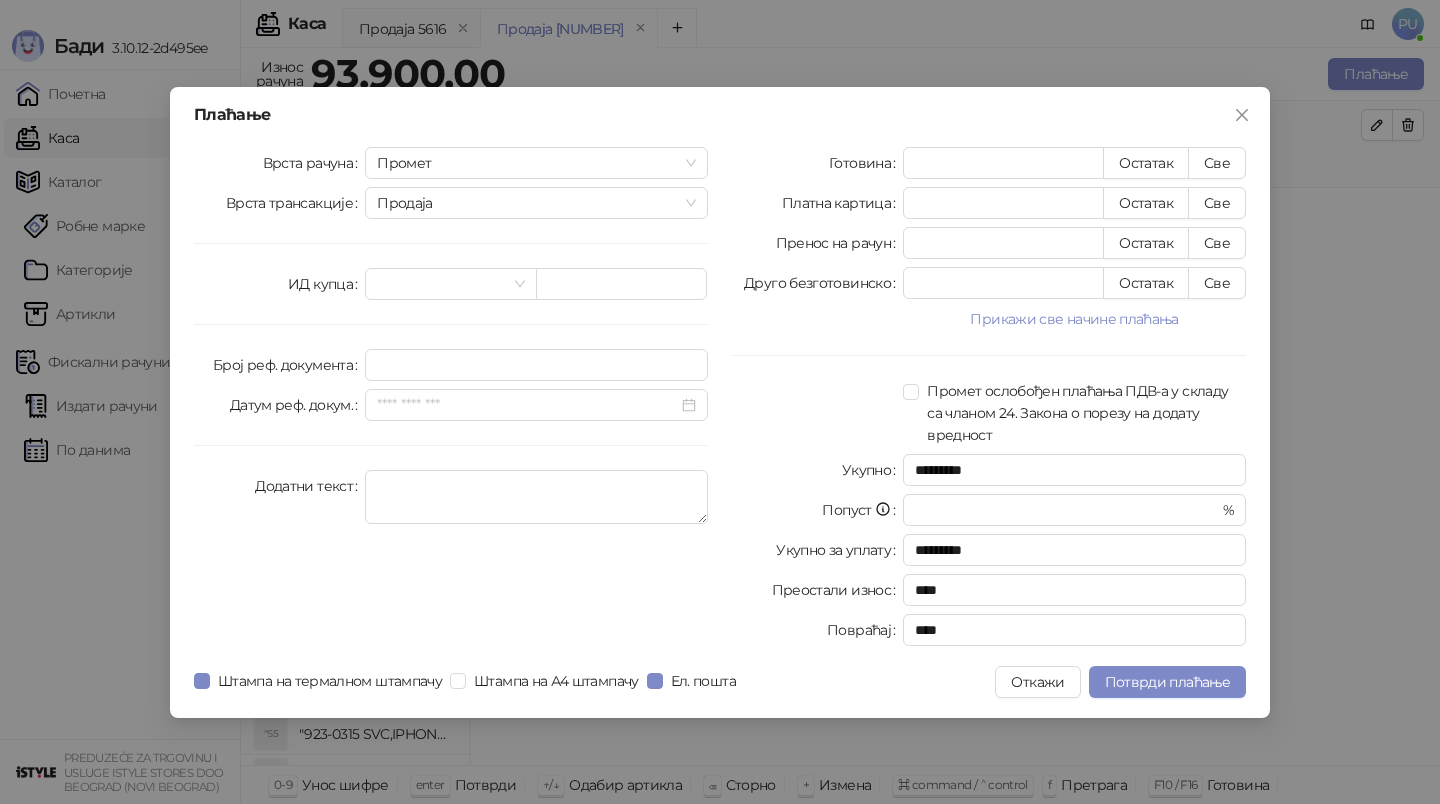 click on "Плаћање Врста рачуна Промет Врста трансакције Продаја ИД купца Број реф. документа Датум реф. докум. Додатни текст Готовина ***** Остатак Све Платна картица ***** Остатак Све Пренос на рачун * Остатак Све Друго безготовинско * Остатак Све Прикажи све начине плаћања Чек * Остатак Све Ваучер * Остатак Све Инстант плаћање * Остатак Све   Промет ослобођен плаћања ПДВ-а у складу са чланом 24. Закона о порезу на додату вредност Укупно ********* Попуст   * % Укупно за уплату ********* Преостали износ **** Повраћај **** Штампа на термалном штампачу Штампа на А4 штампачу Ел. пошта Откажи" at bounding box center (720, 402) 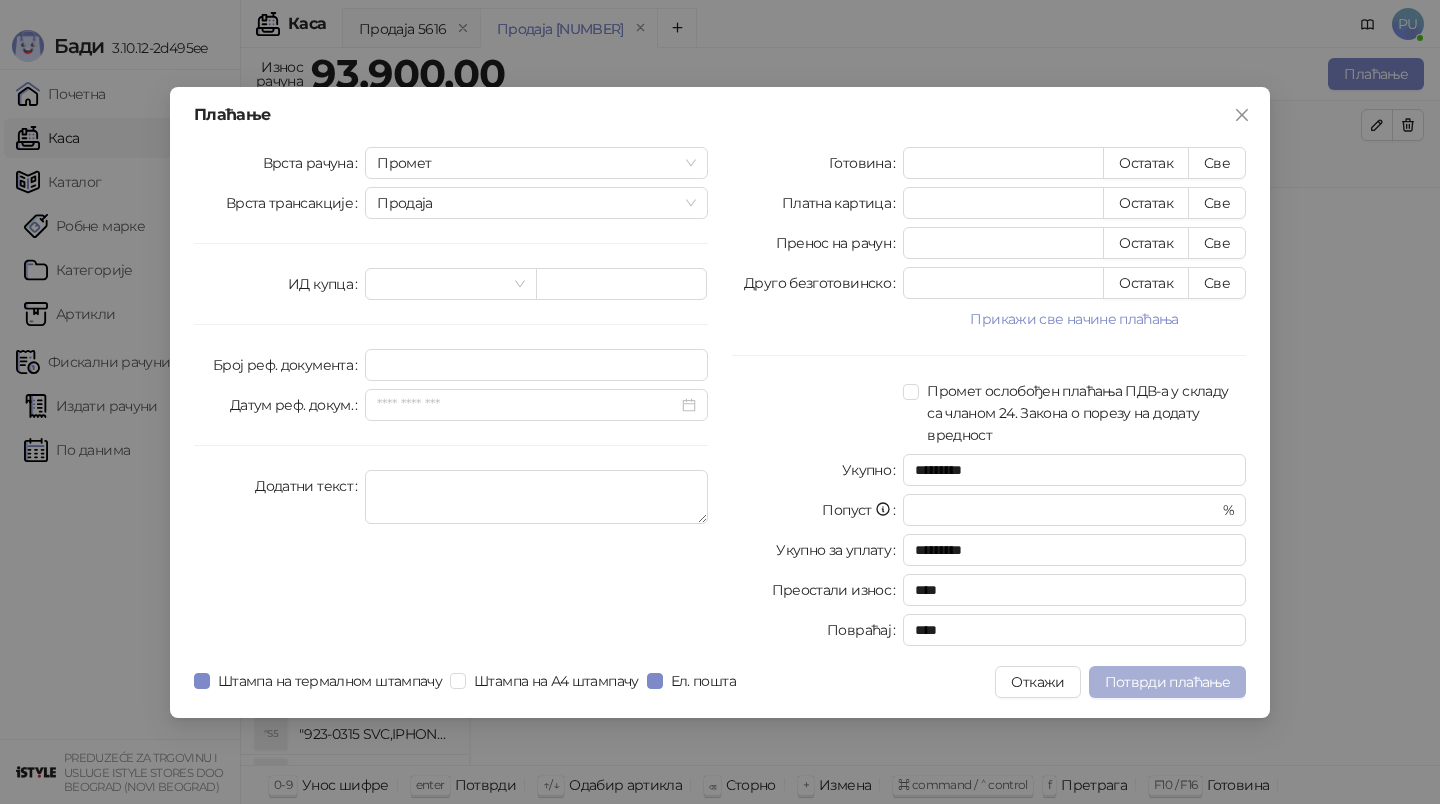 click on "Потврди плаћање" at bounding box center [1167, 682] 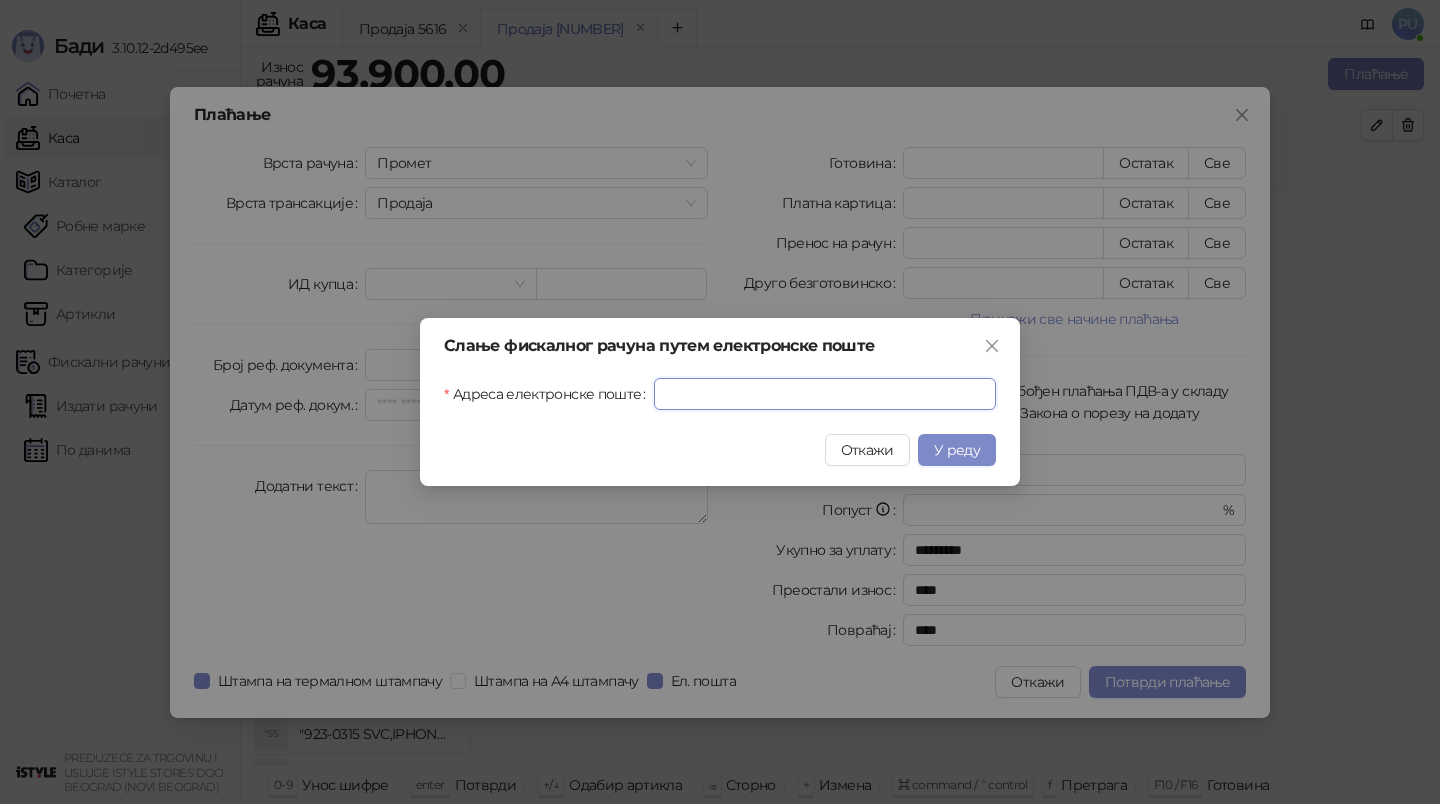 click on "Адреса електронске поште" at bounding box center (825, 394) 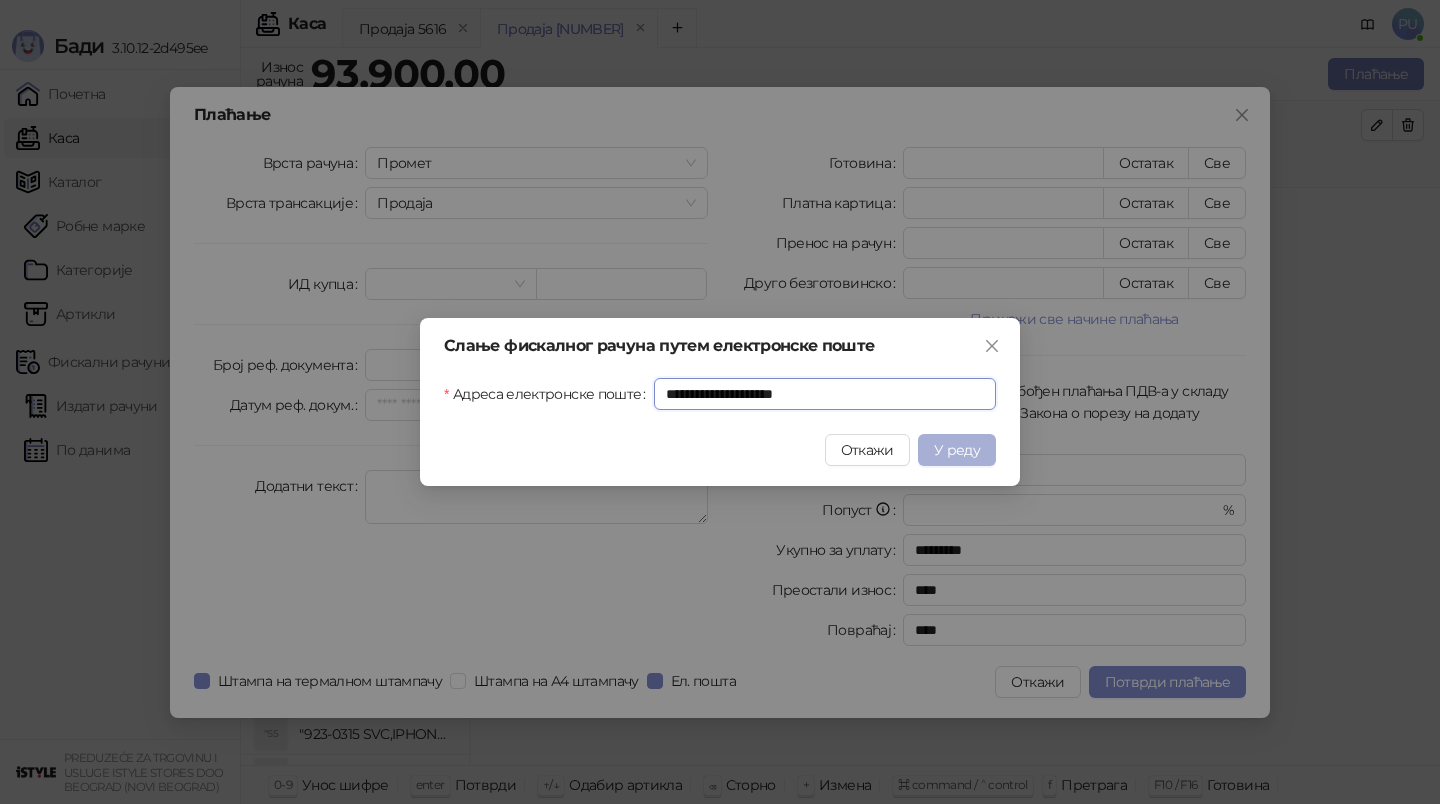 type on "**********" 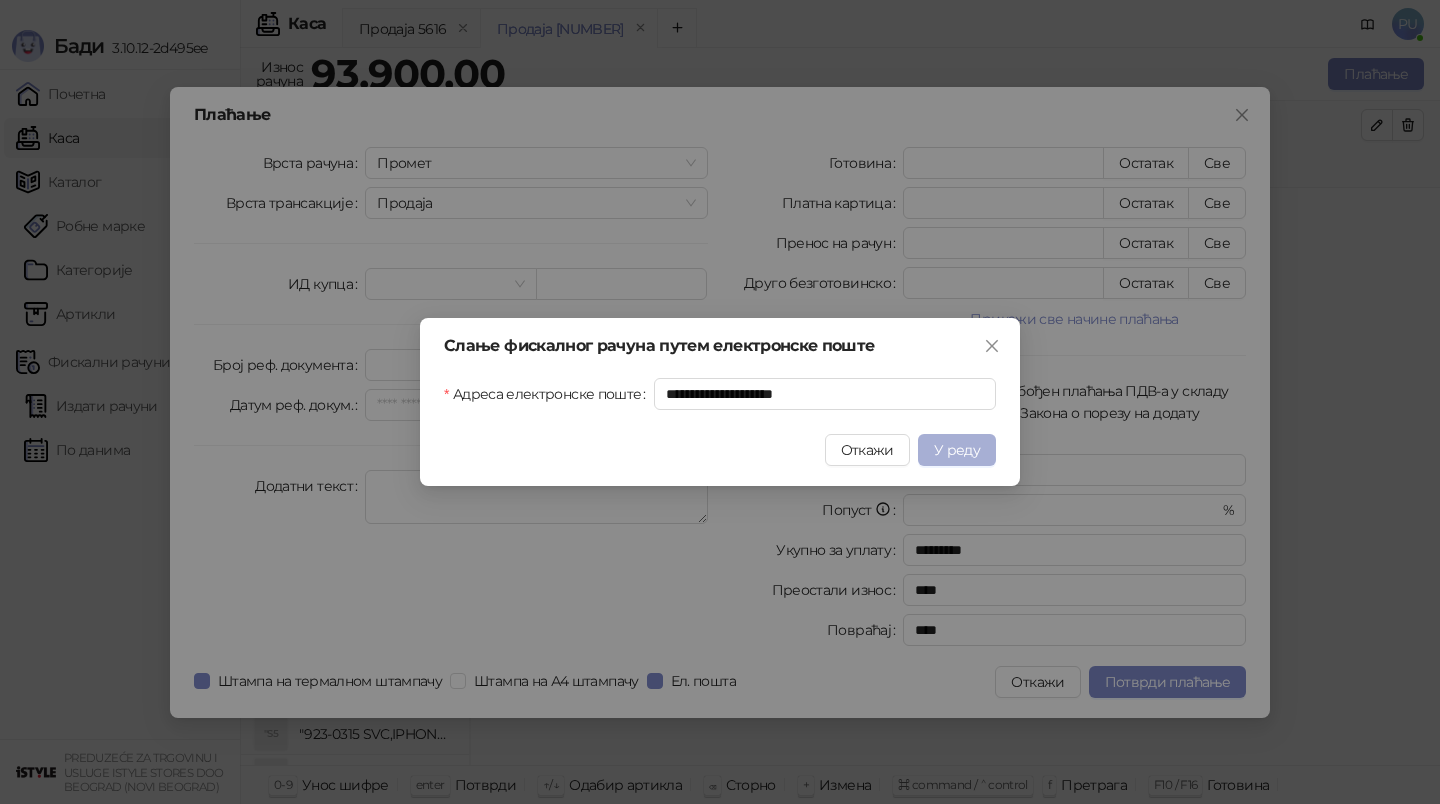 click on "У реду" at bounding box center [957, 450] 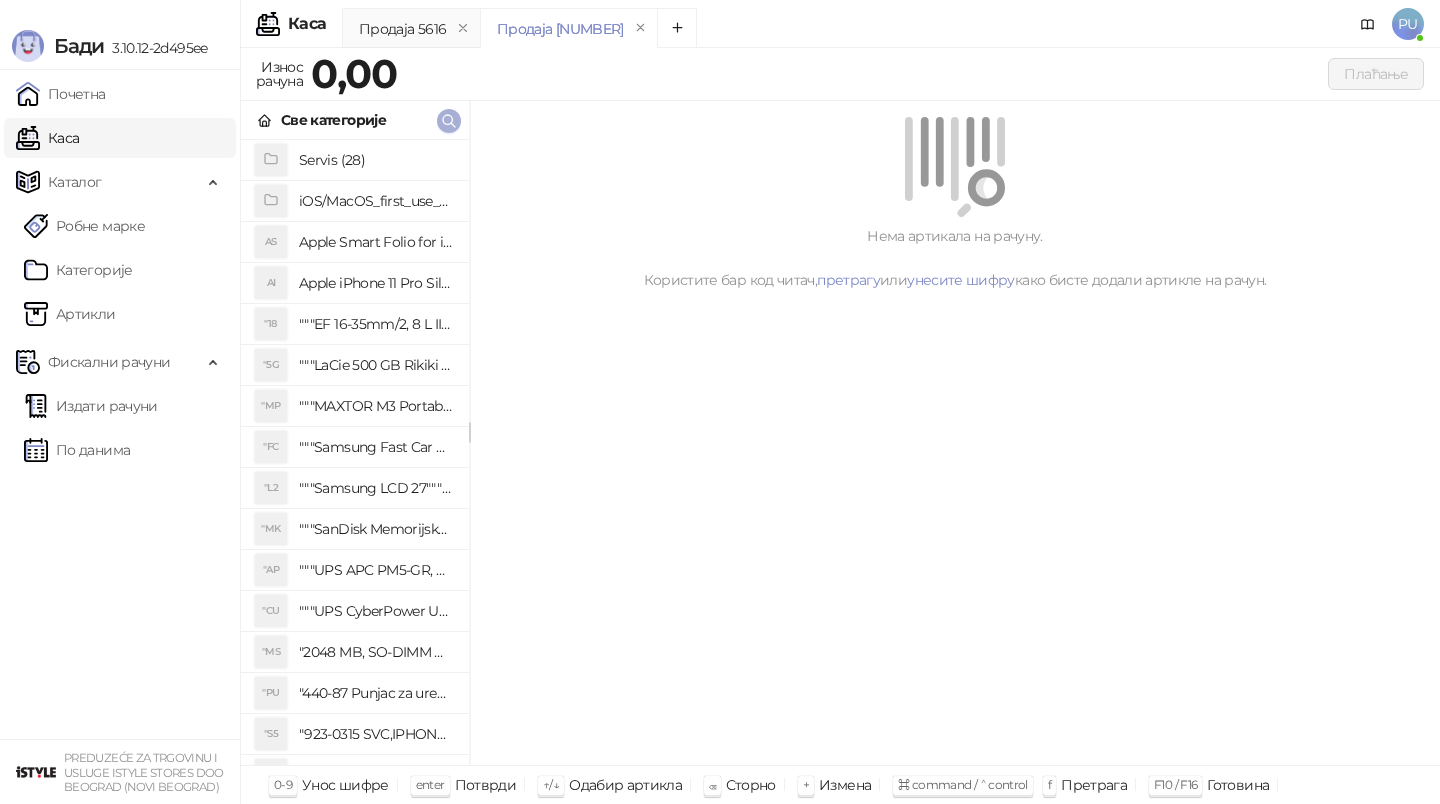 click 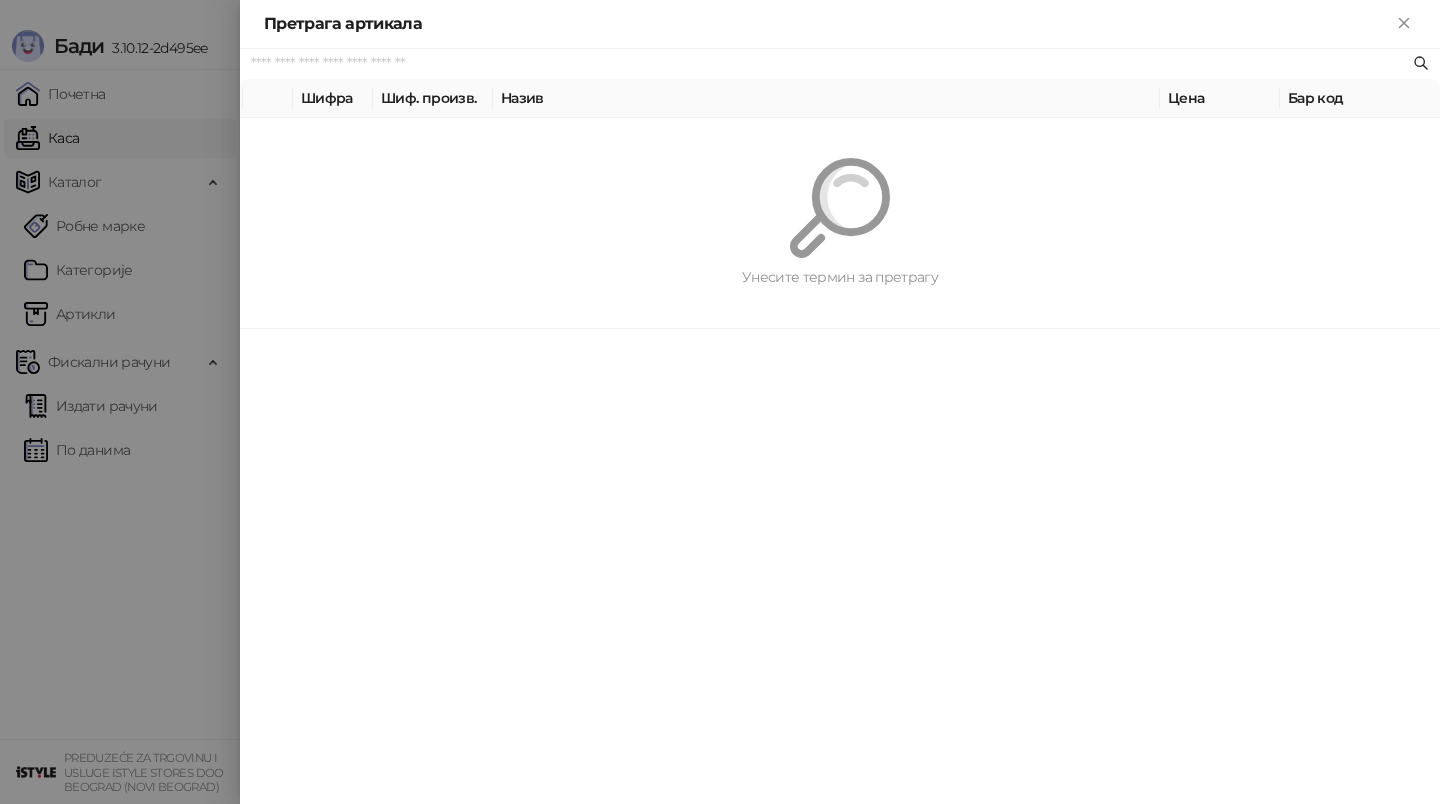 paste on "*********" 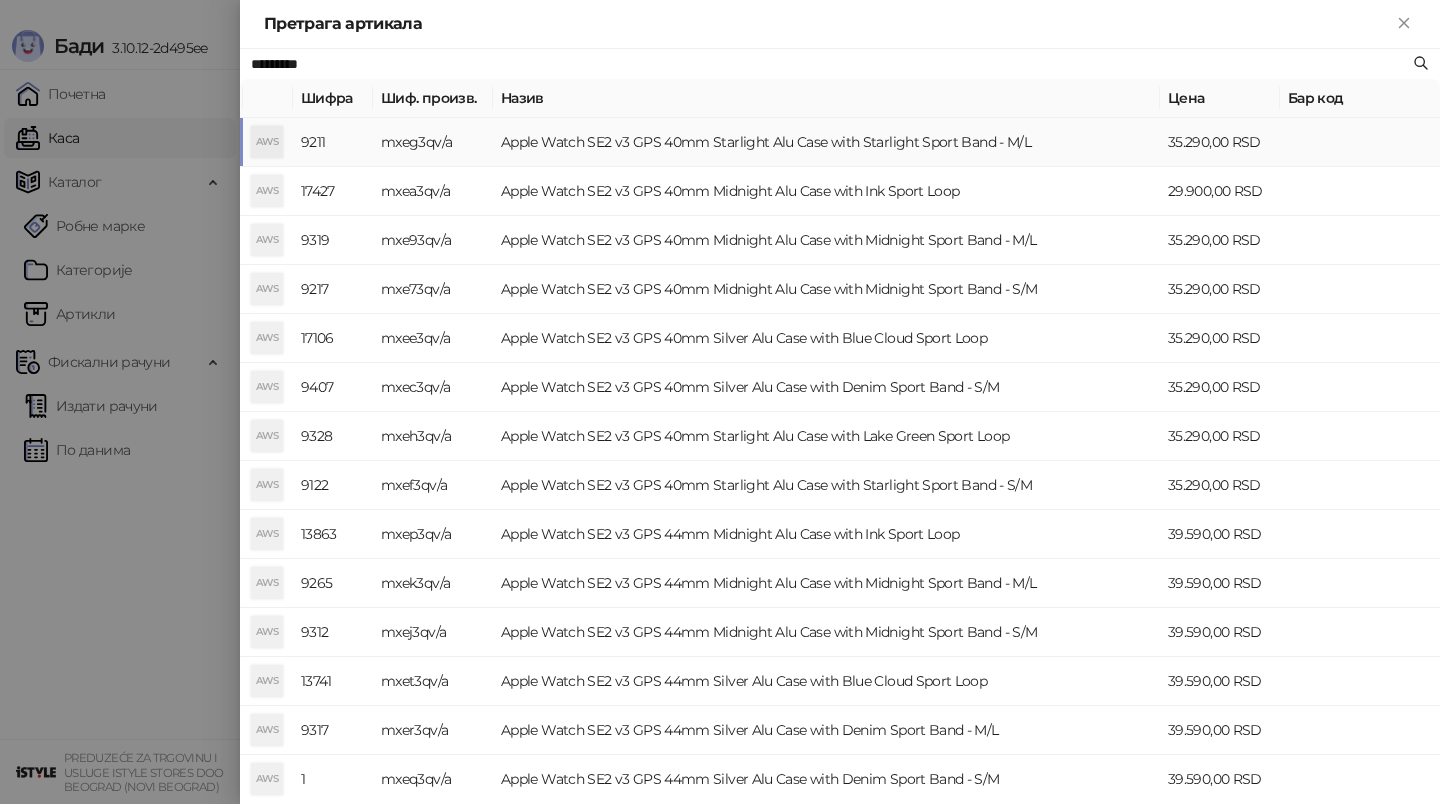 type on "*********" 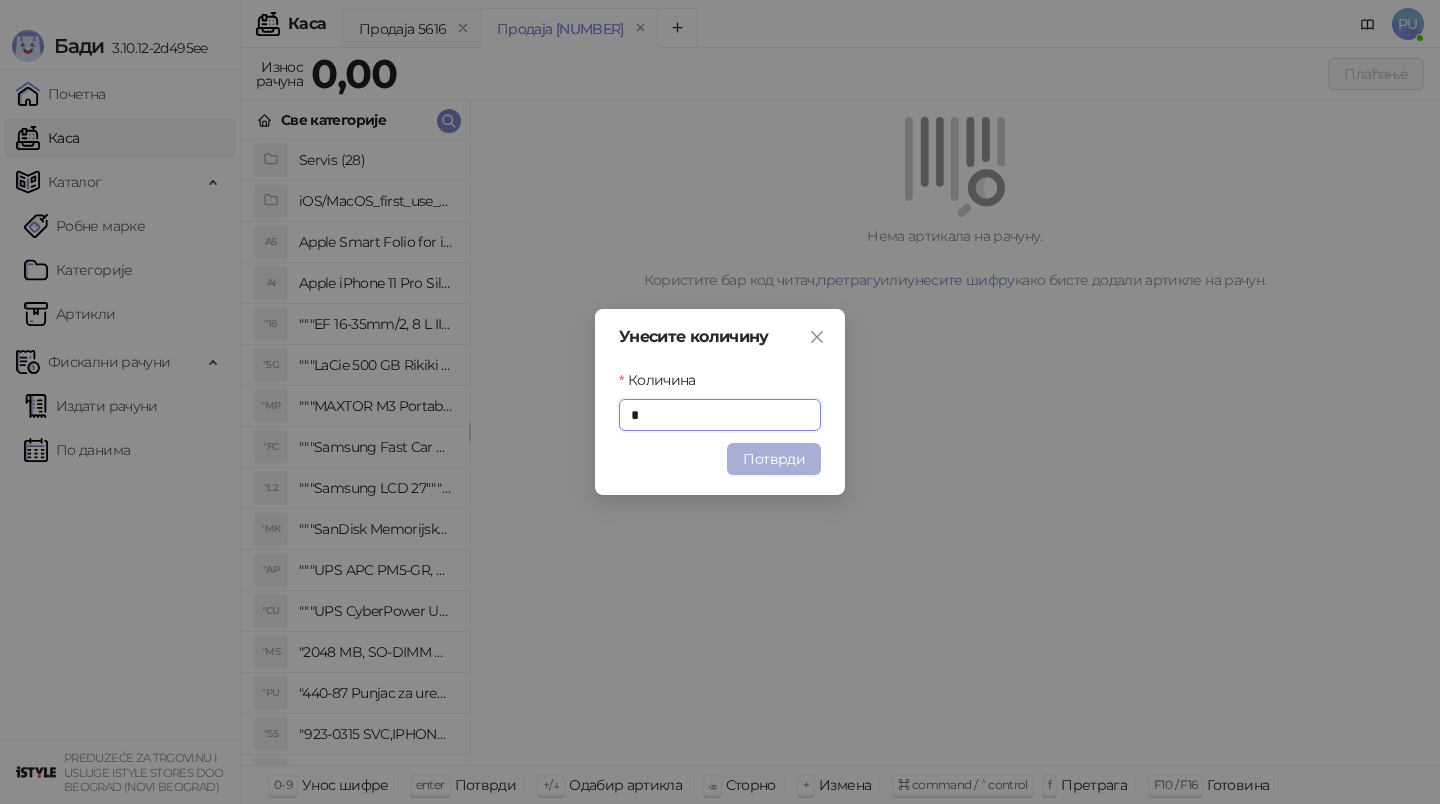 click on "Потврди" at bounding box center (774, 459) 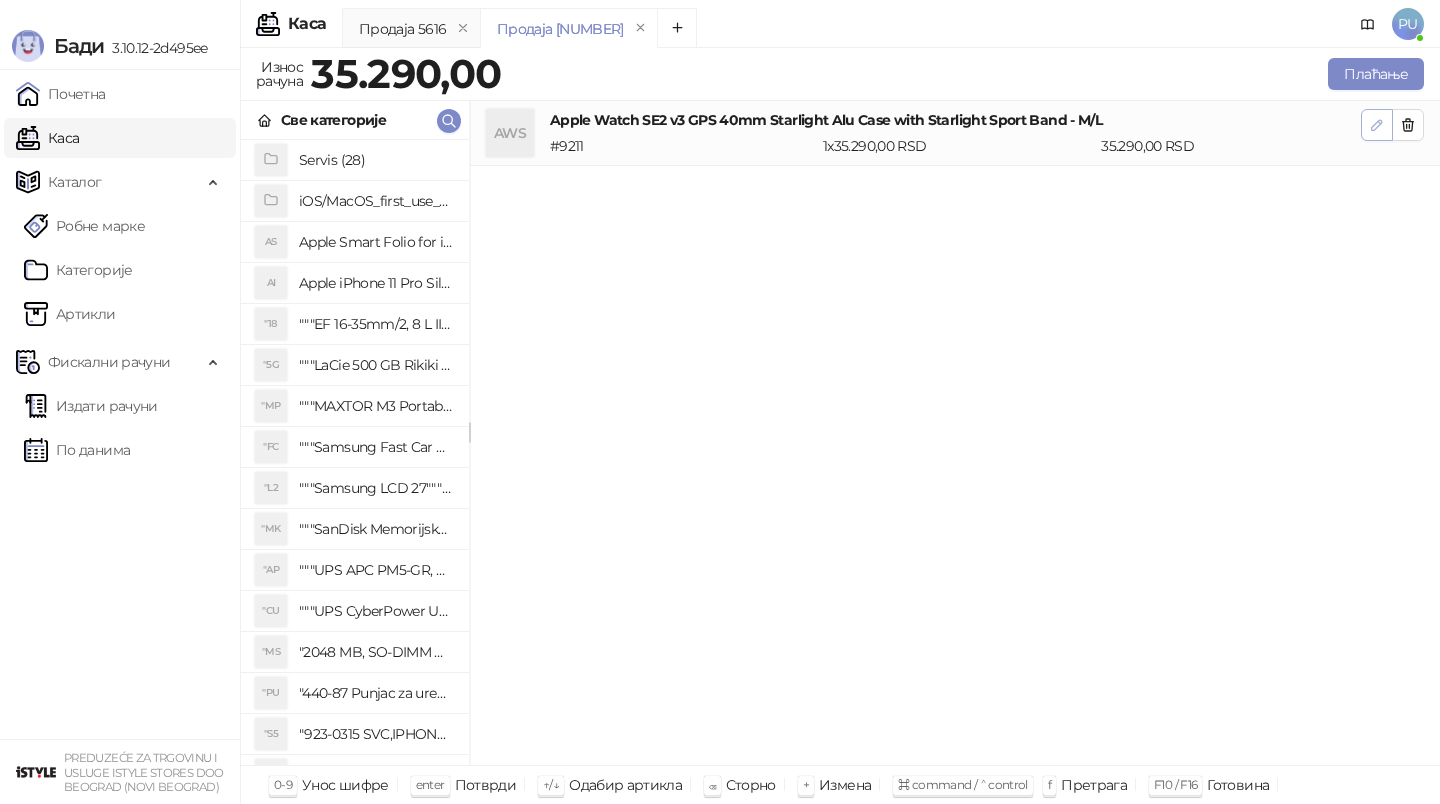 click at bounding box center [1377, 125] 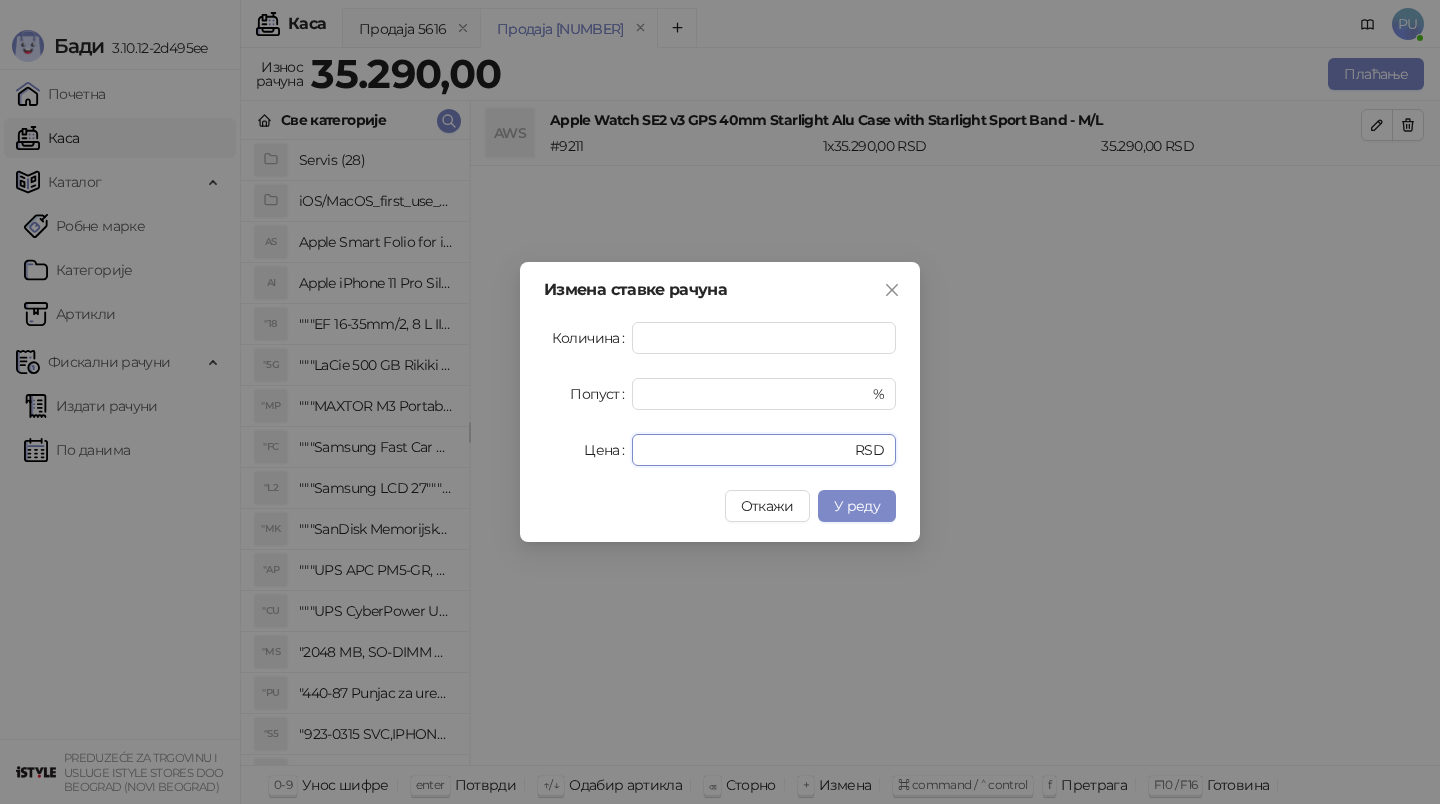 drag, startPoint x: 698, startPoint y: 453, endPoint x: 348, endPoint y: 476, distance: 350.7549 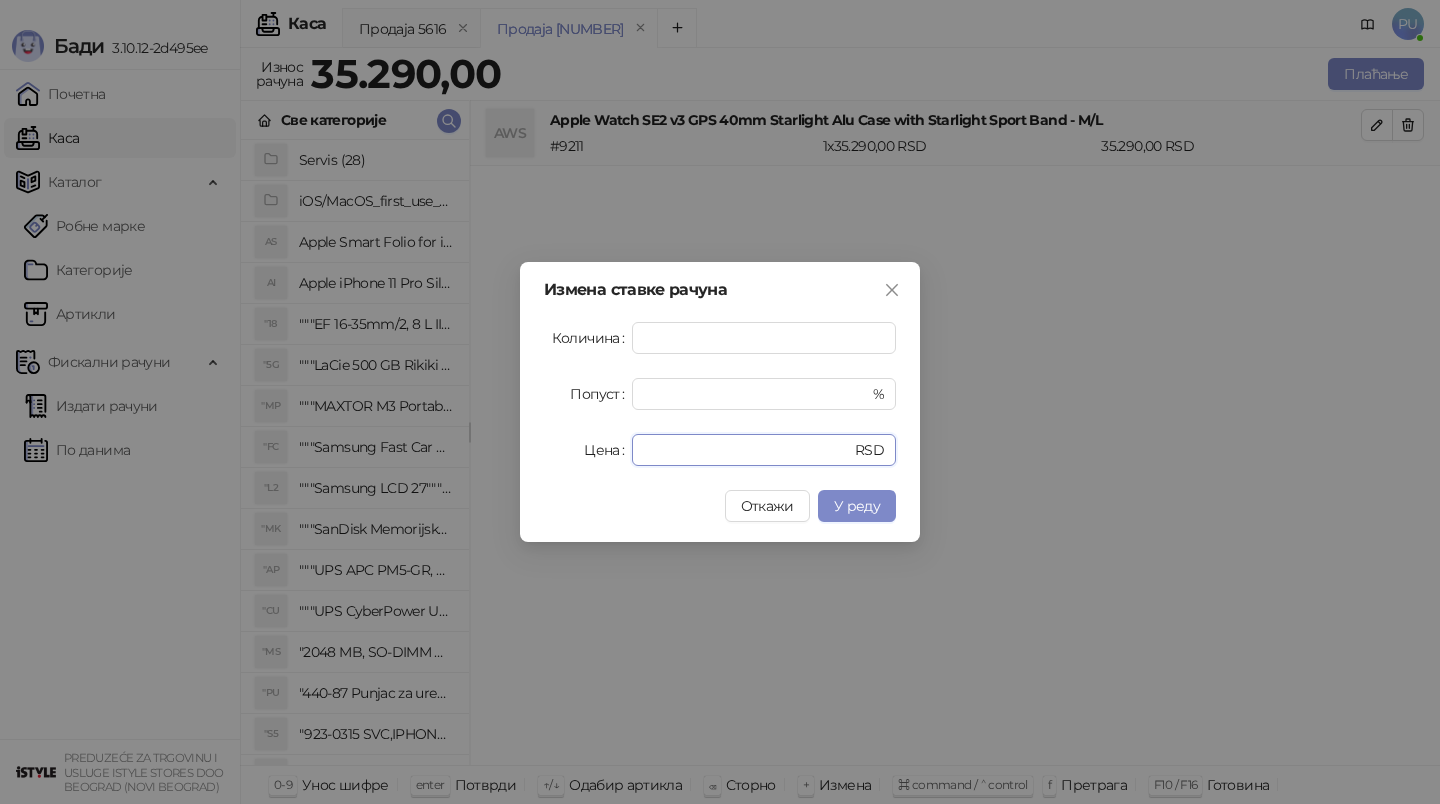 drag, startPoint x: 684, startPoint y: 446, endPoint x: 447, endPoint y: 446, distance: 237 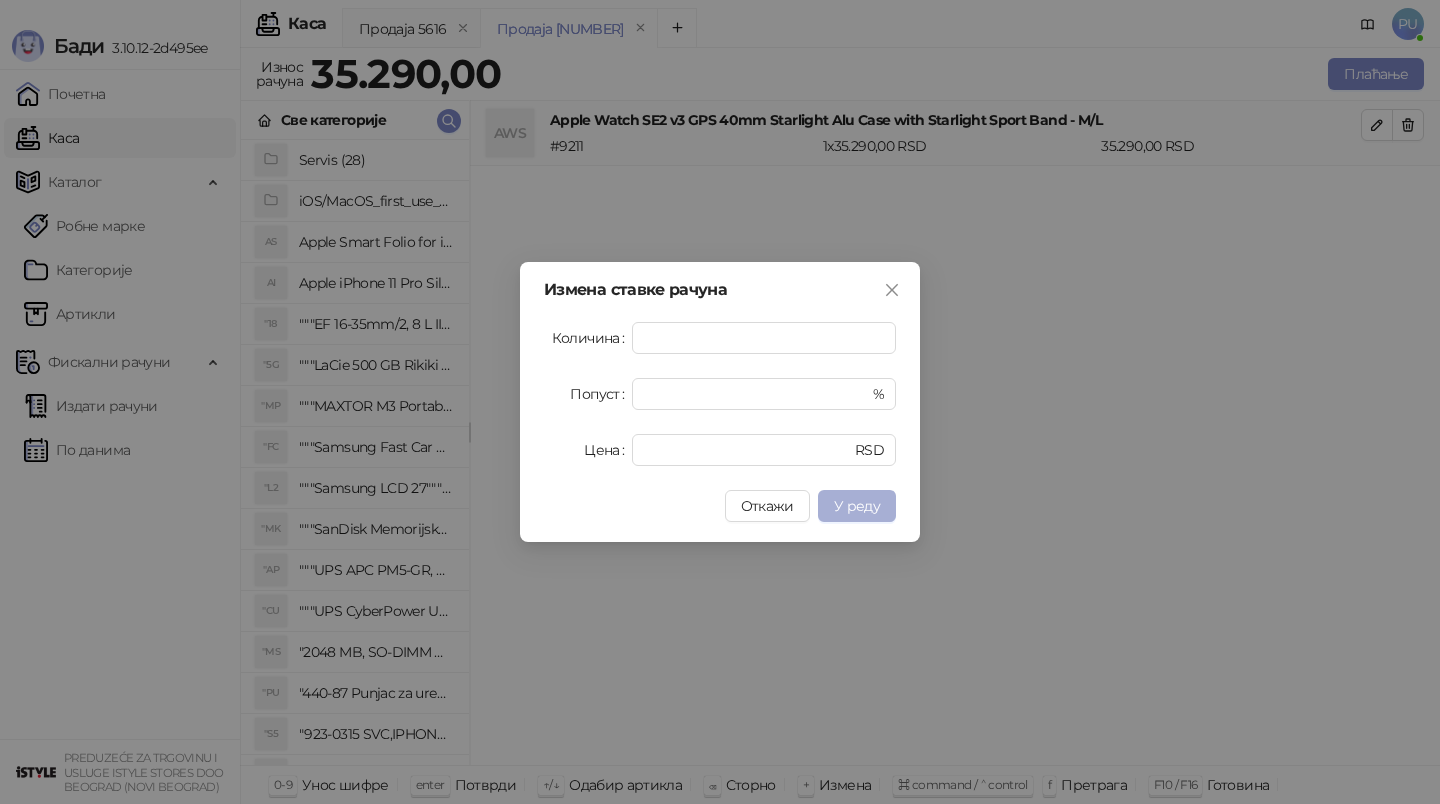 type on "*****" 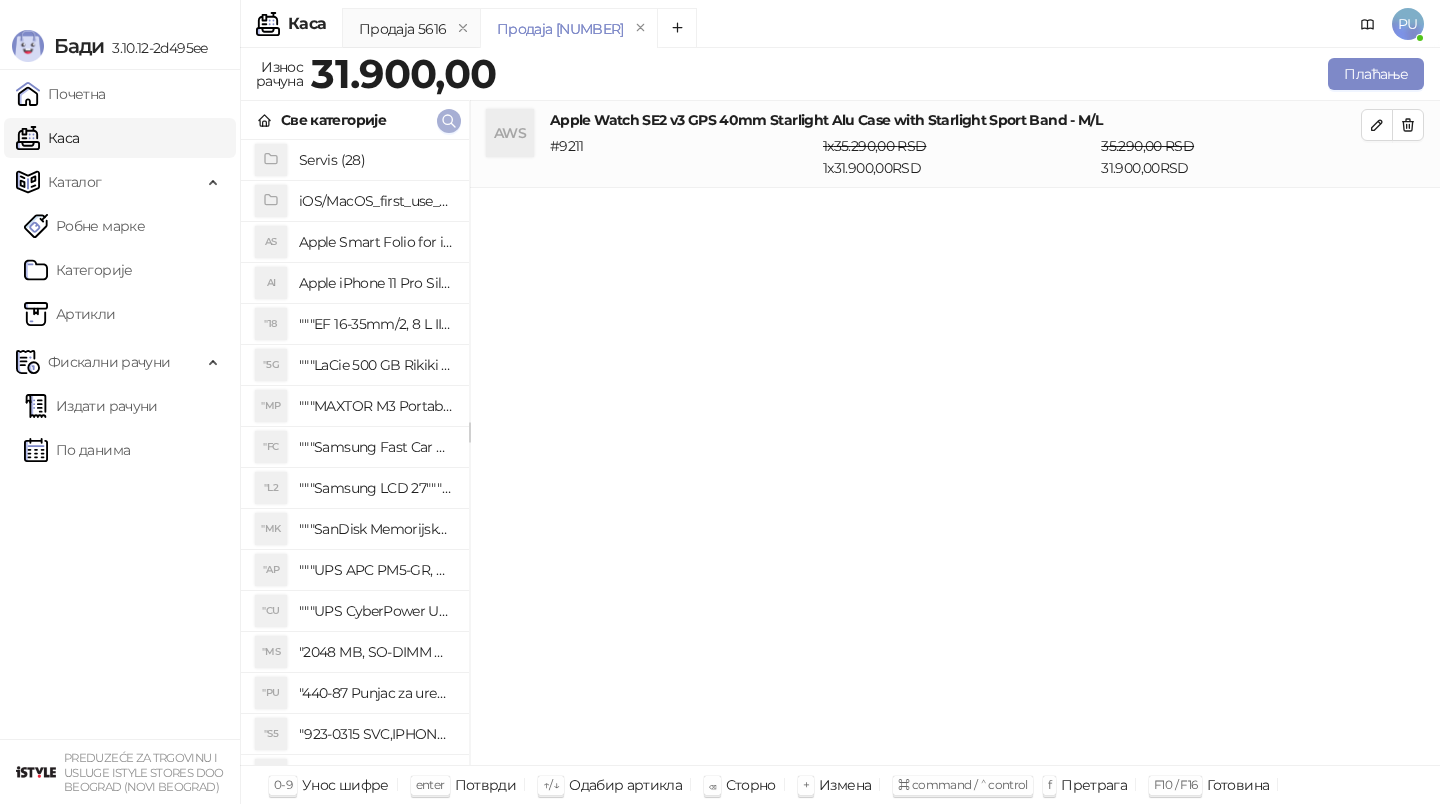 click at bounding box center (449, 121) 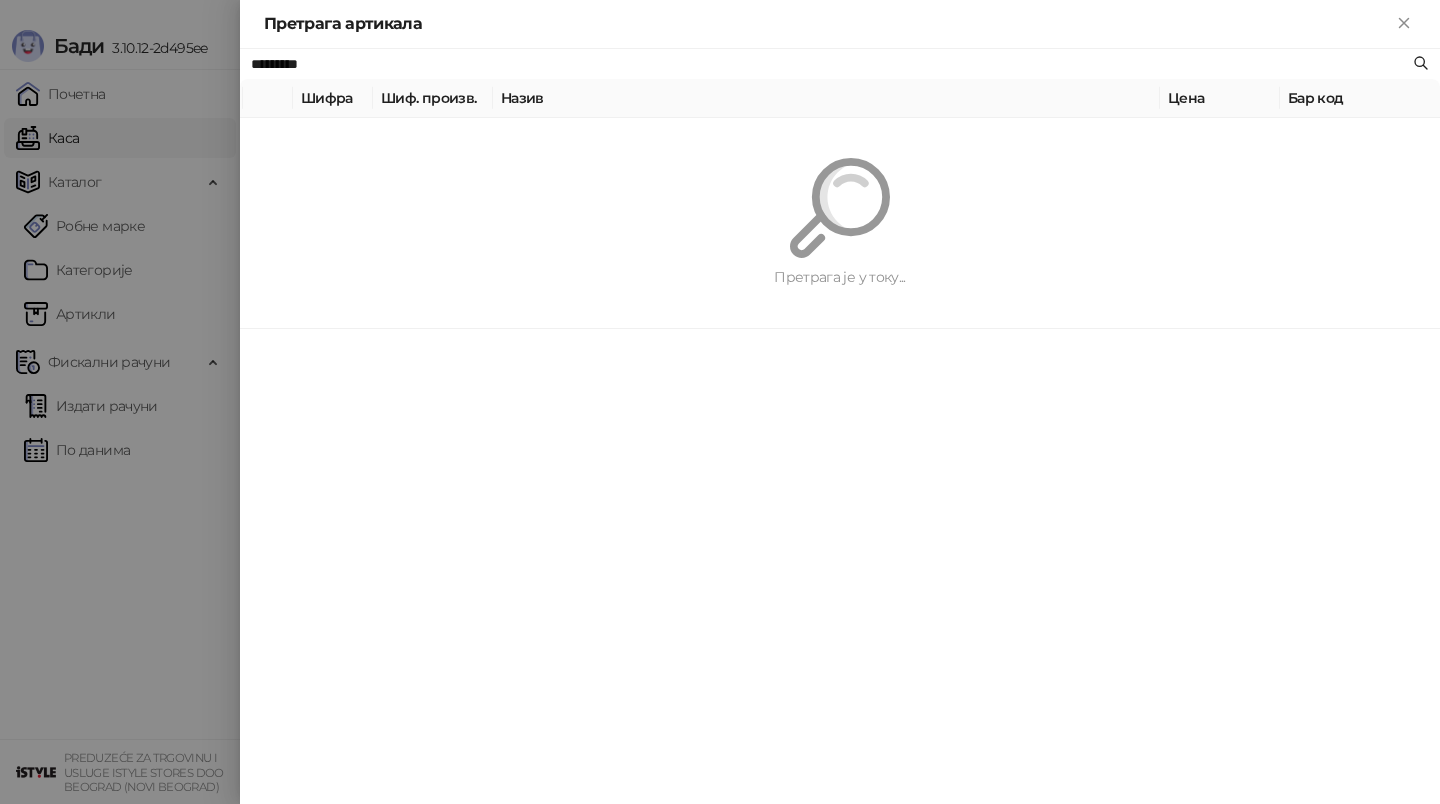 paste on "*******" 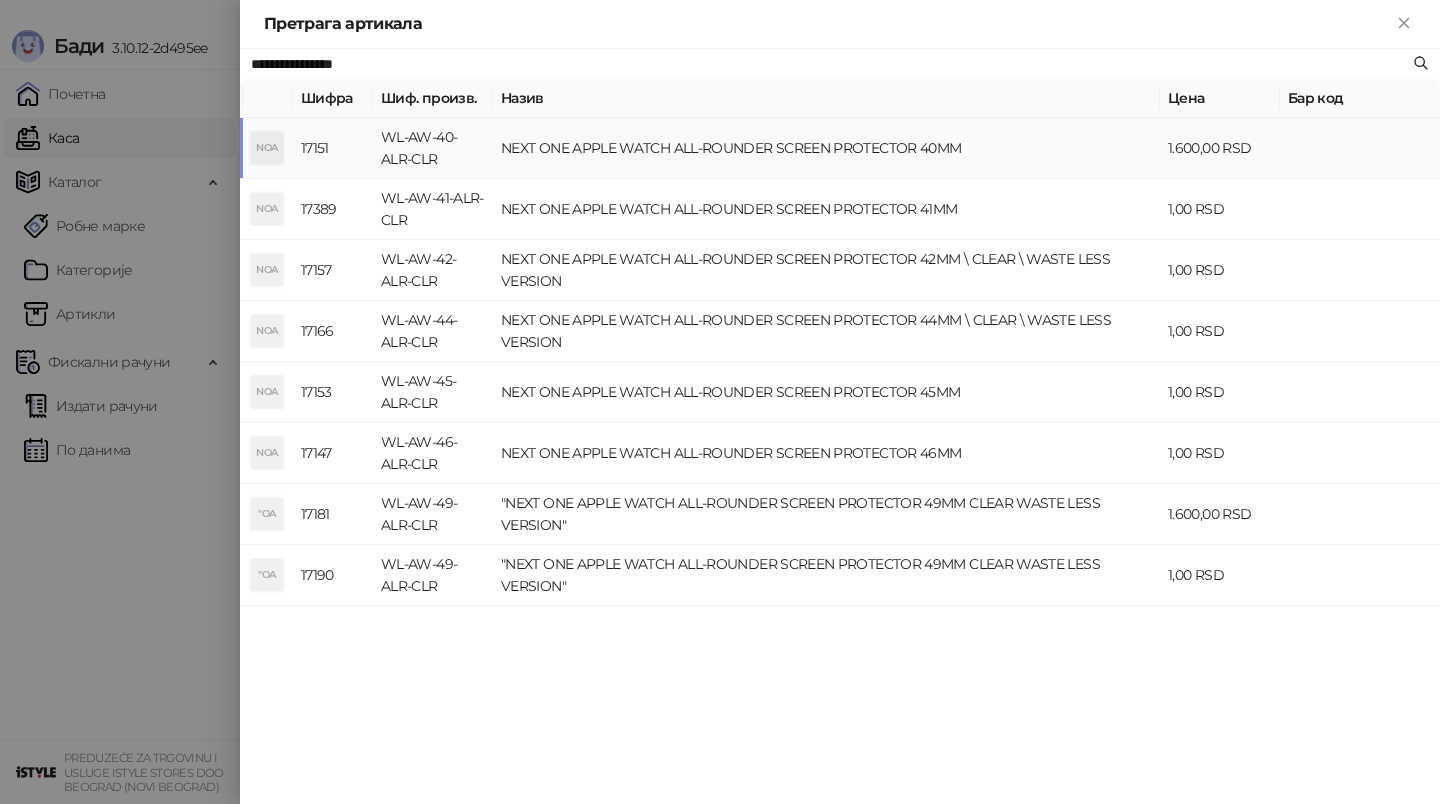 click on "NEXT ONE APPLE WATCH ALL-ROUNDER SCREEN PROTECTOR 40MM" at bounding box center [826, 148] 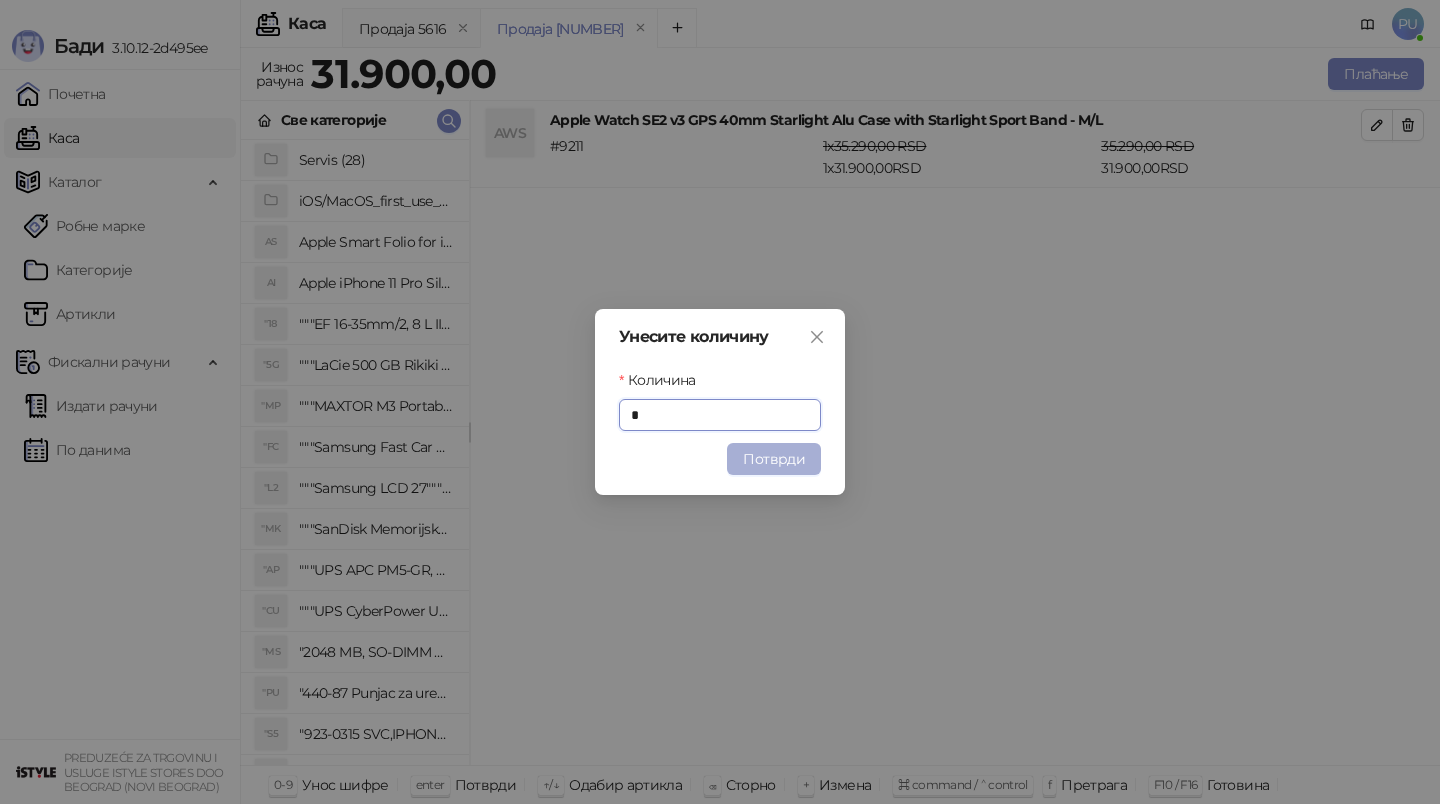 click on "Потврди" at bounding box center [774, 459] 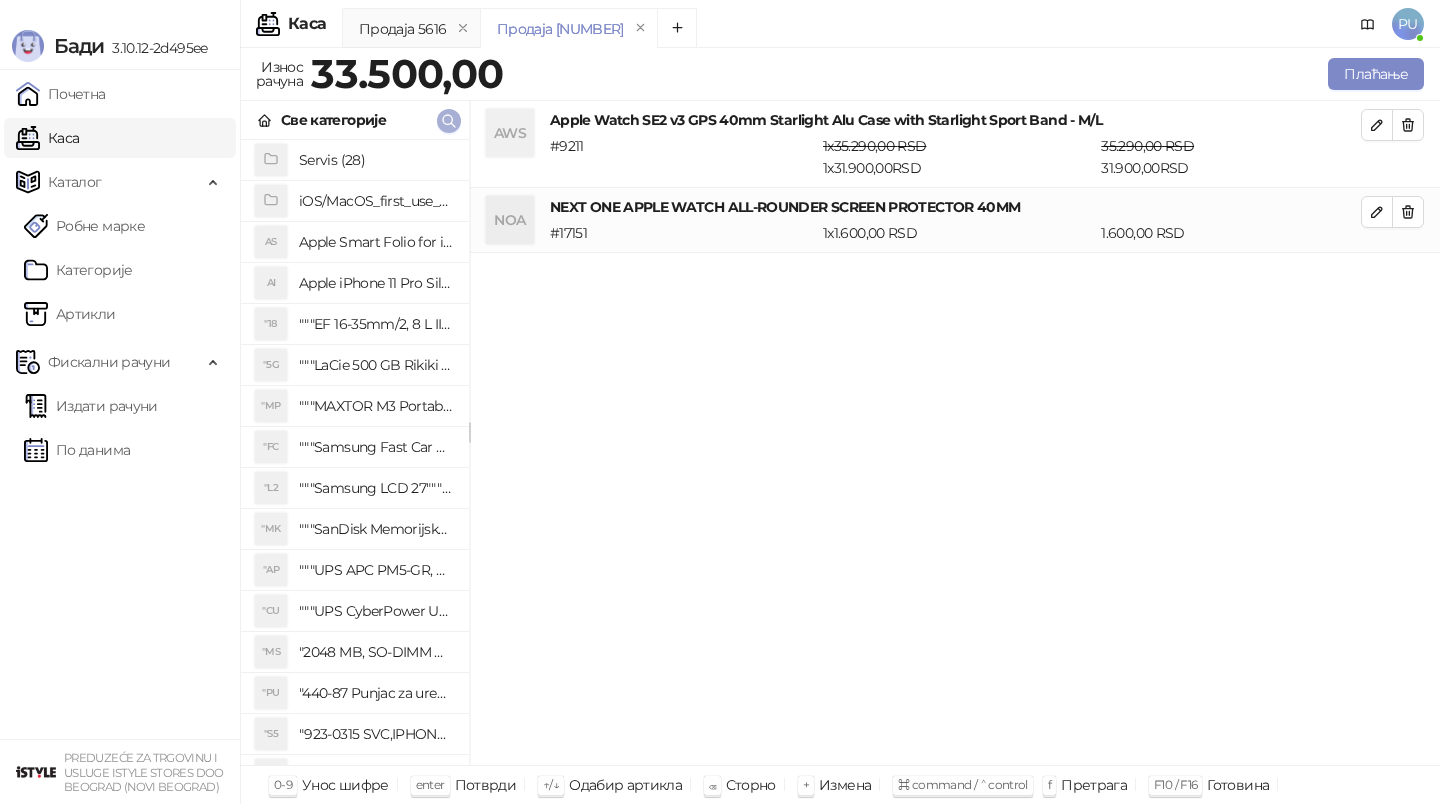 click at bounding box center [449, 121] 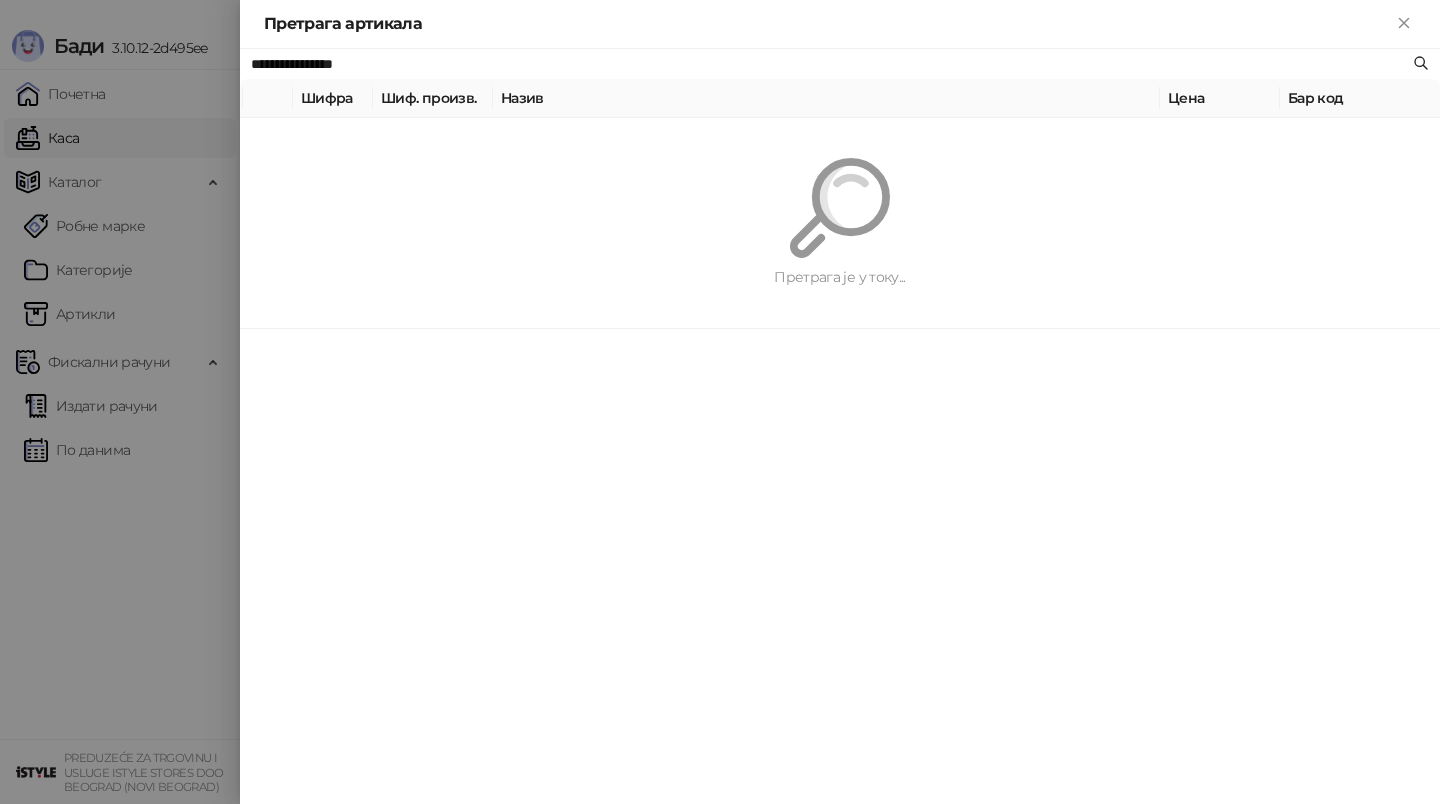 paste on "**********" 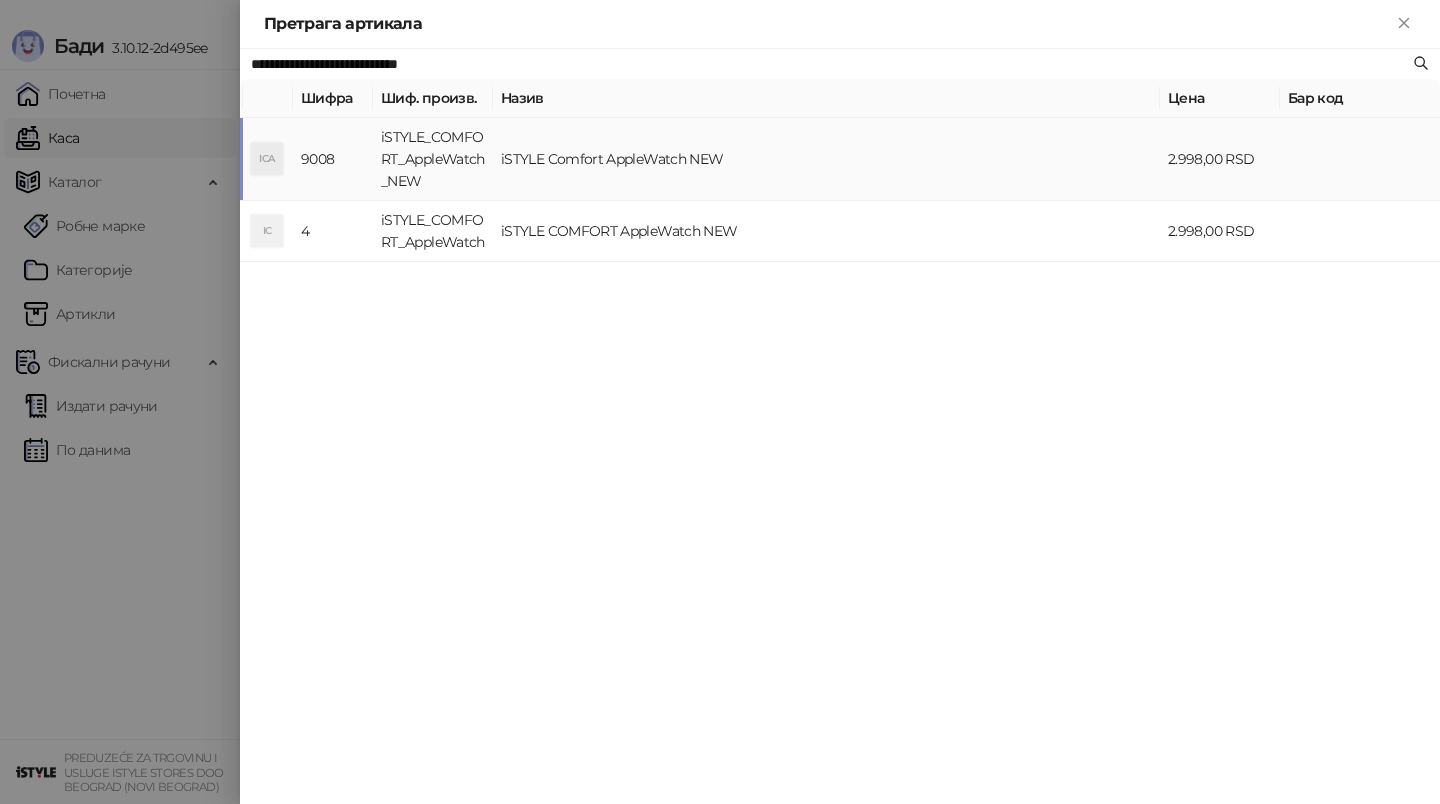 type on "**********" 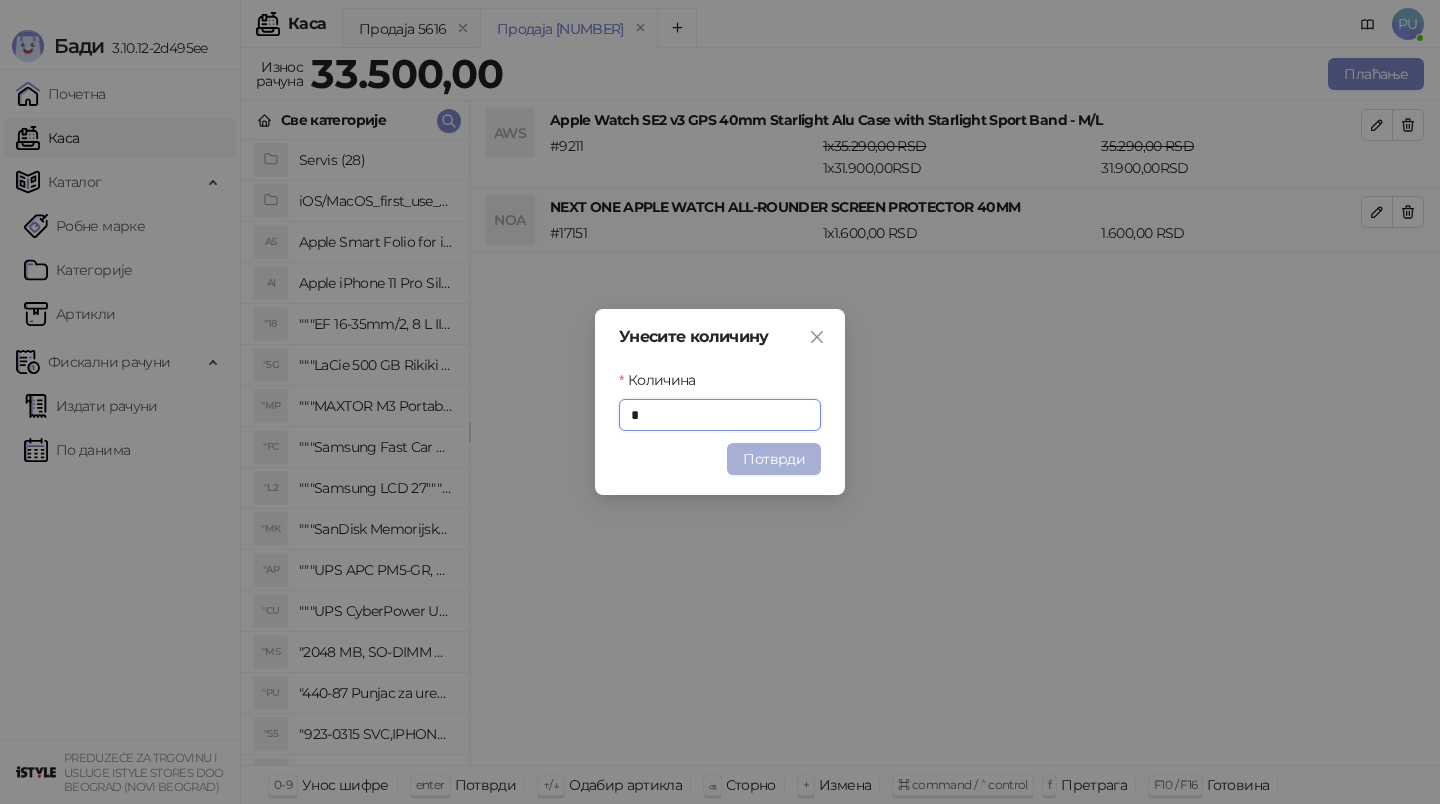 click on "Потврди" at bounding box center [774, 459] 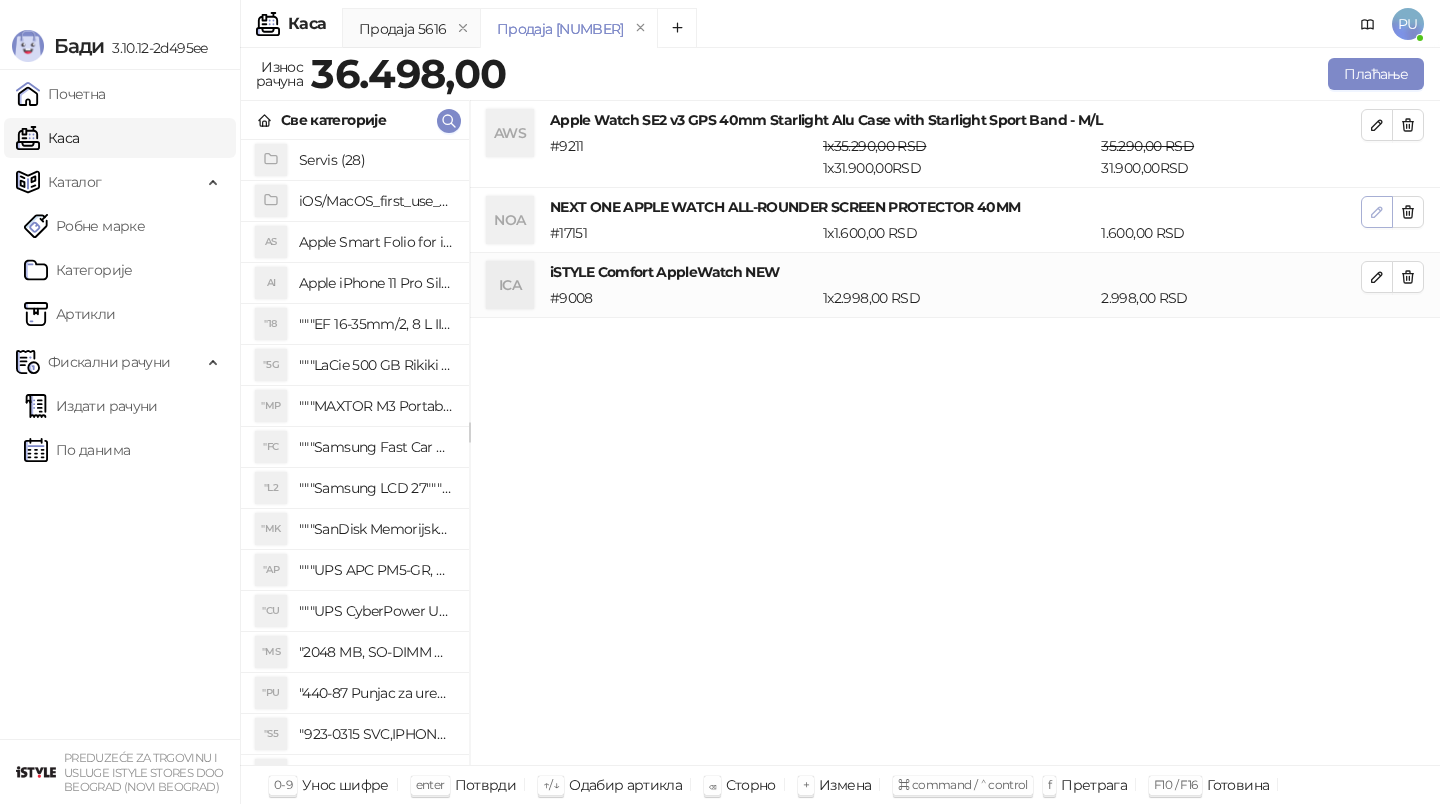 click 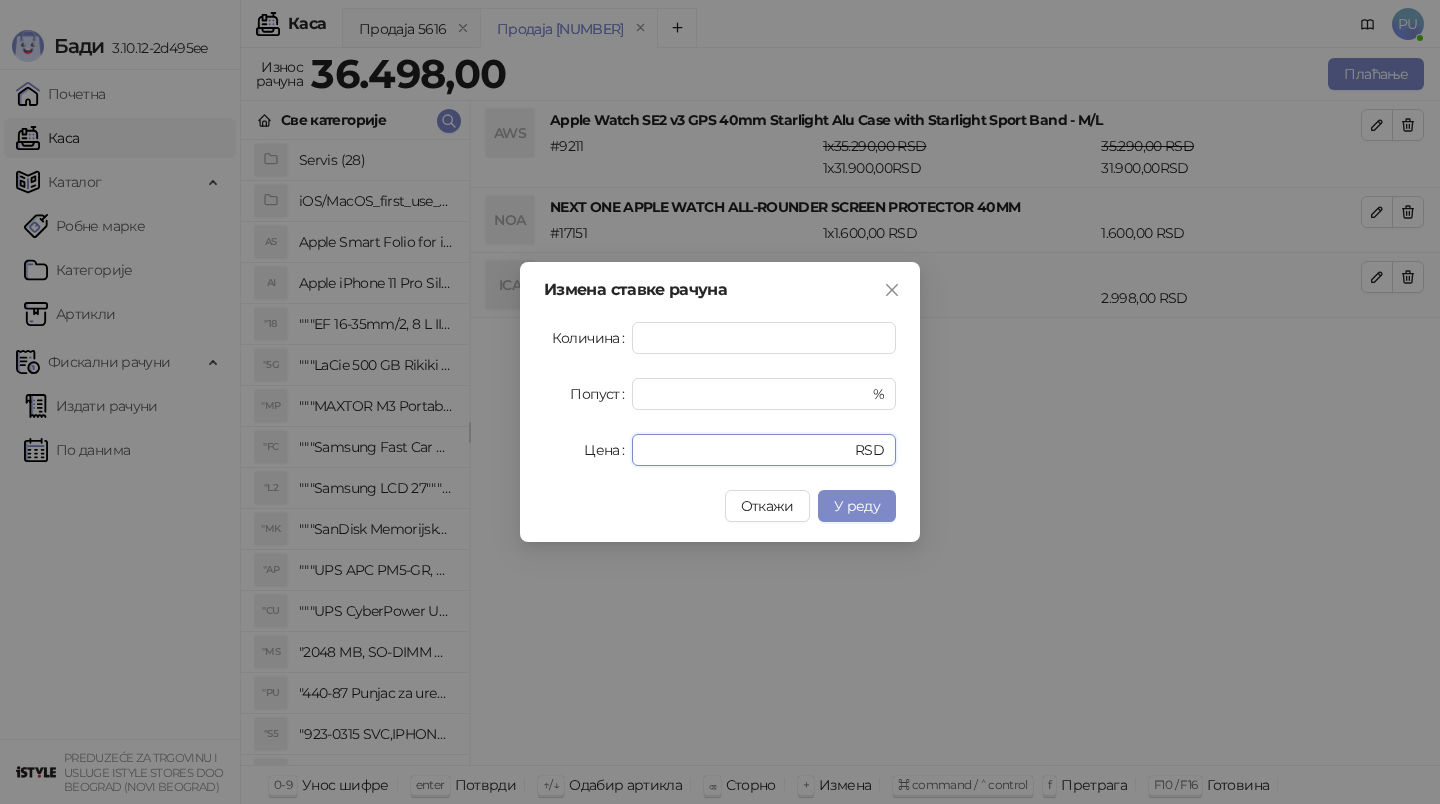 drag, startPoint x: 745, startPoint y: 444, endPoint x: 426, endPoint y: 457, distance: 319.26477 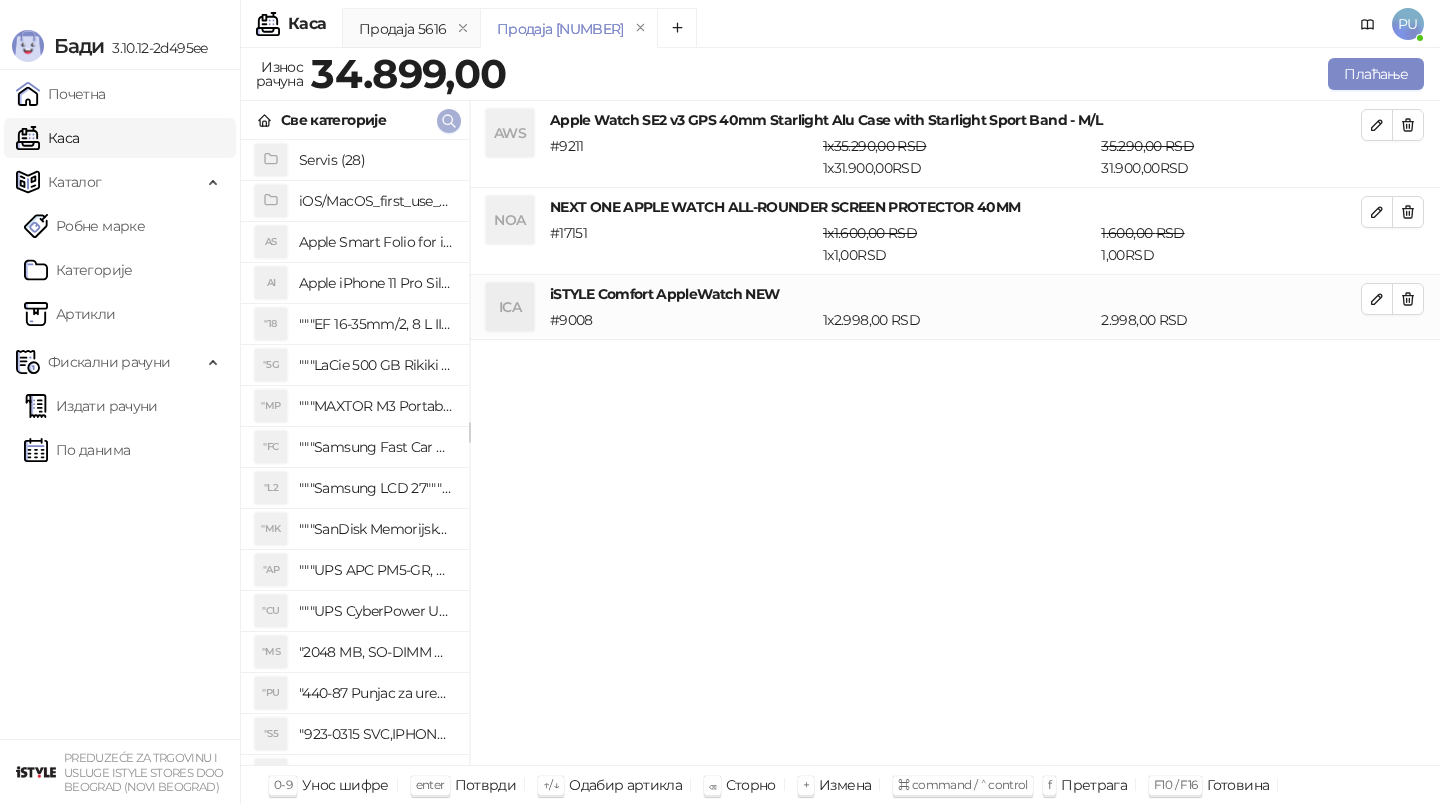 click at bounding box center [449, 120] 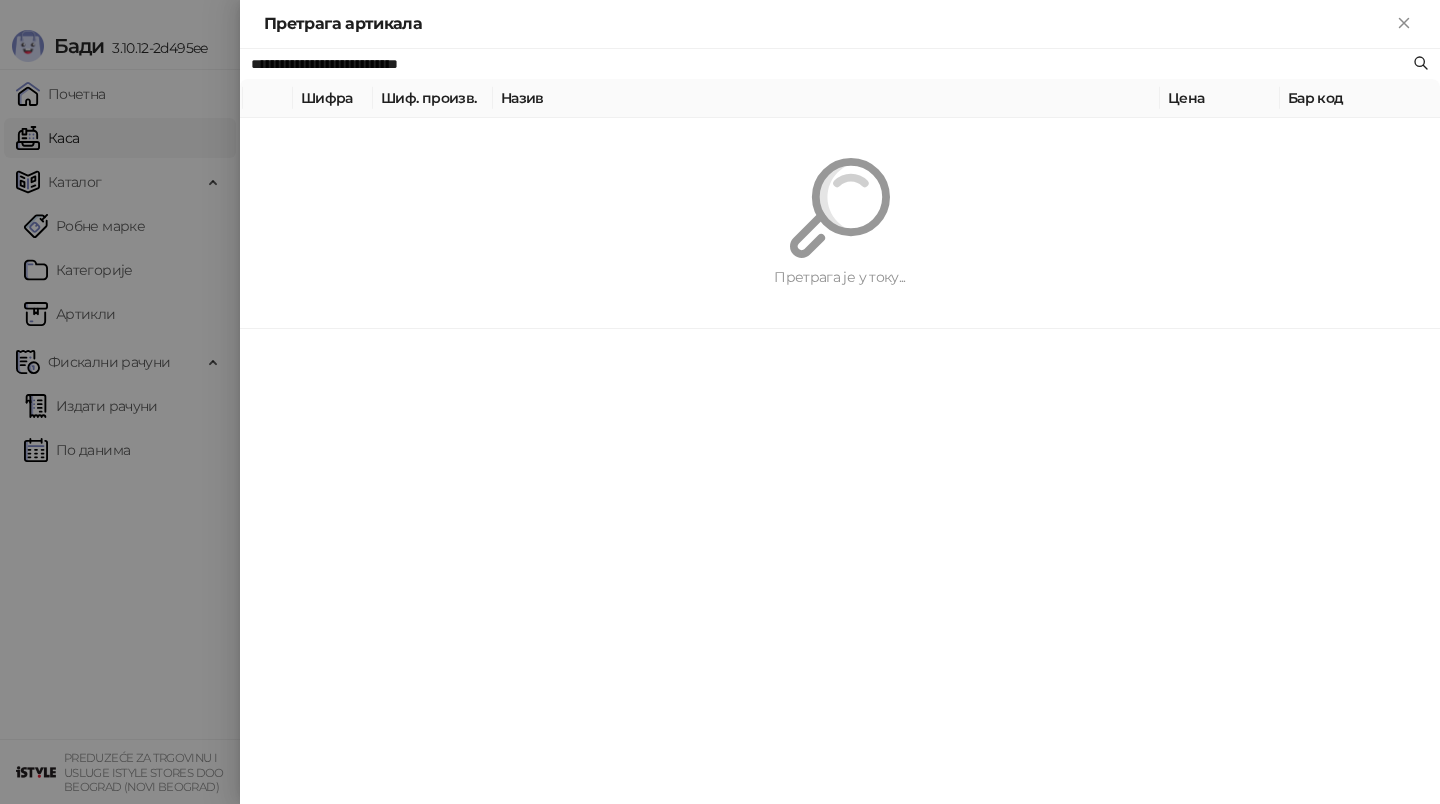 paste 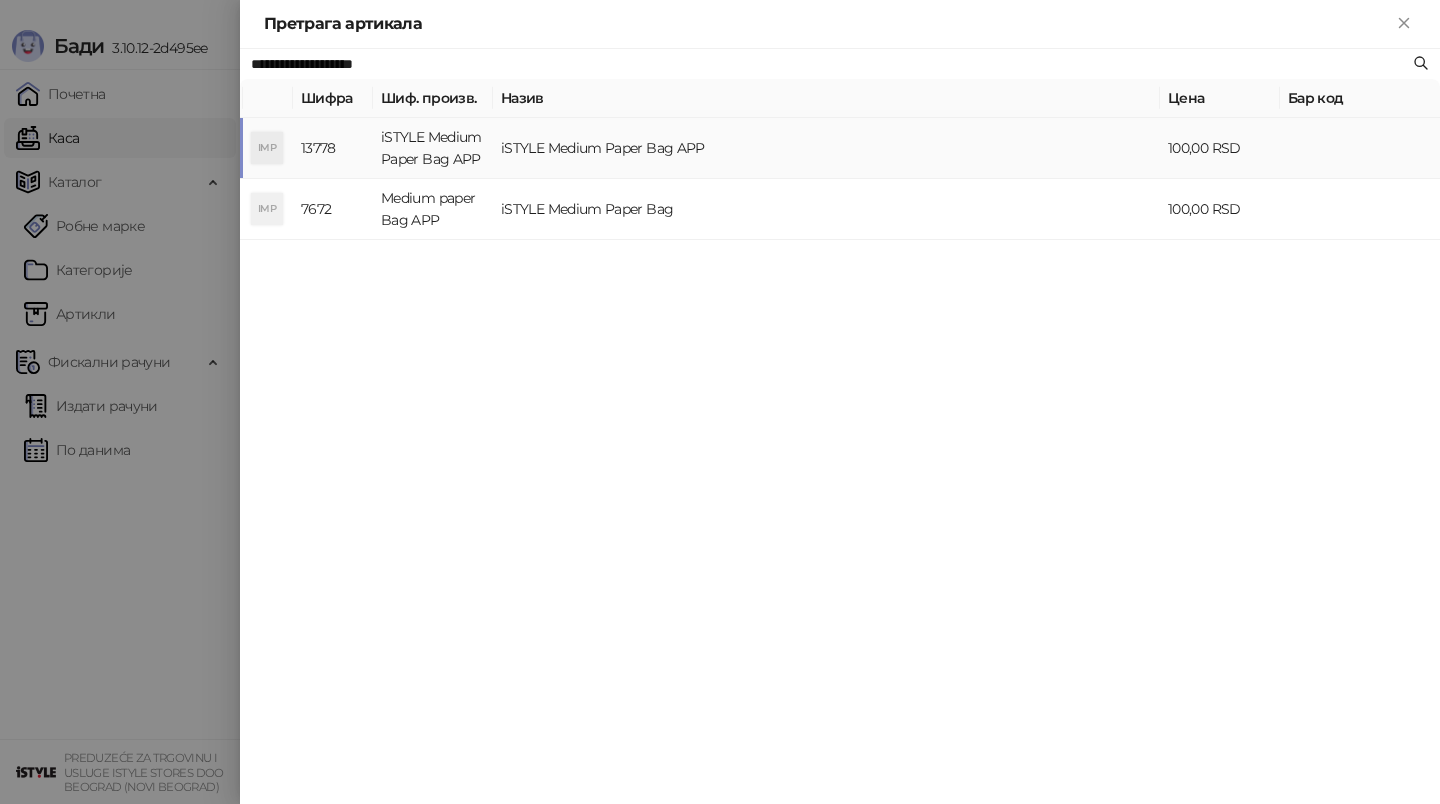 type on "**********" 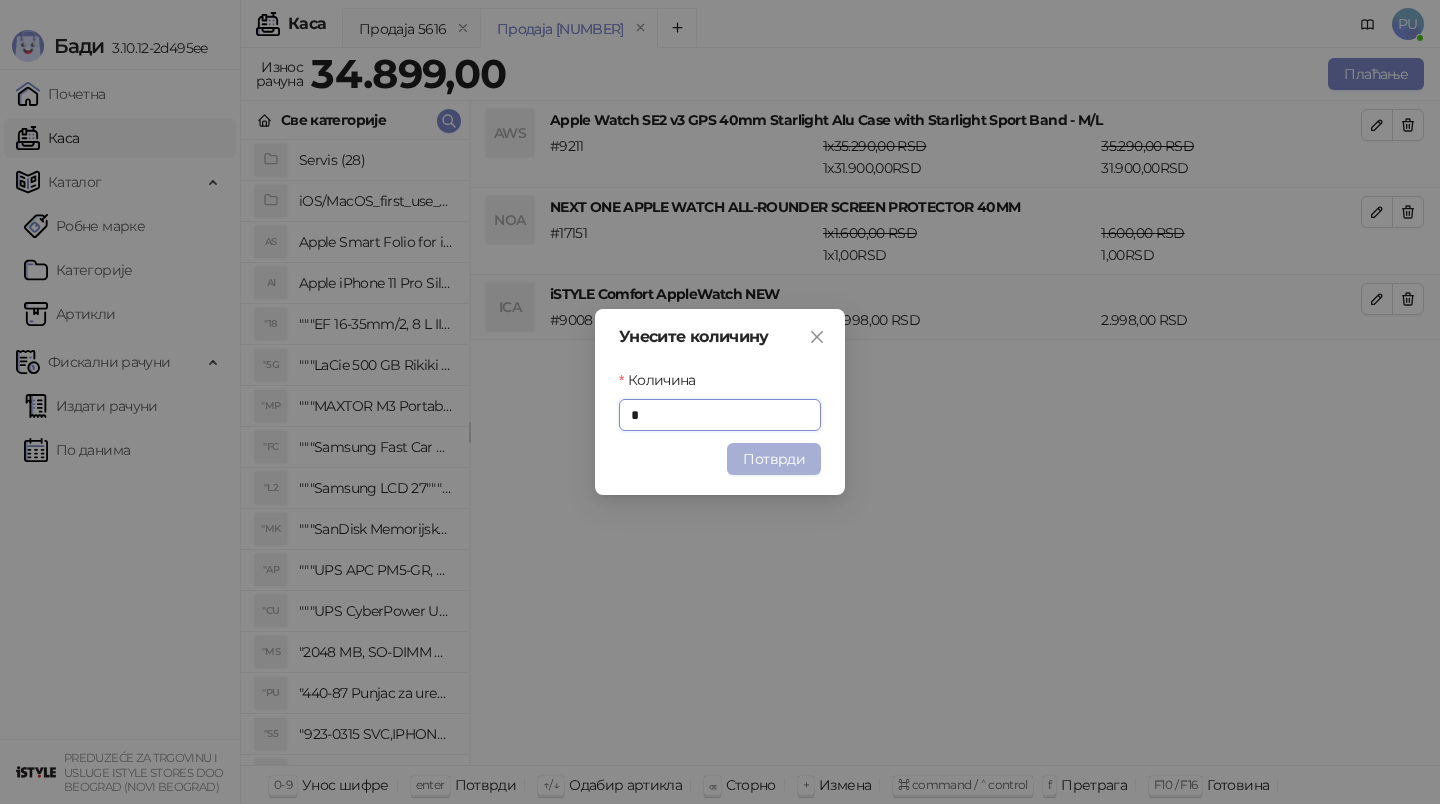click on "Потврди" at bounding box center [774, 459] 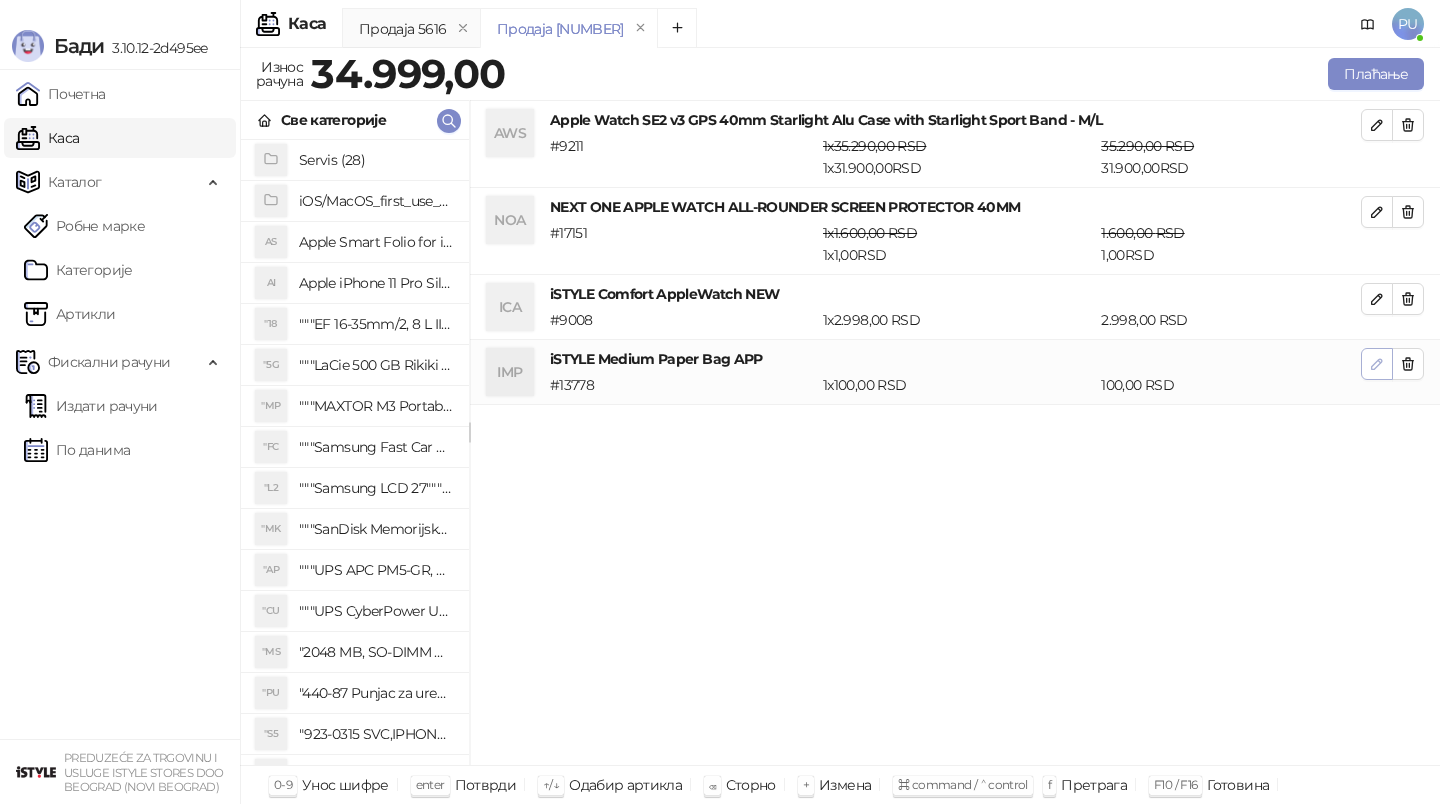 click 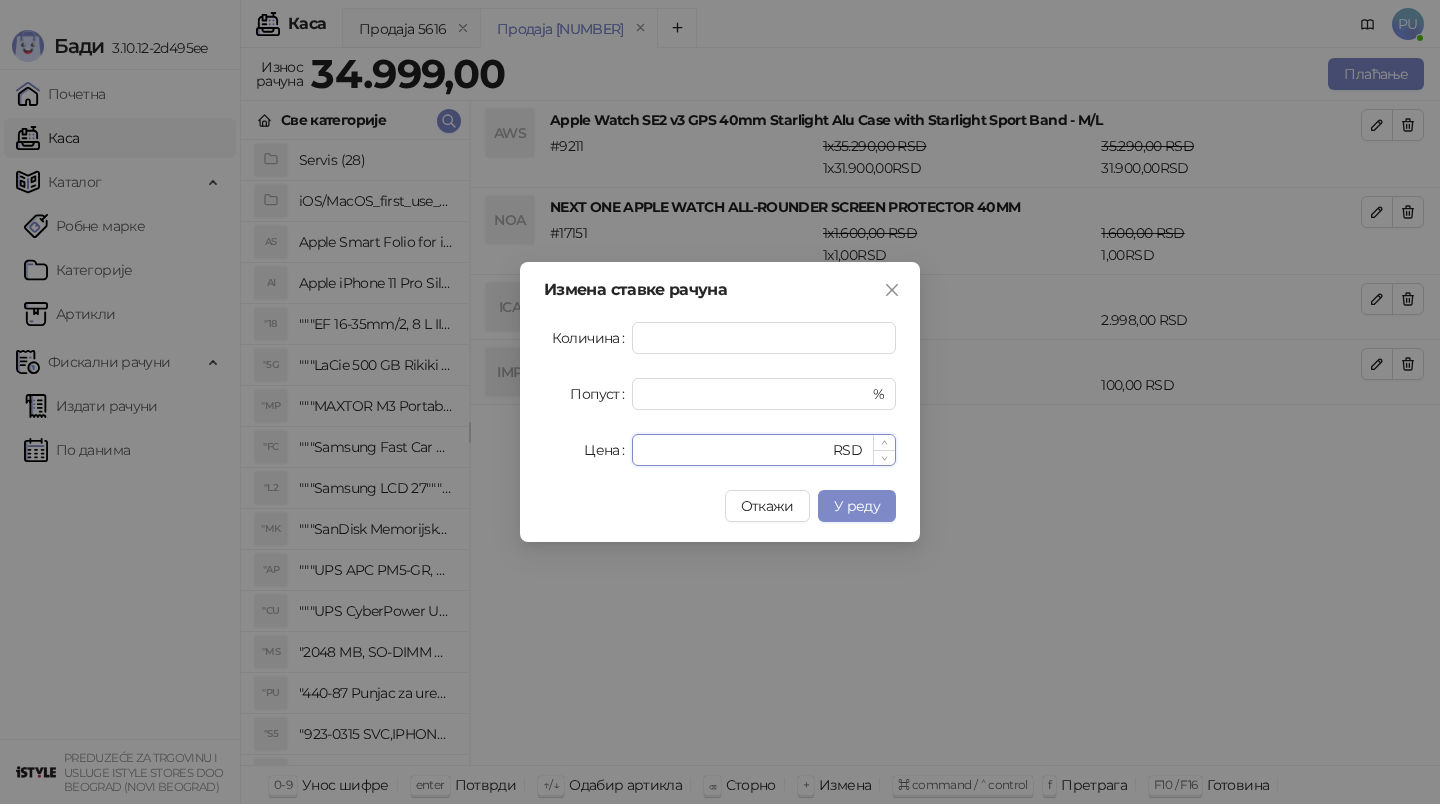 click on "***" at bounding box center [736, 450] 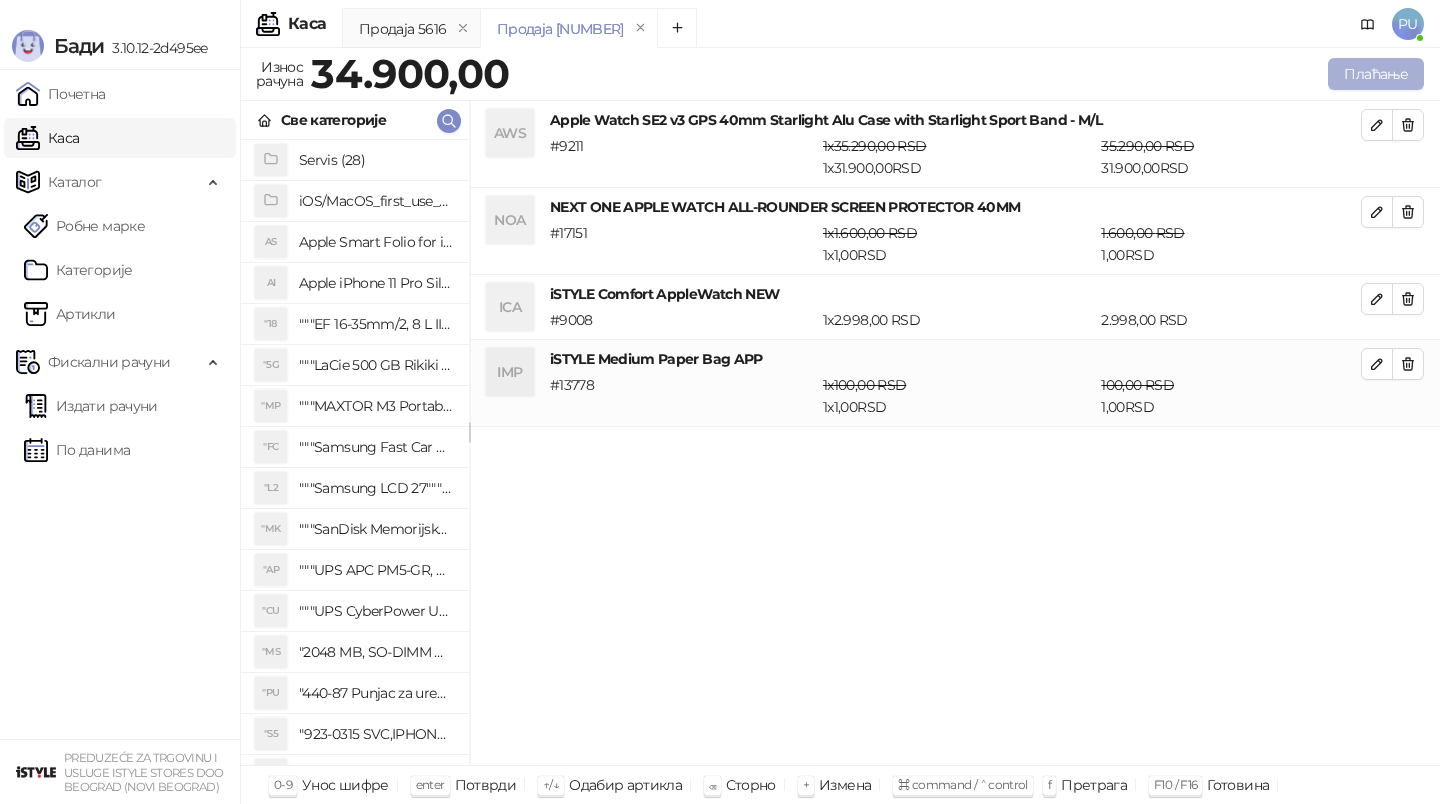 click on "Плаћање" at bounding box center [1376, 74] 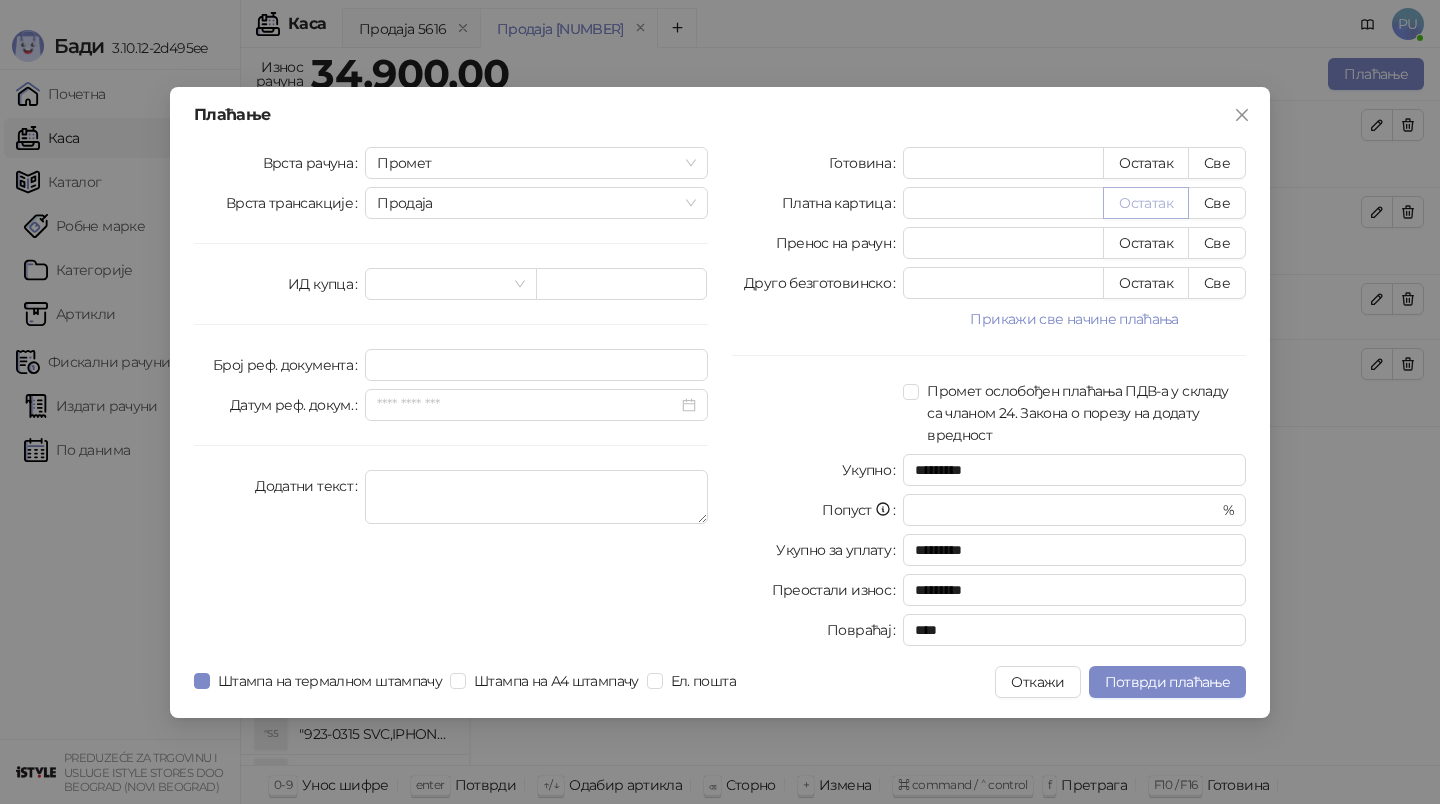 click on "Остатак" at bounding box center (1146, 203) 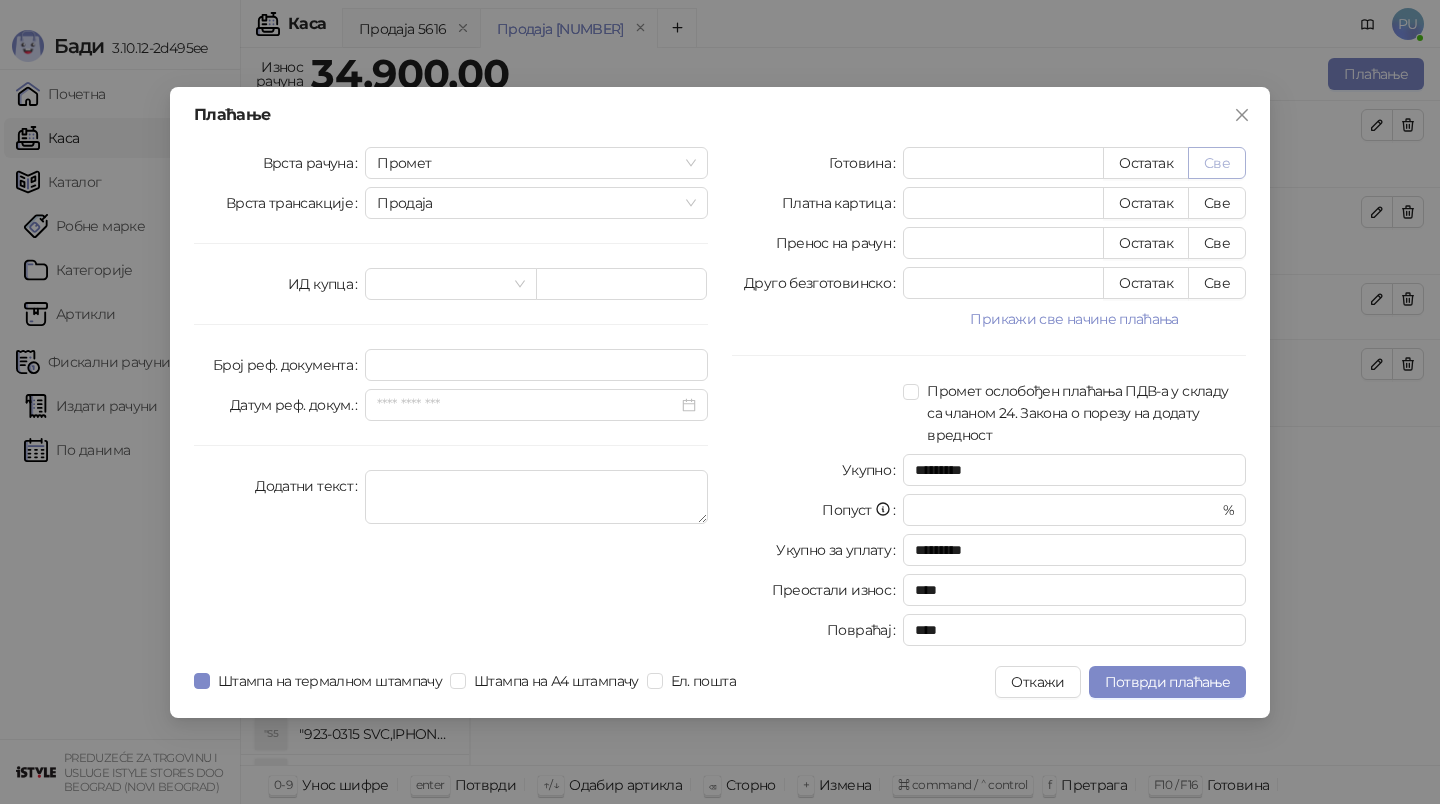 click on "Све" at bounding box center [1217, 163] 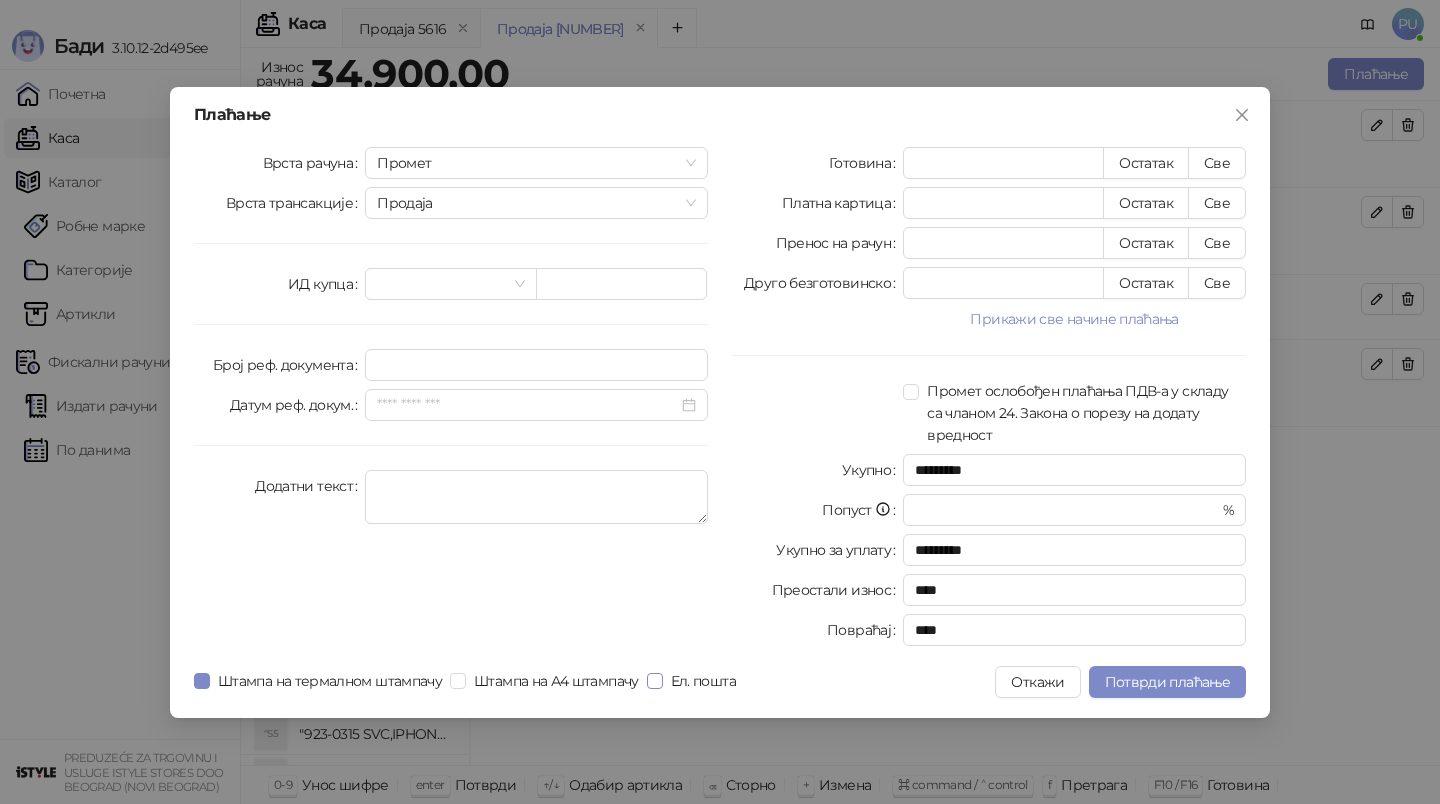 click on "Ел. пошта" at bounding box center [703, 681] 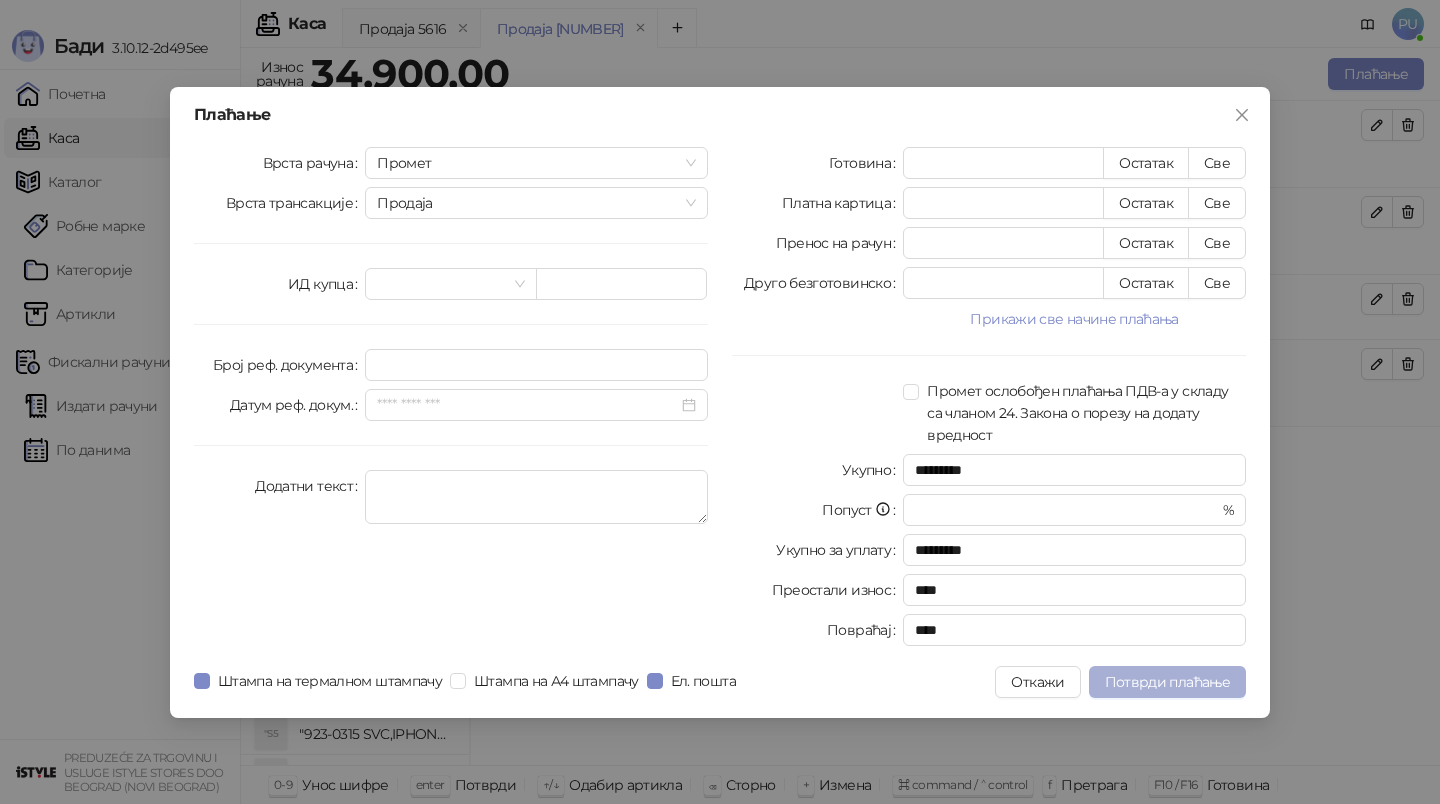 click on "Потврди плаћање" at bounding box center (1167, 682) 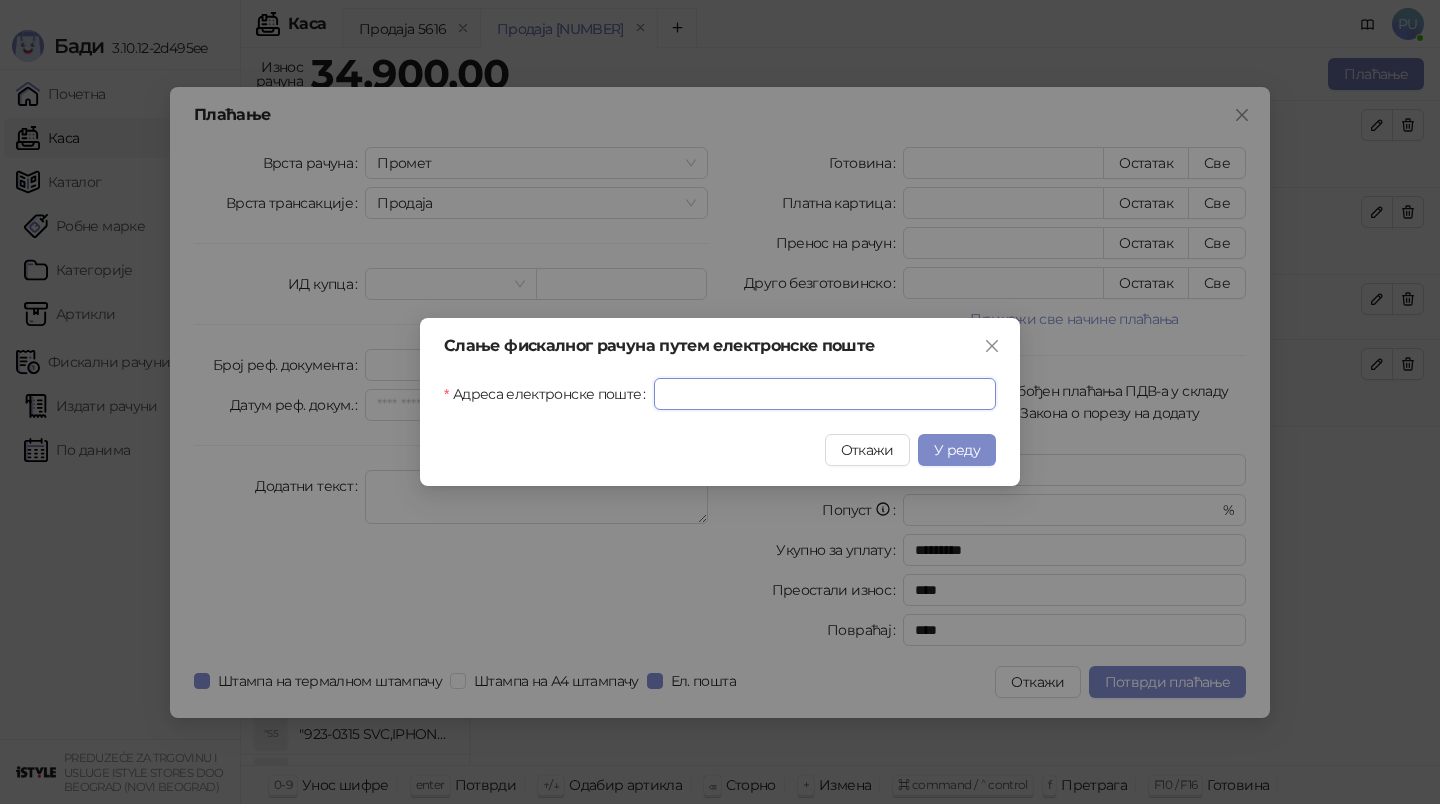 click on "Адреса електронске поште" at bounding box center [825, 394] 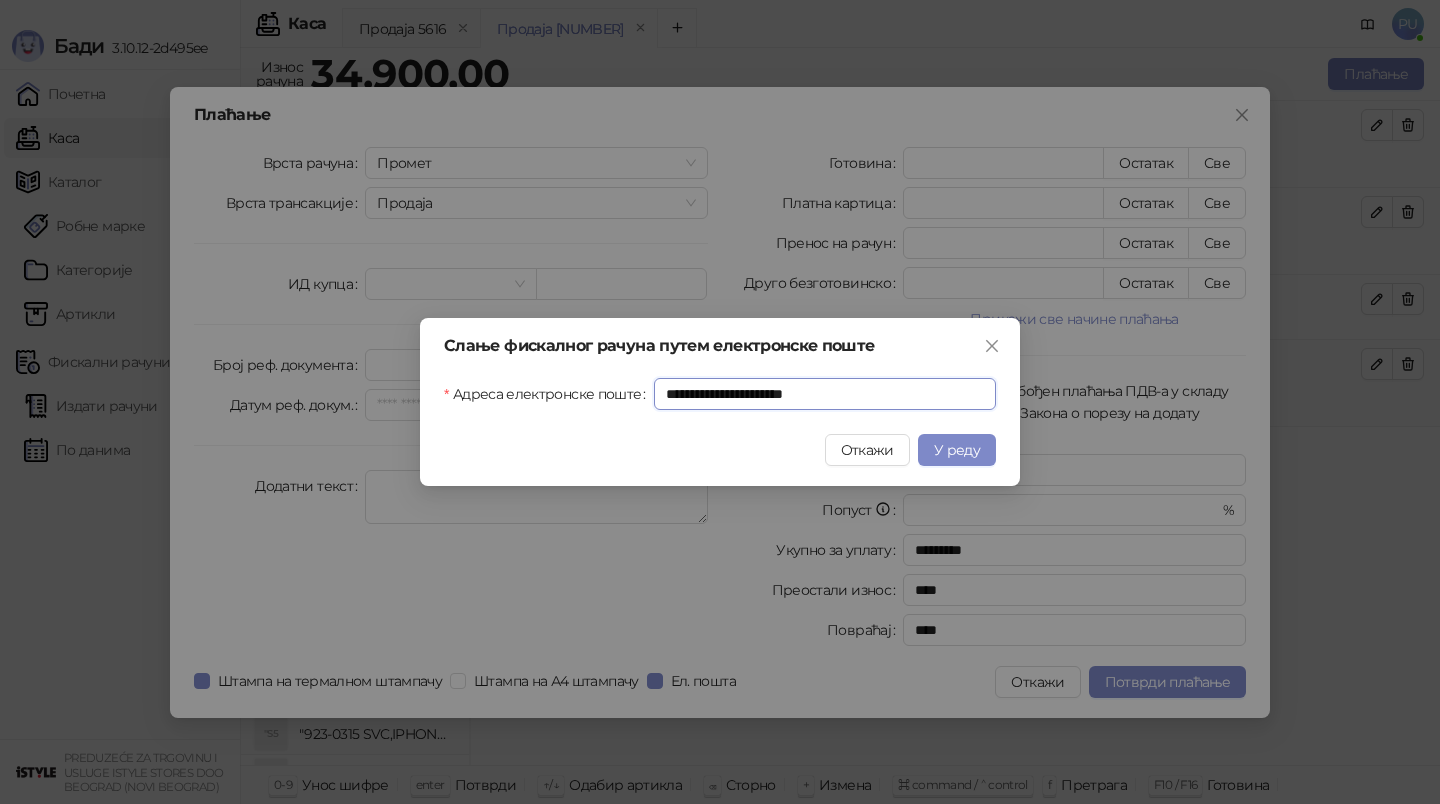 type on "**********" 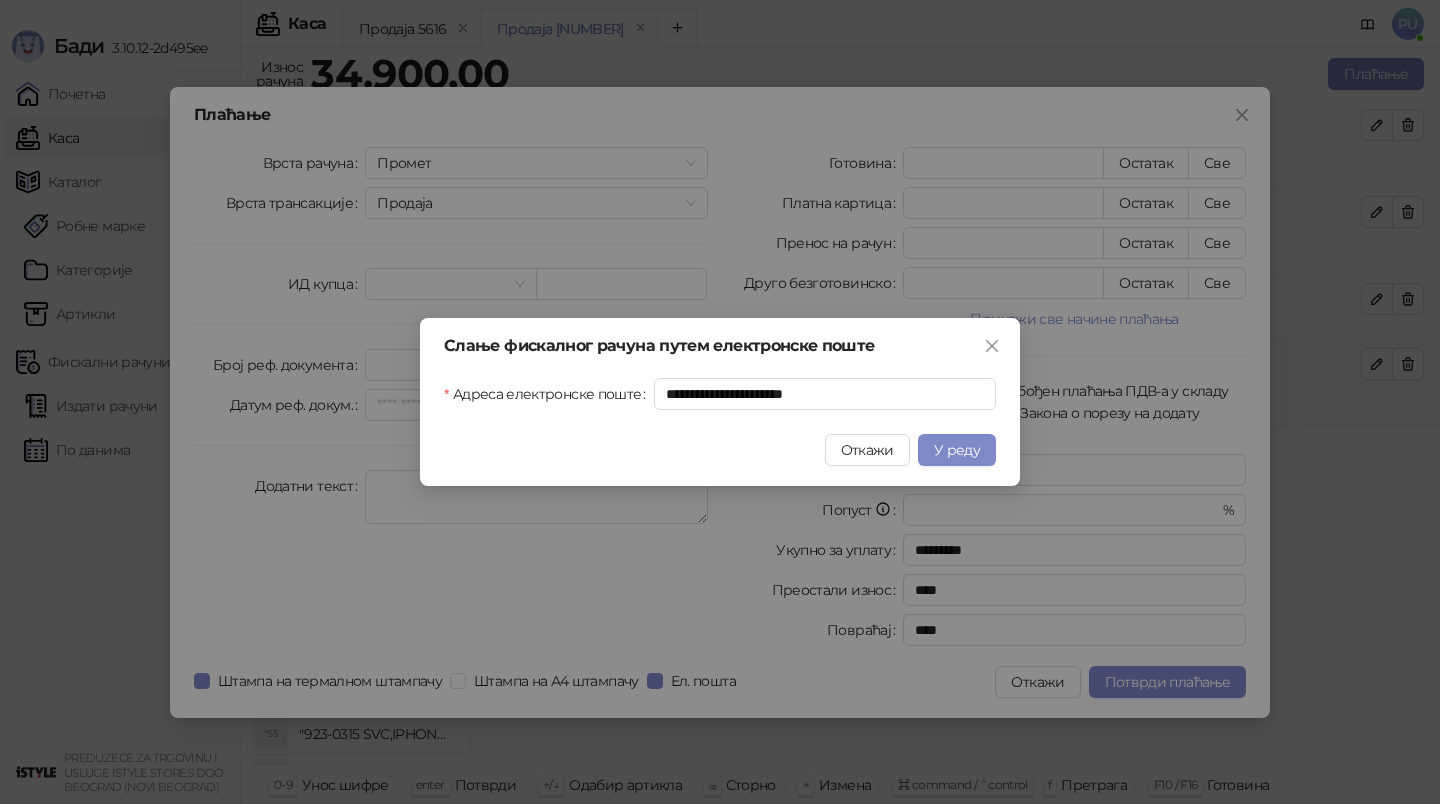 click on "У реду" at bounding box center [957, 450] 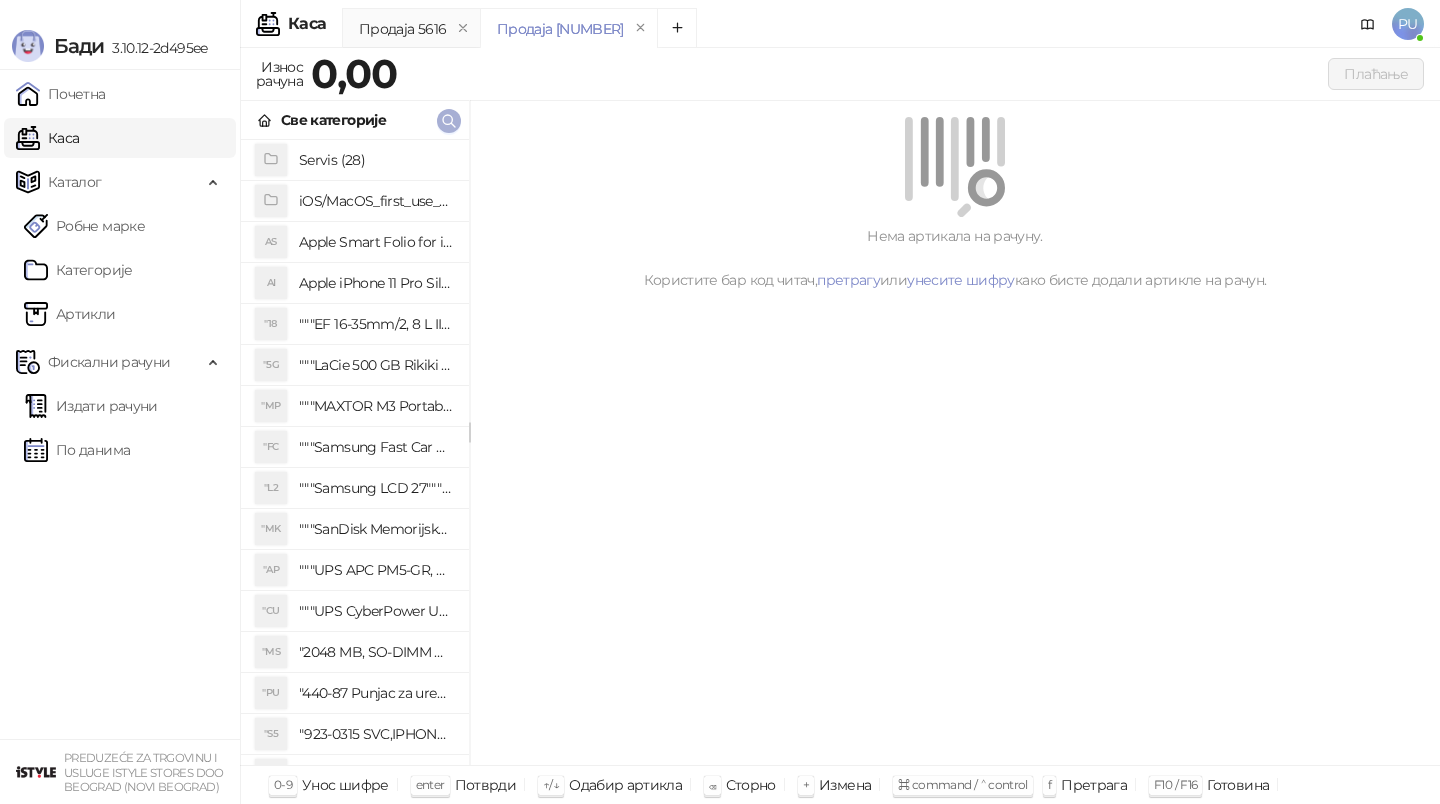 click at bounding box center [449, 120] 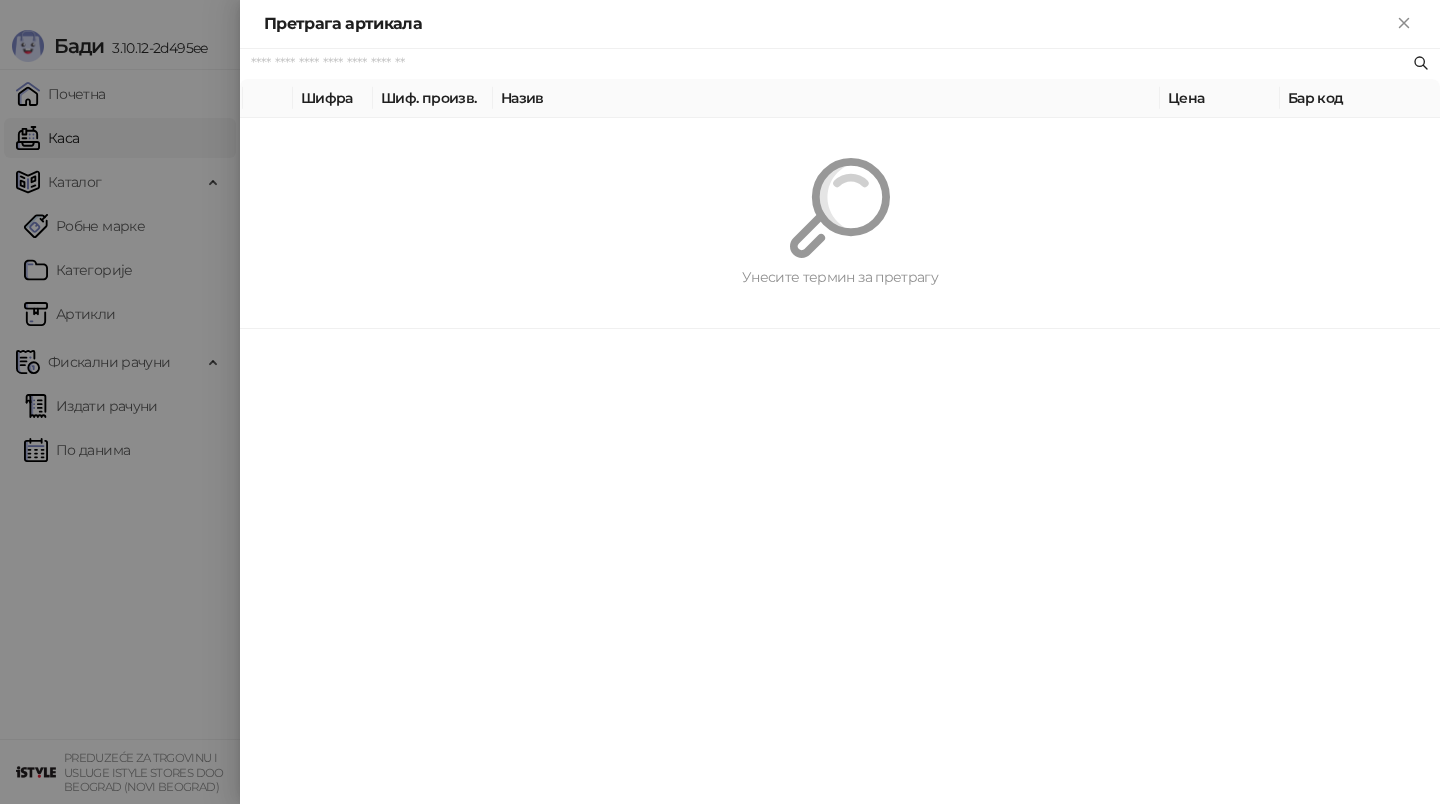 paste on "*********" 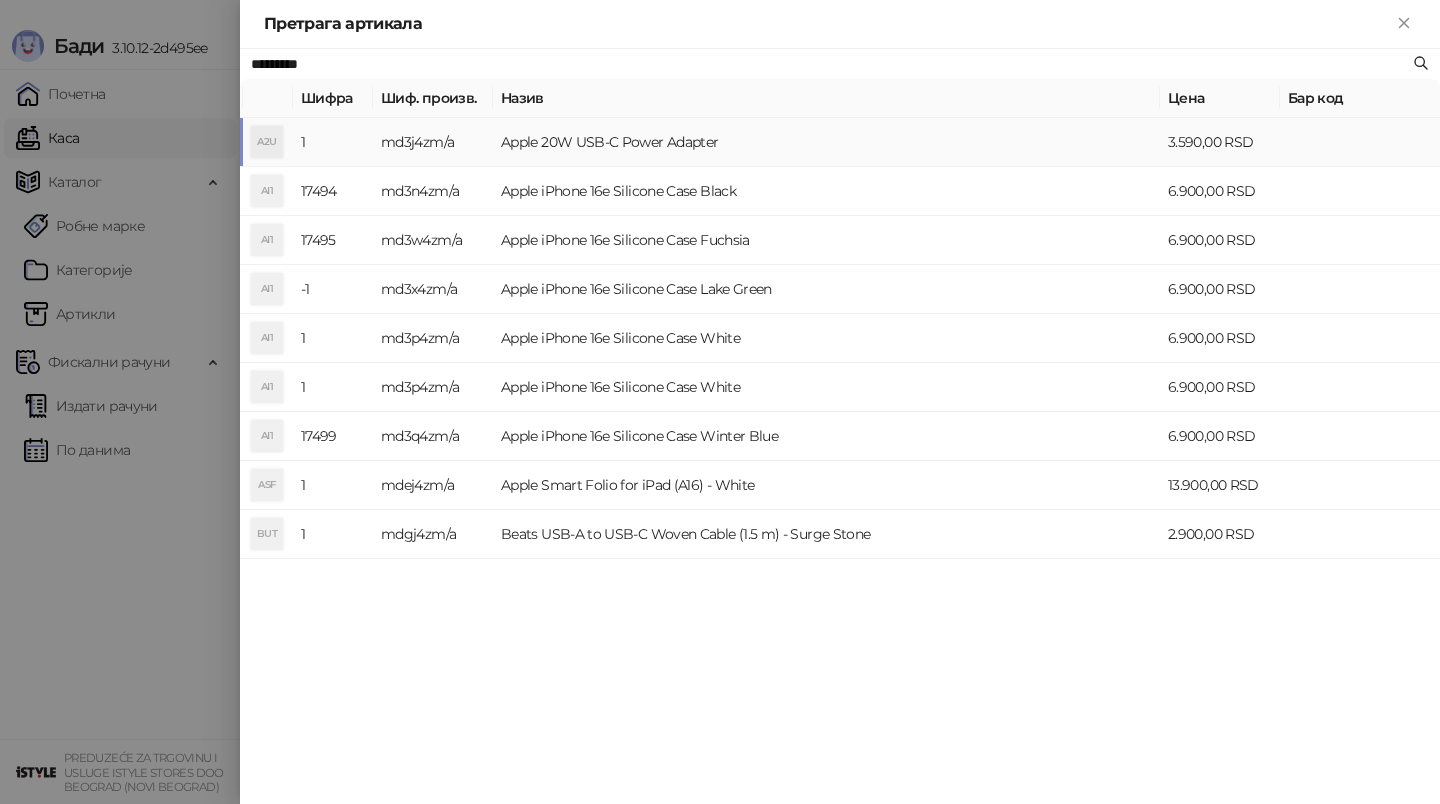 click on "Apple 20W USB-C Power Adapter" at bounding box center [826, 142] 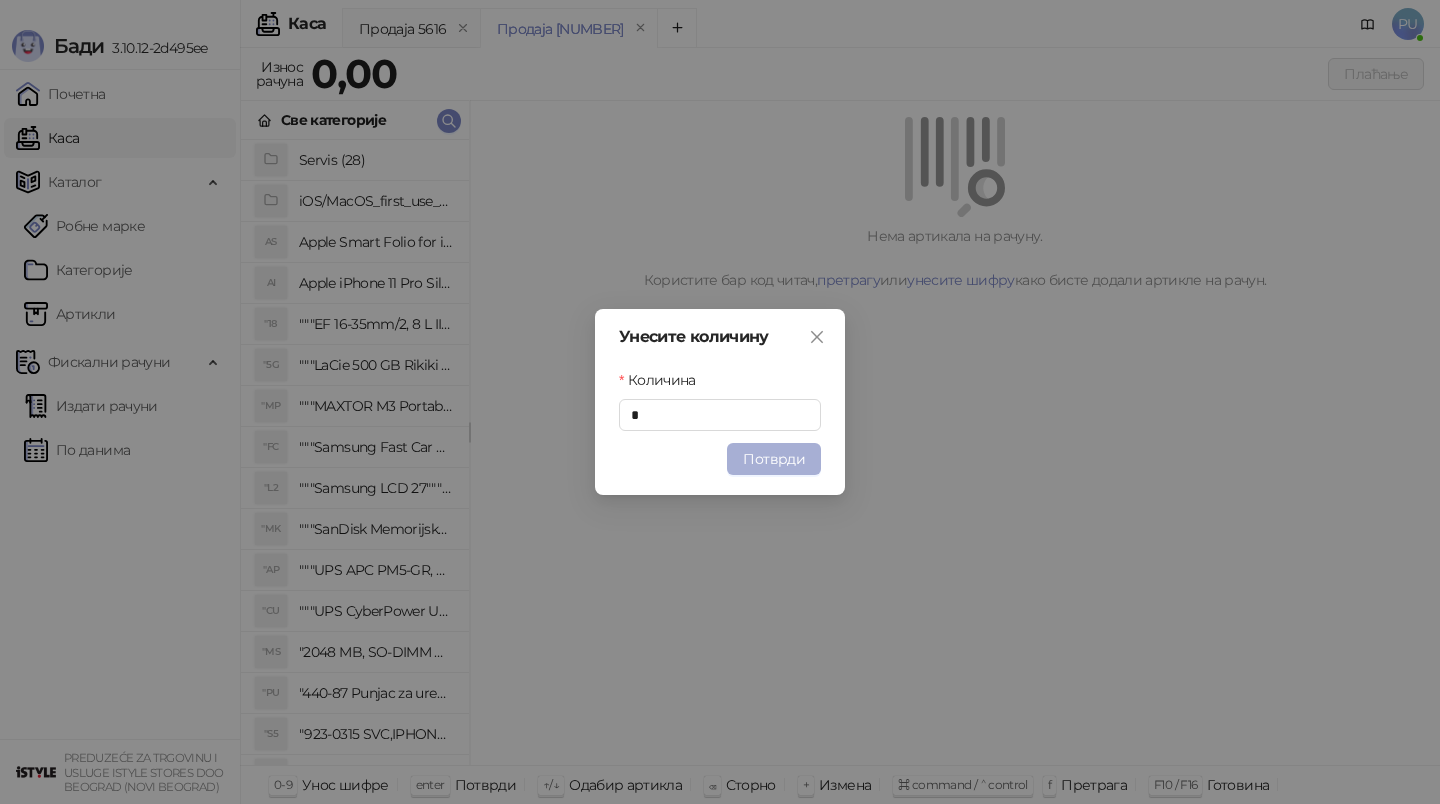 click on "Потврди" at bounding box center [774, 459] 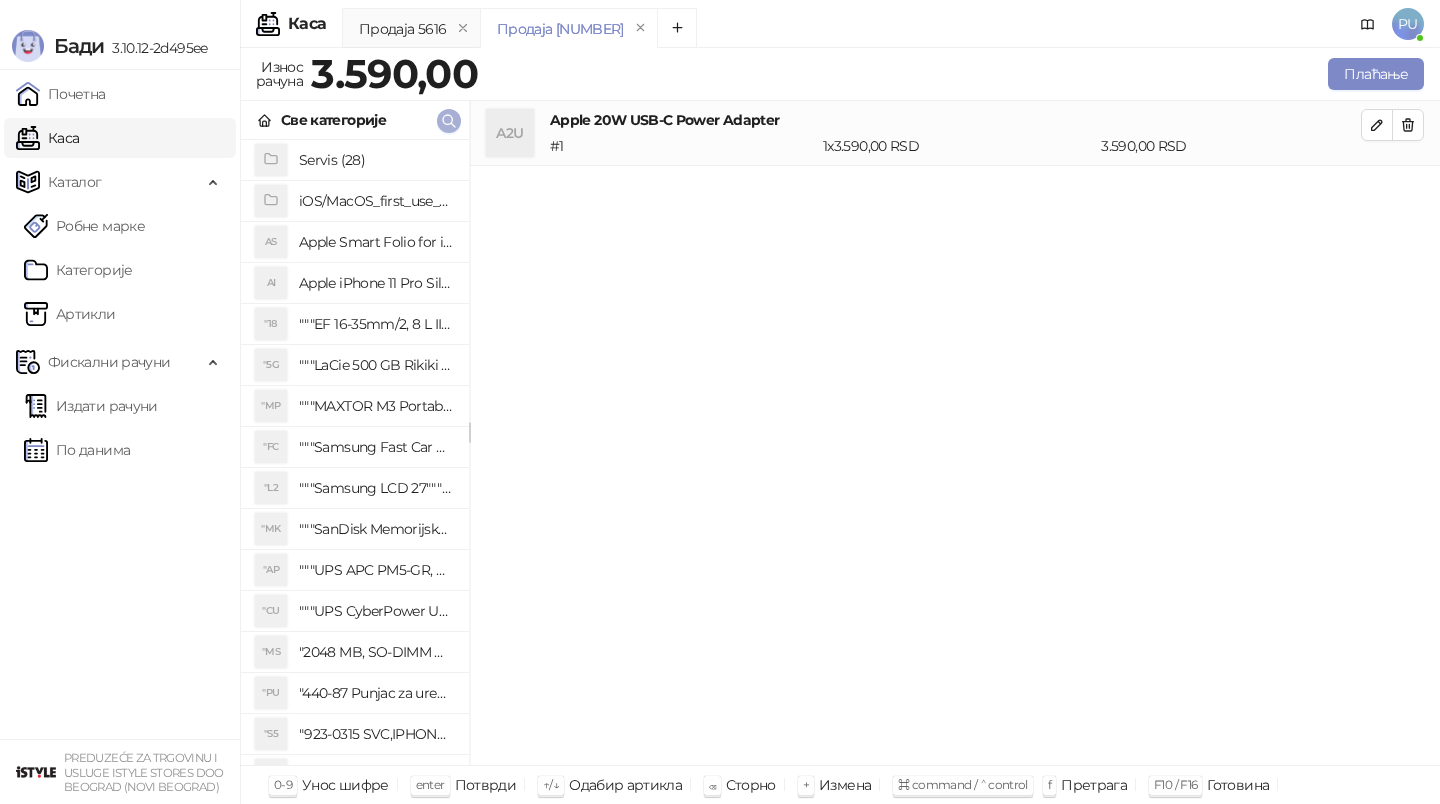 click 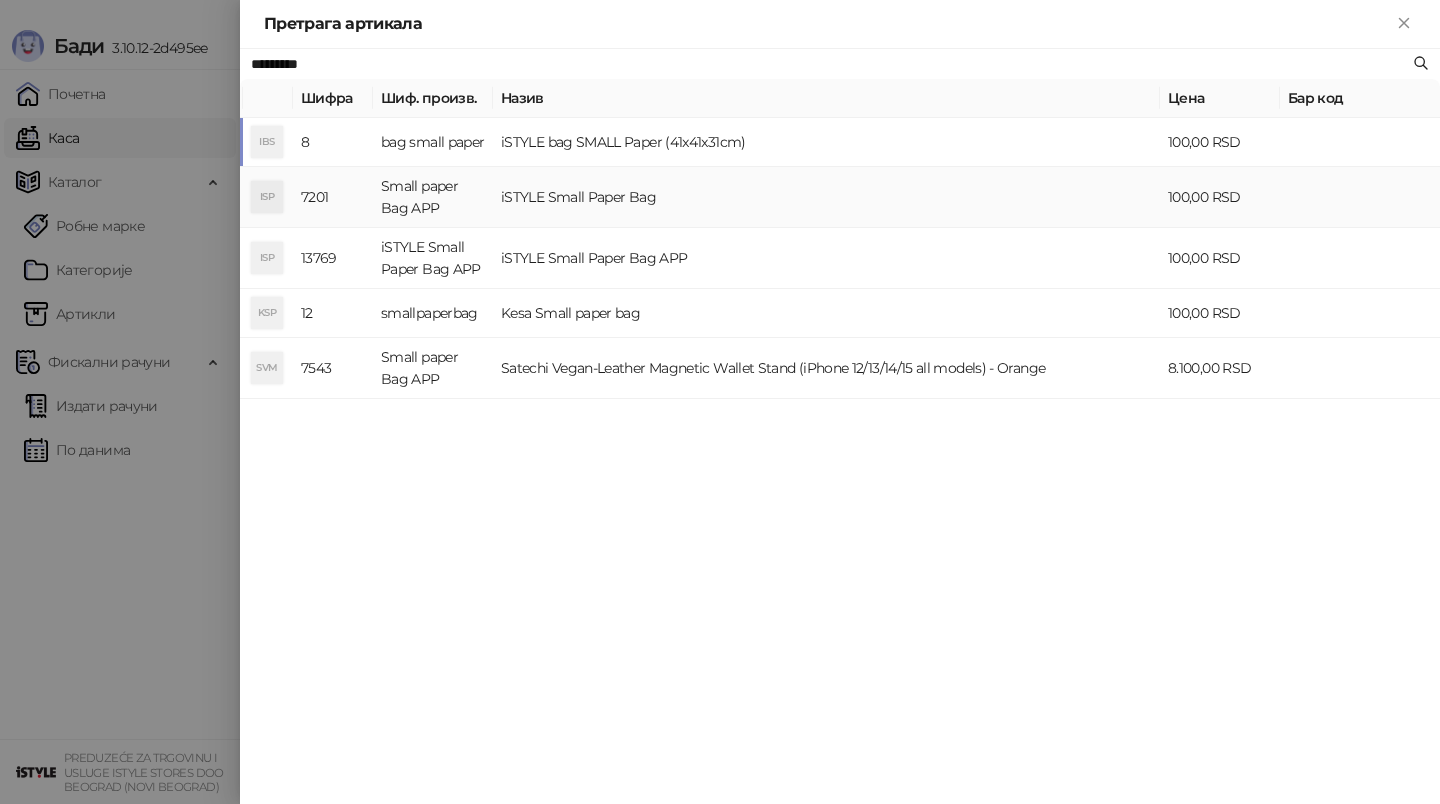 type on "*********" 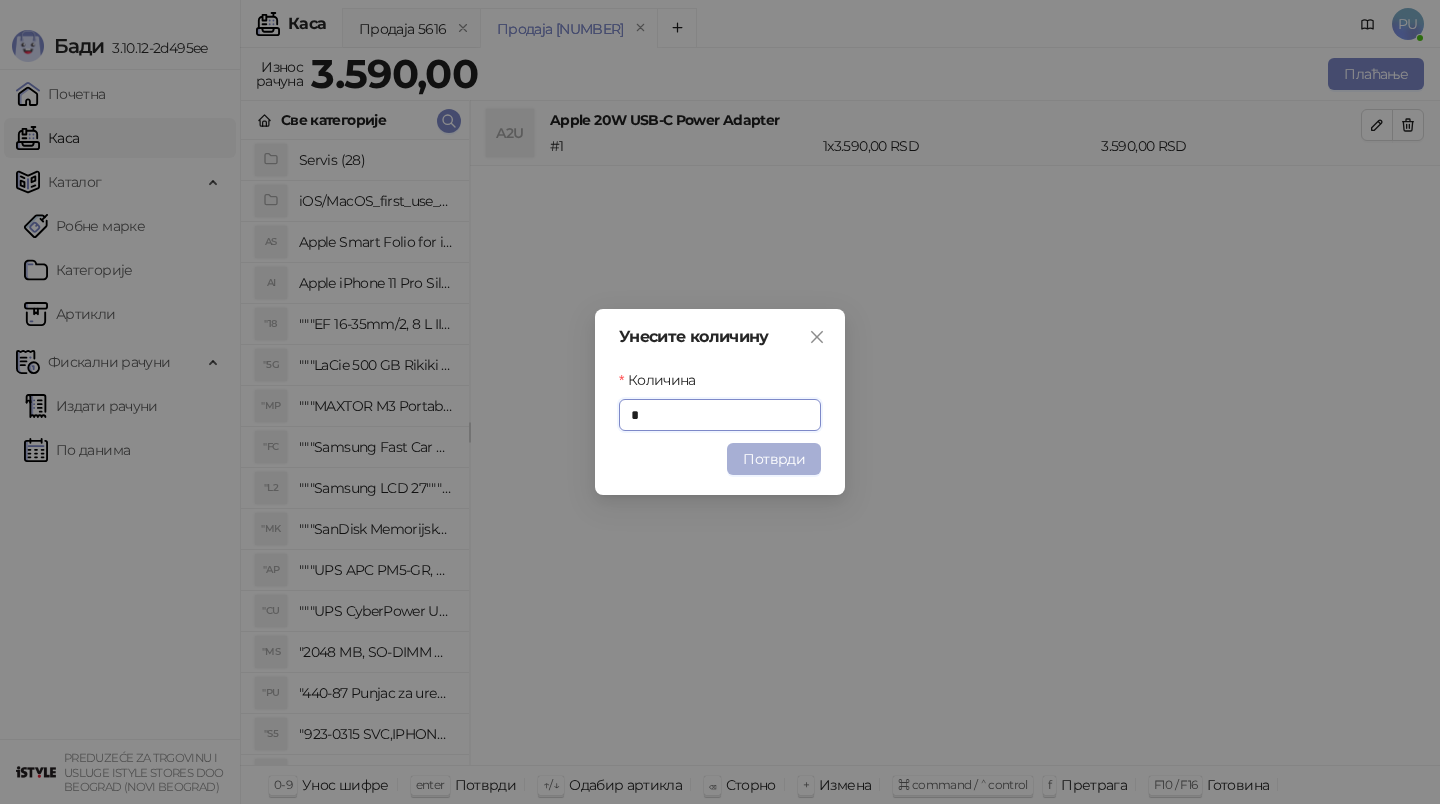 click on "Потврди" at bounding box center [774, 459] 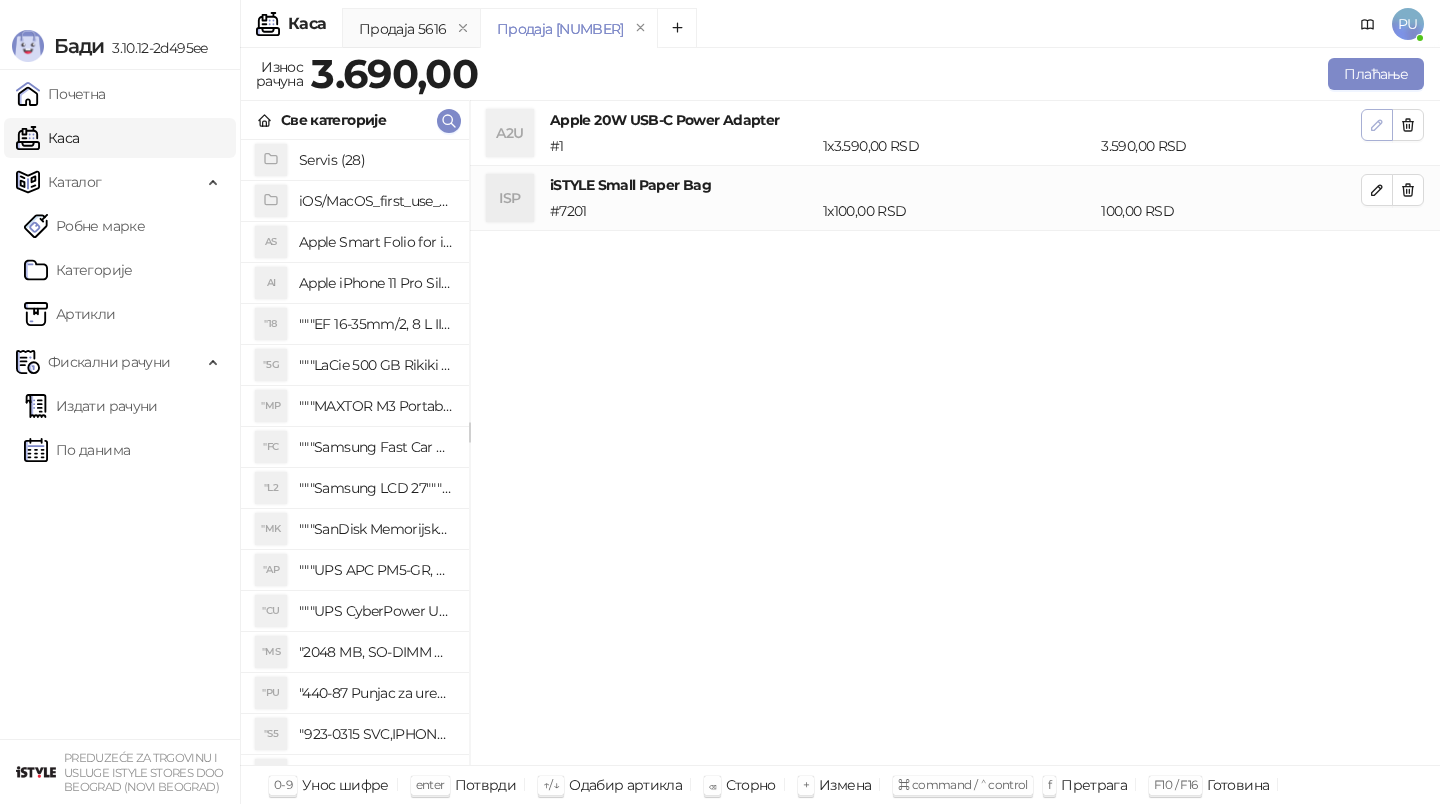 click 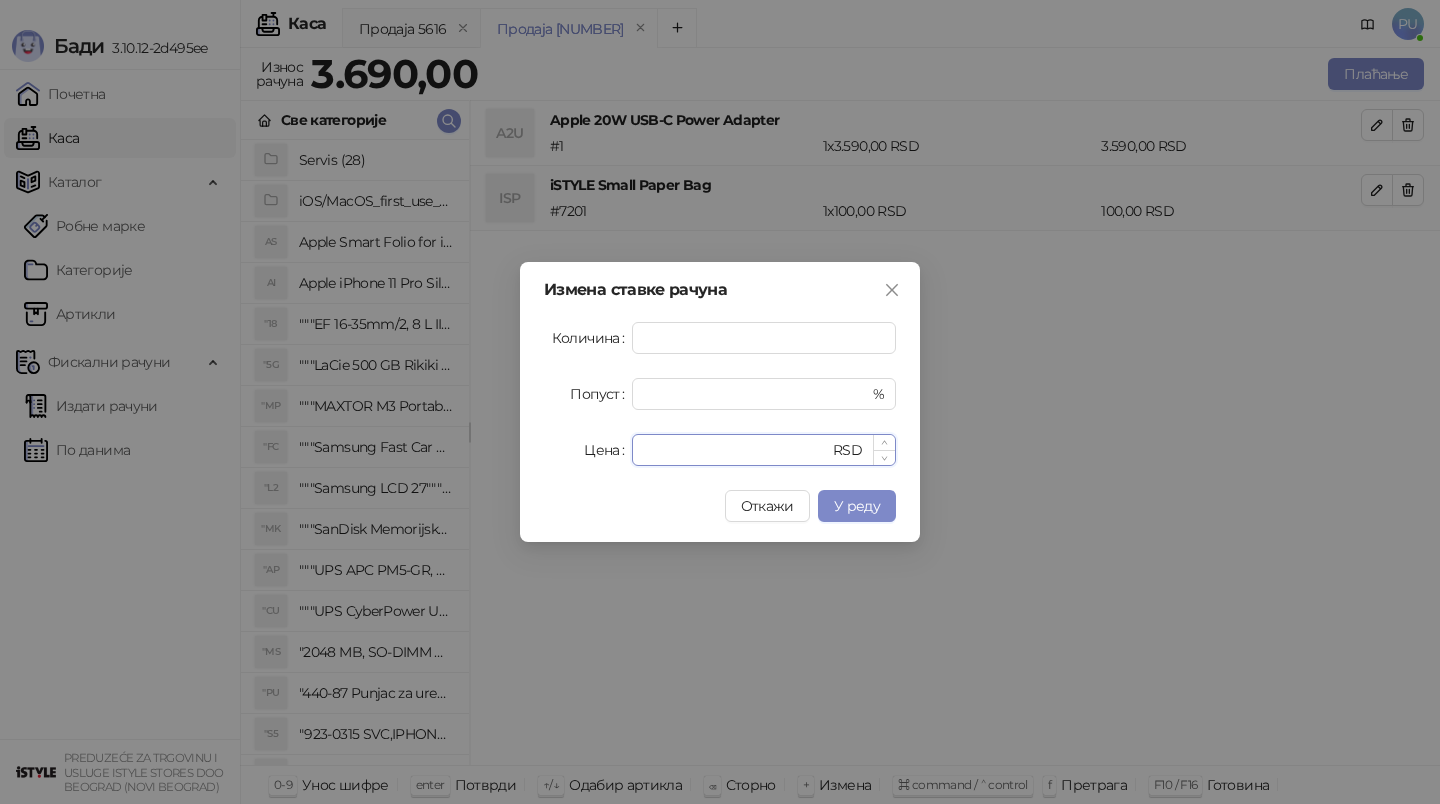 click on "****" at bounding box center (736, 450) 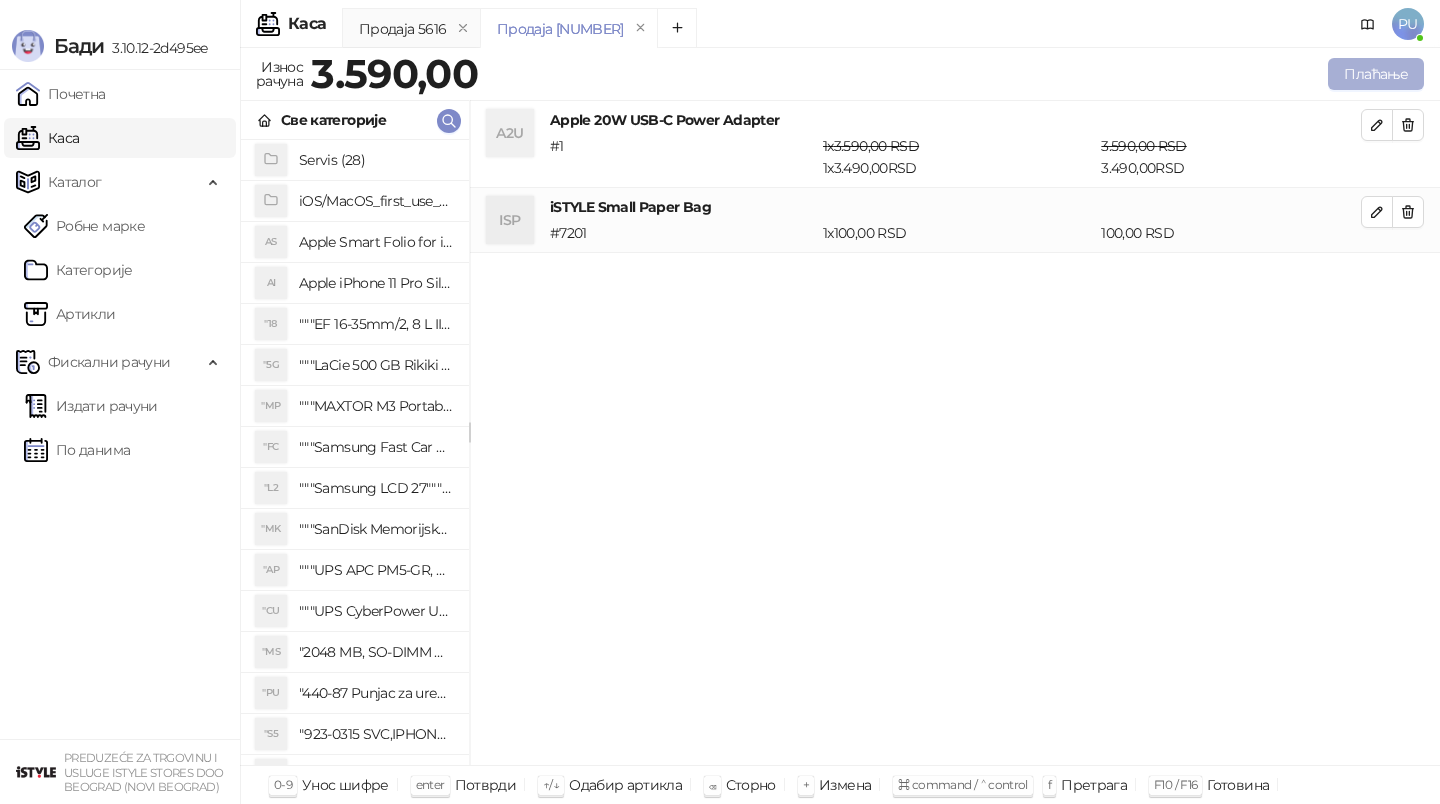 click on "Плаћање" at bounding box center (1376, 74) 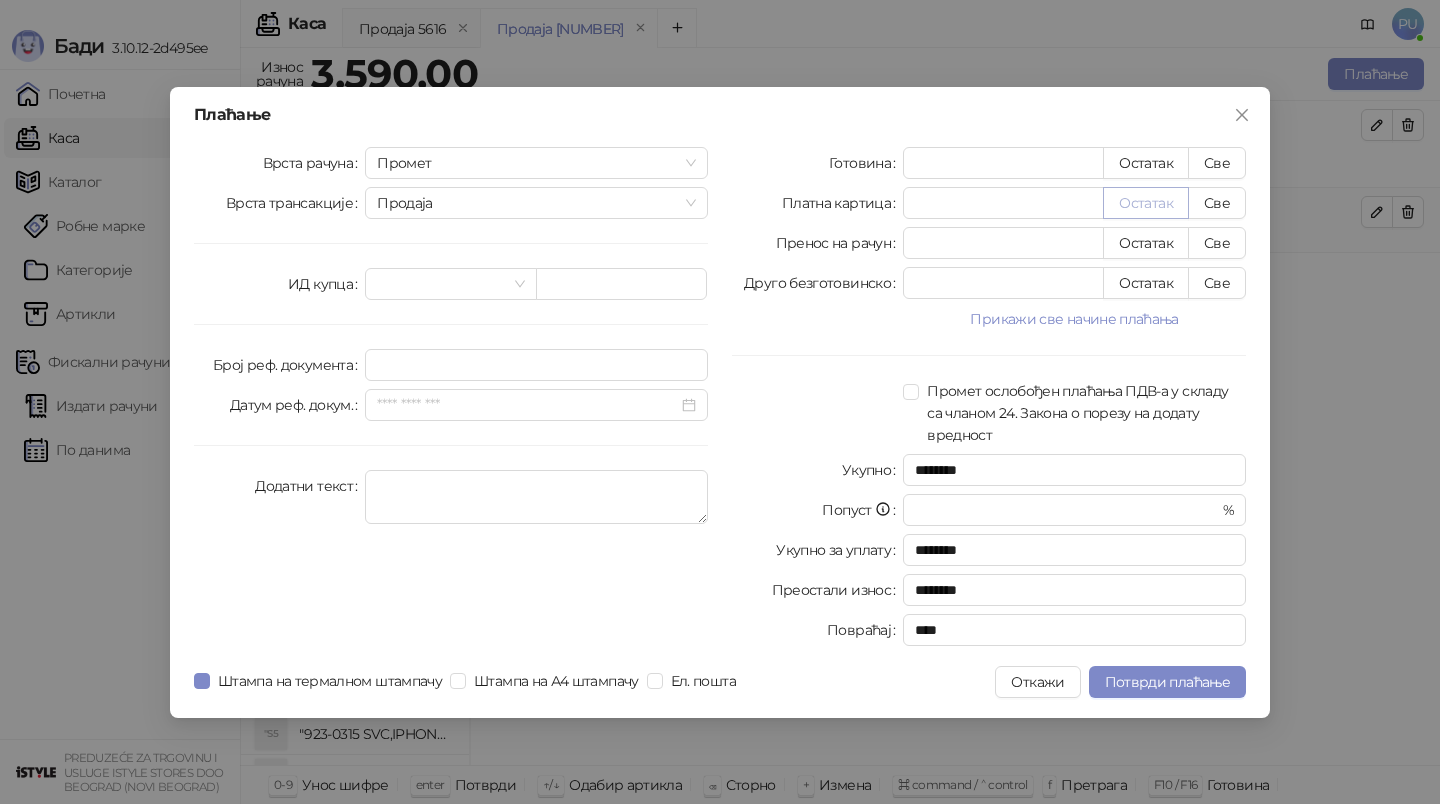 click on "Остатак" at bounding box center [1146, 203] 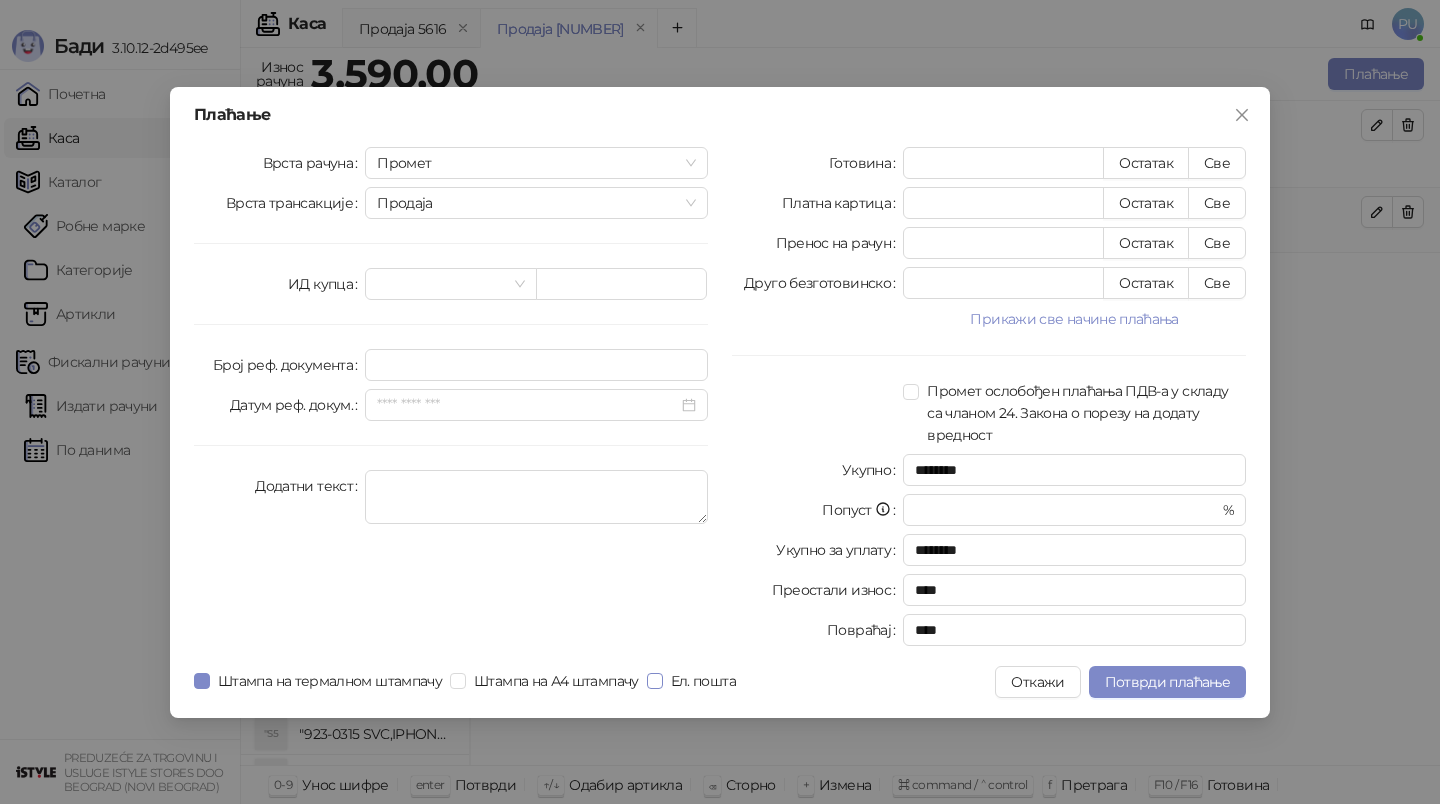 click on "Ел. пошта" at bounding box center (703, 681) 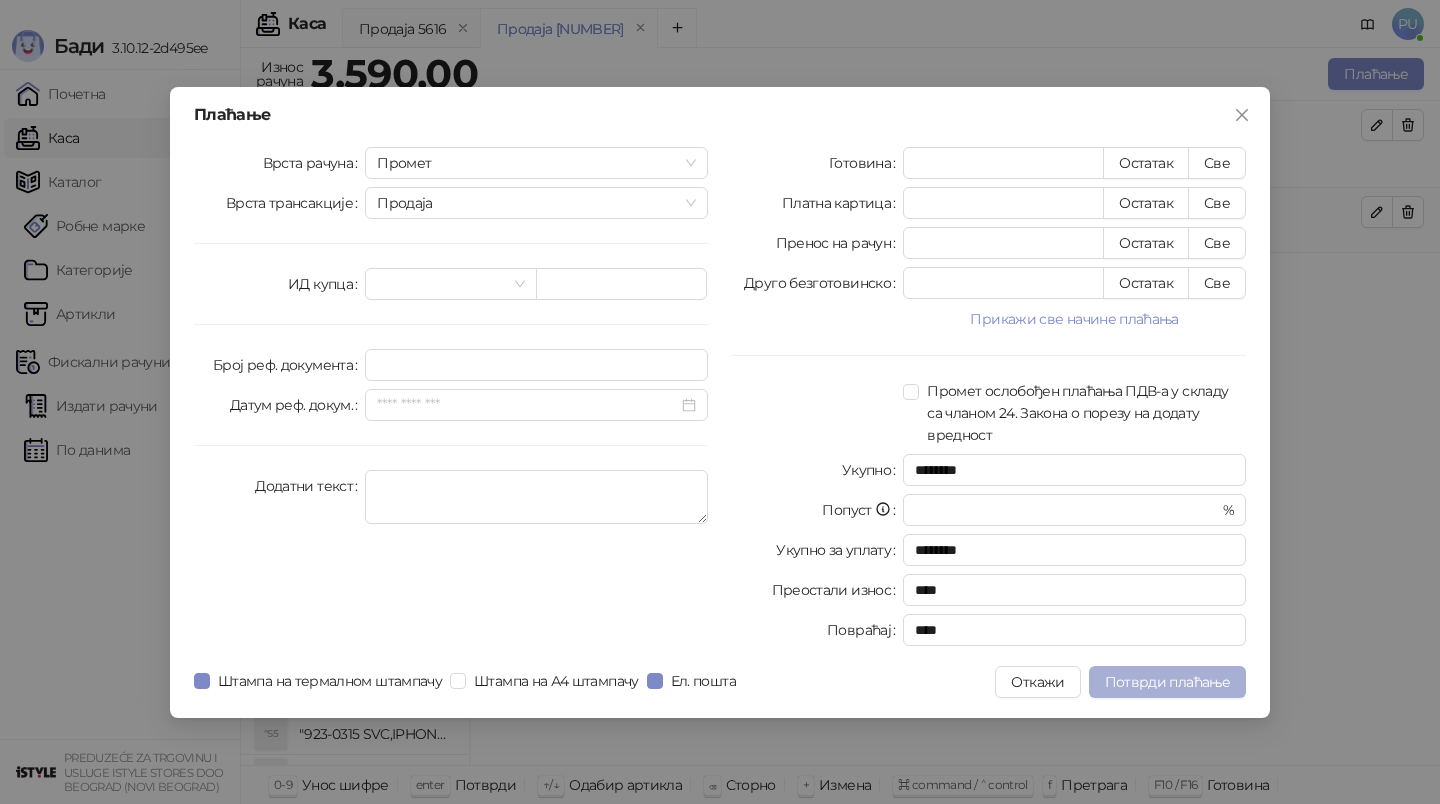 click on "Потврди плаћање" at bounding box center (1167, 682) 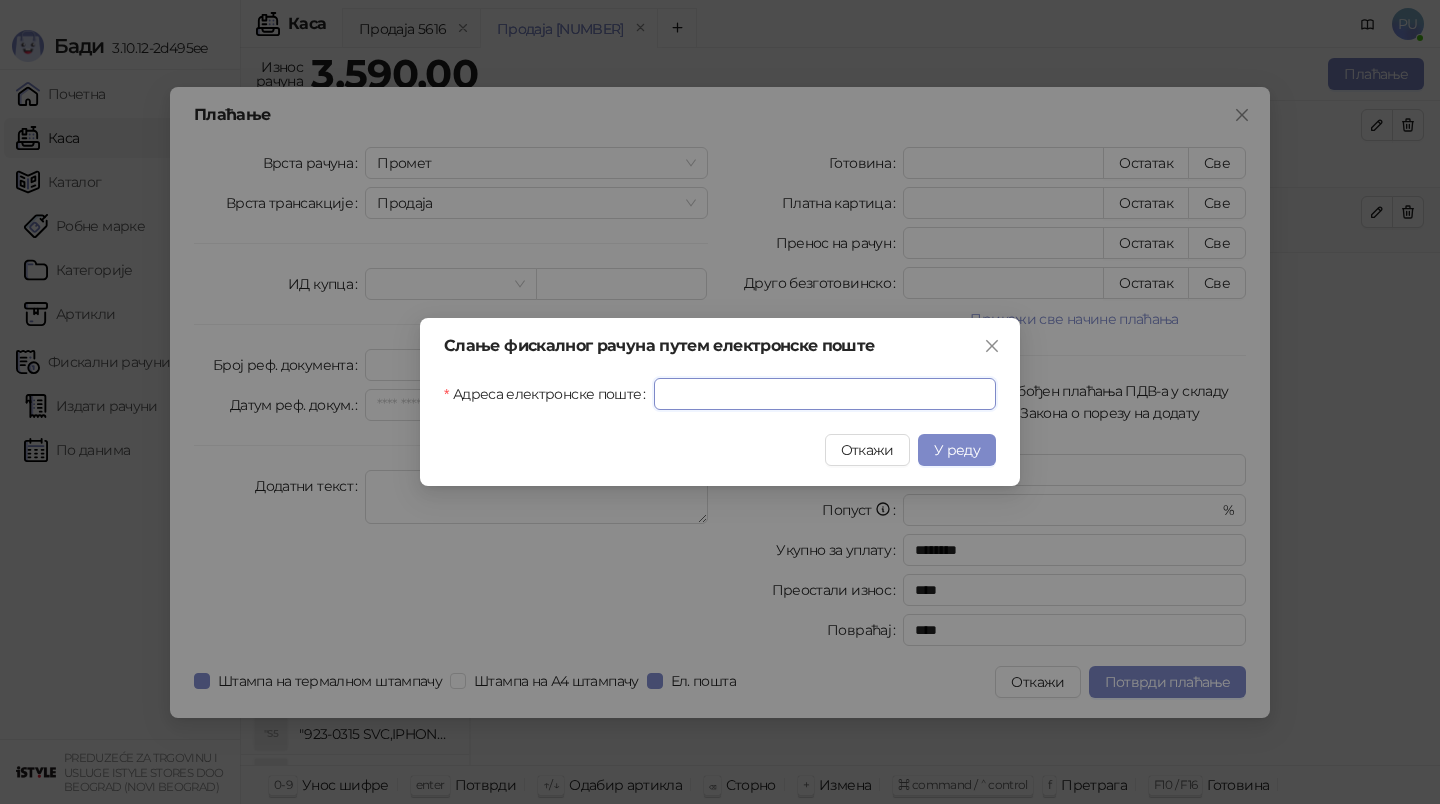 click on "Адреса електронске поште" at bounding box center (825, 394) 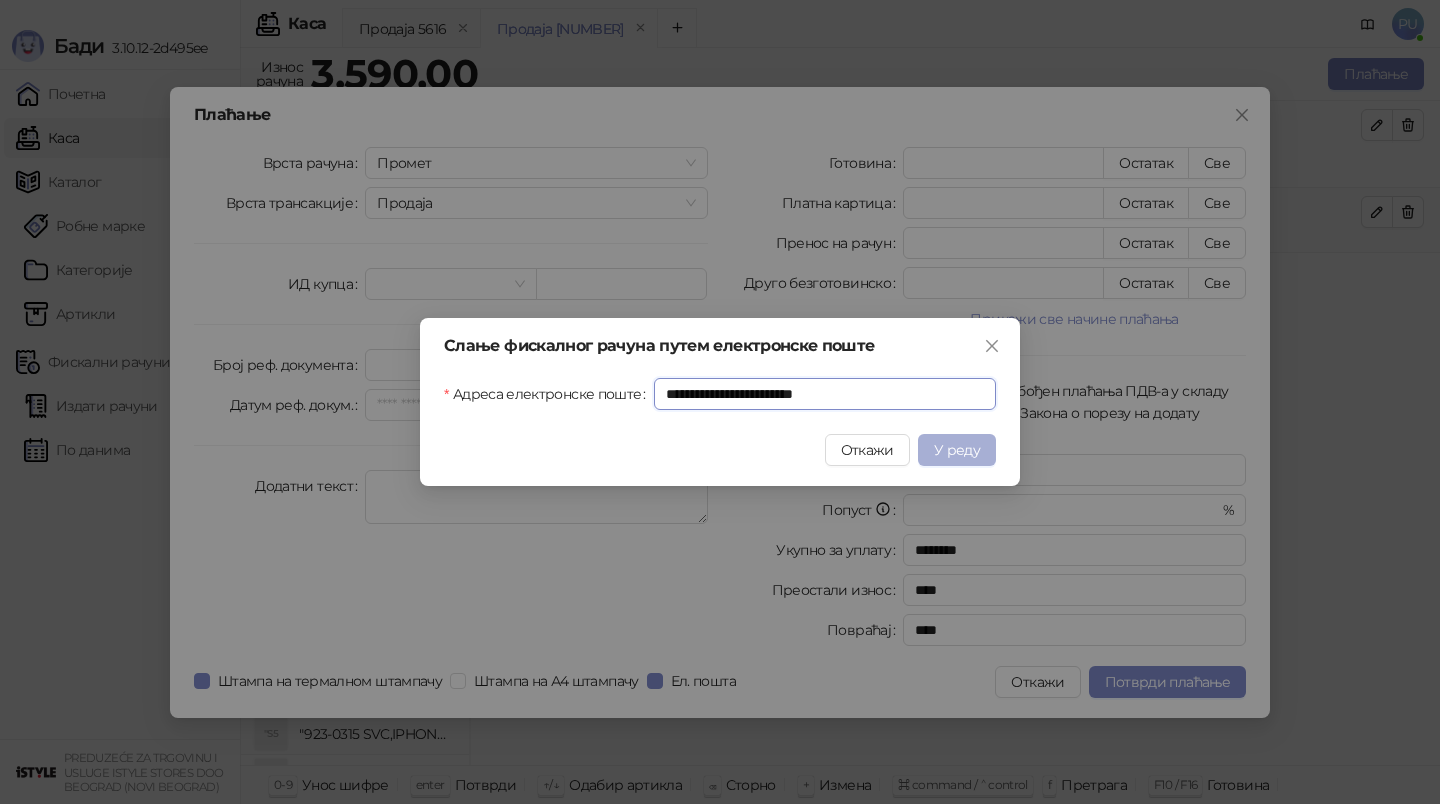 type on "**********" 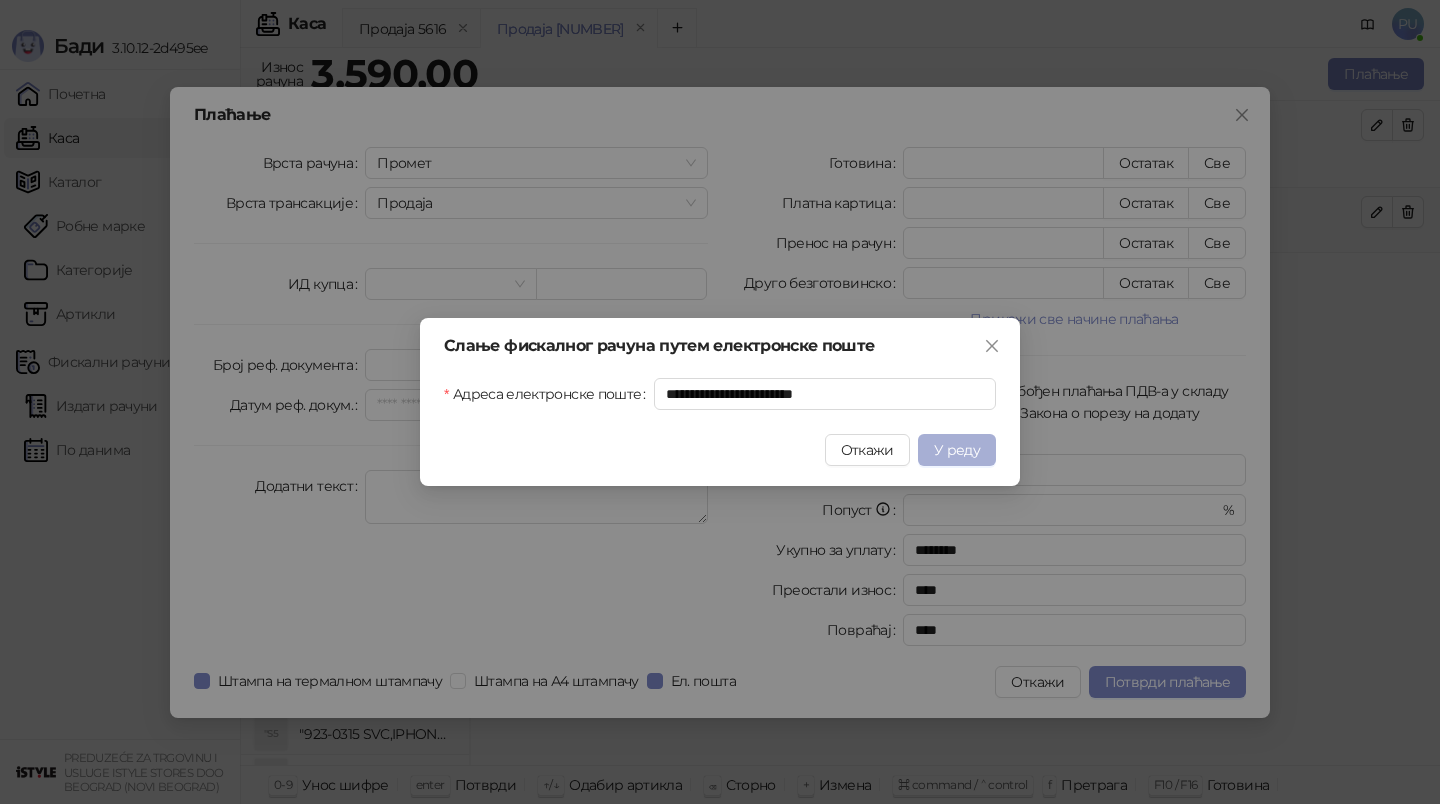 click on "У реду" at bounding box center (957, 450) 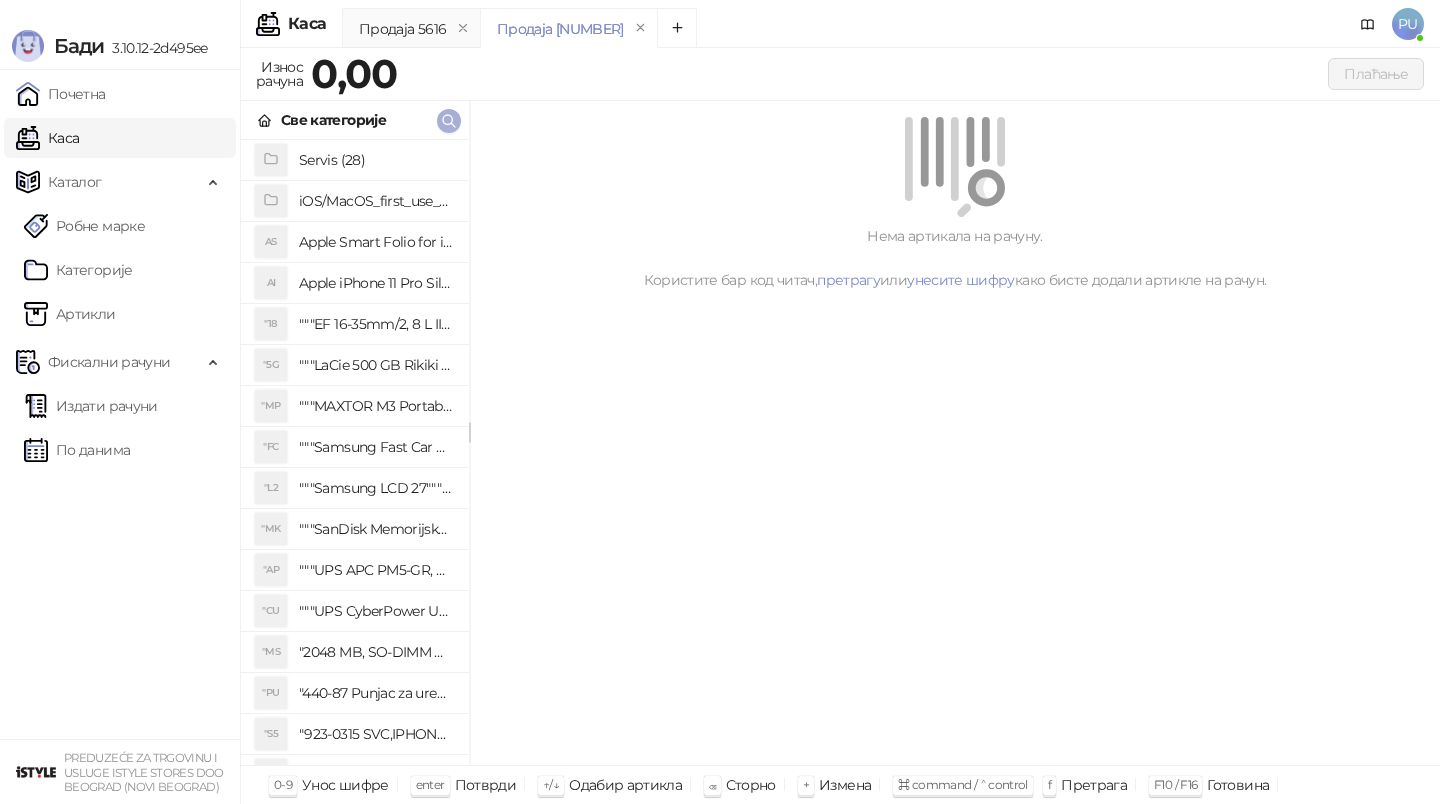 click 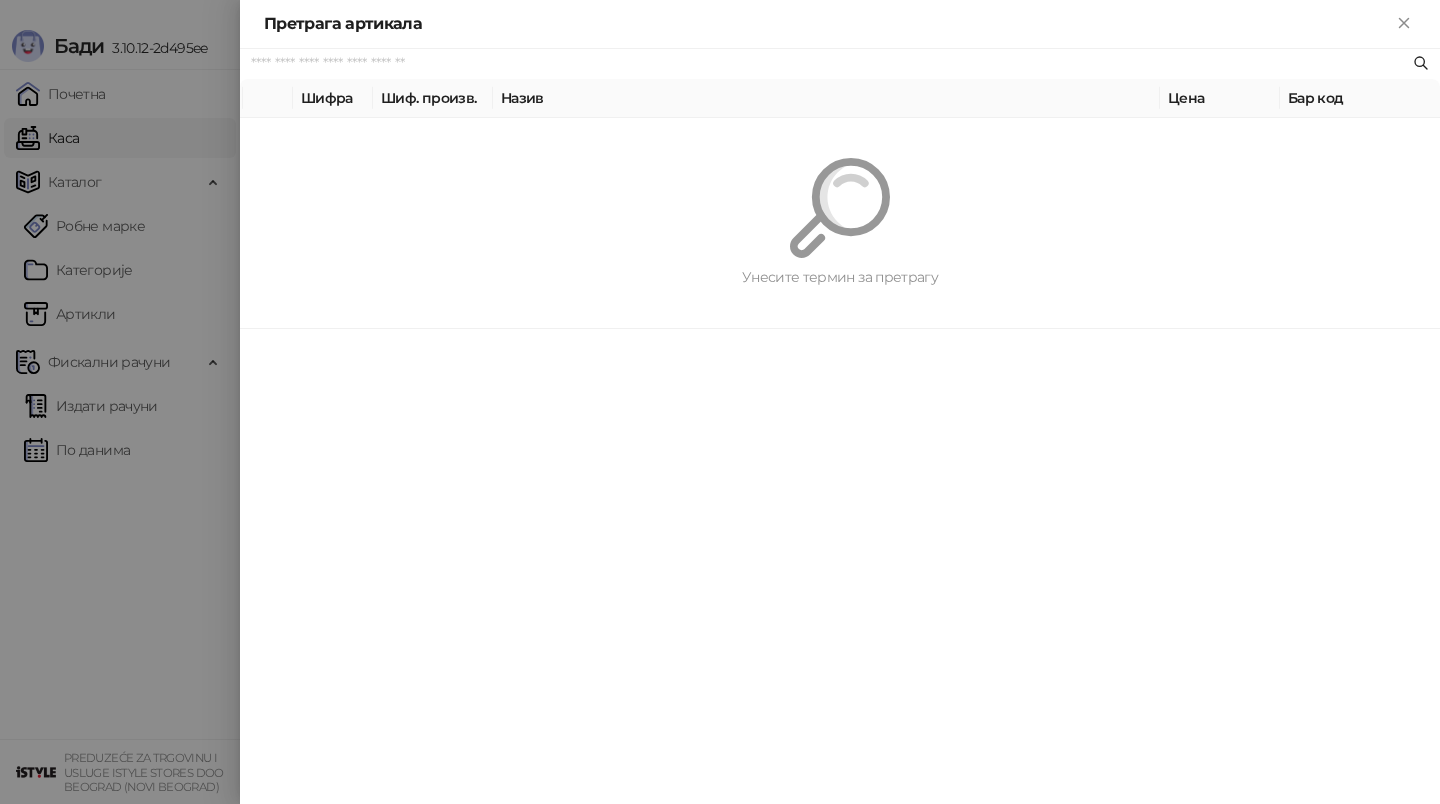 paste on "*********" 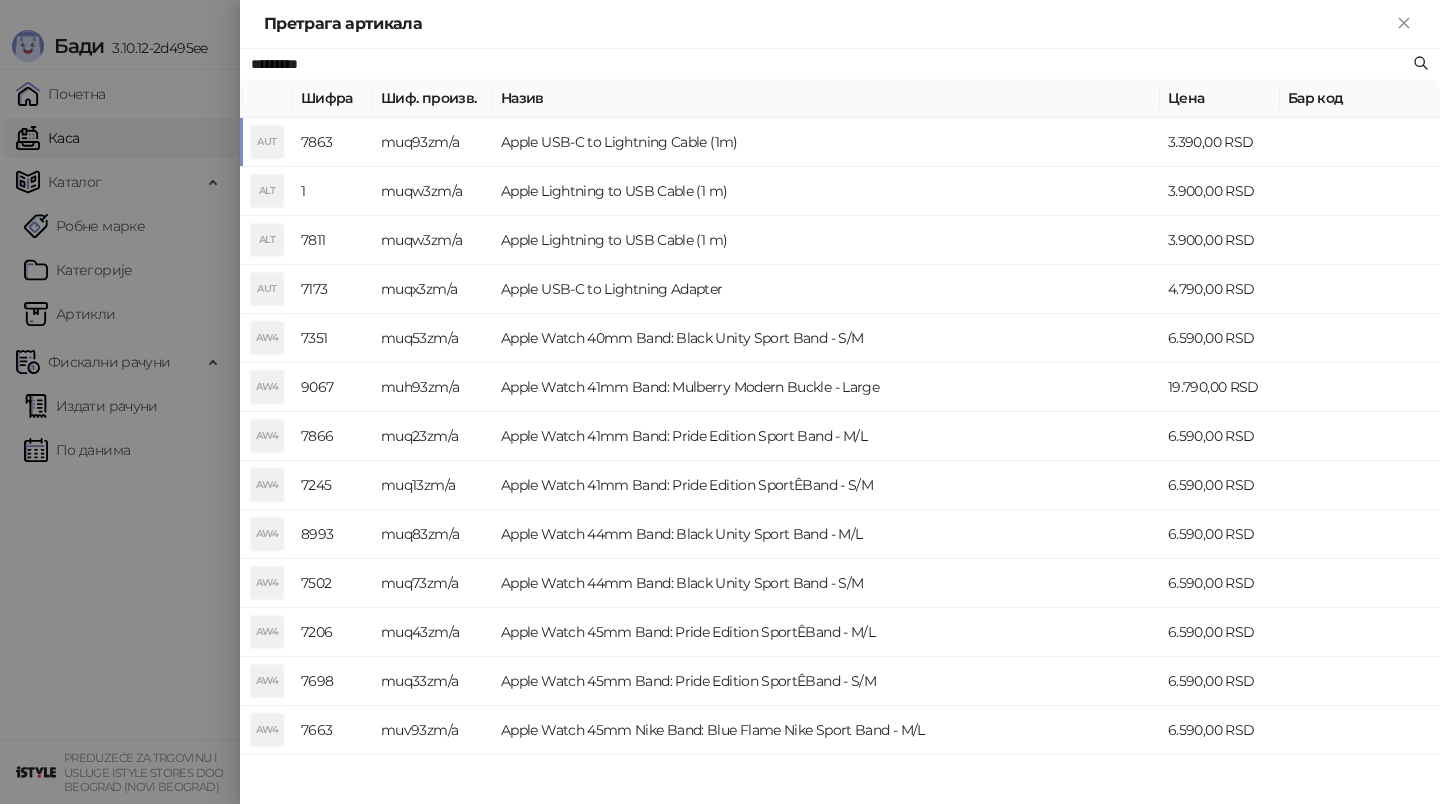 click on "Apple USB-C to Lightning Cable (1m)" at bounding box center (826, 142) 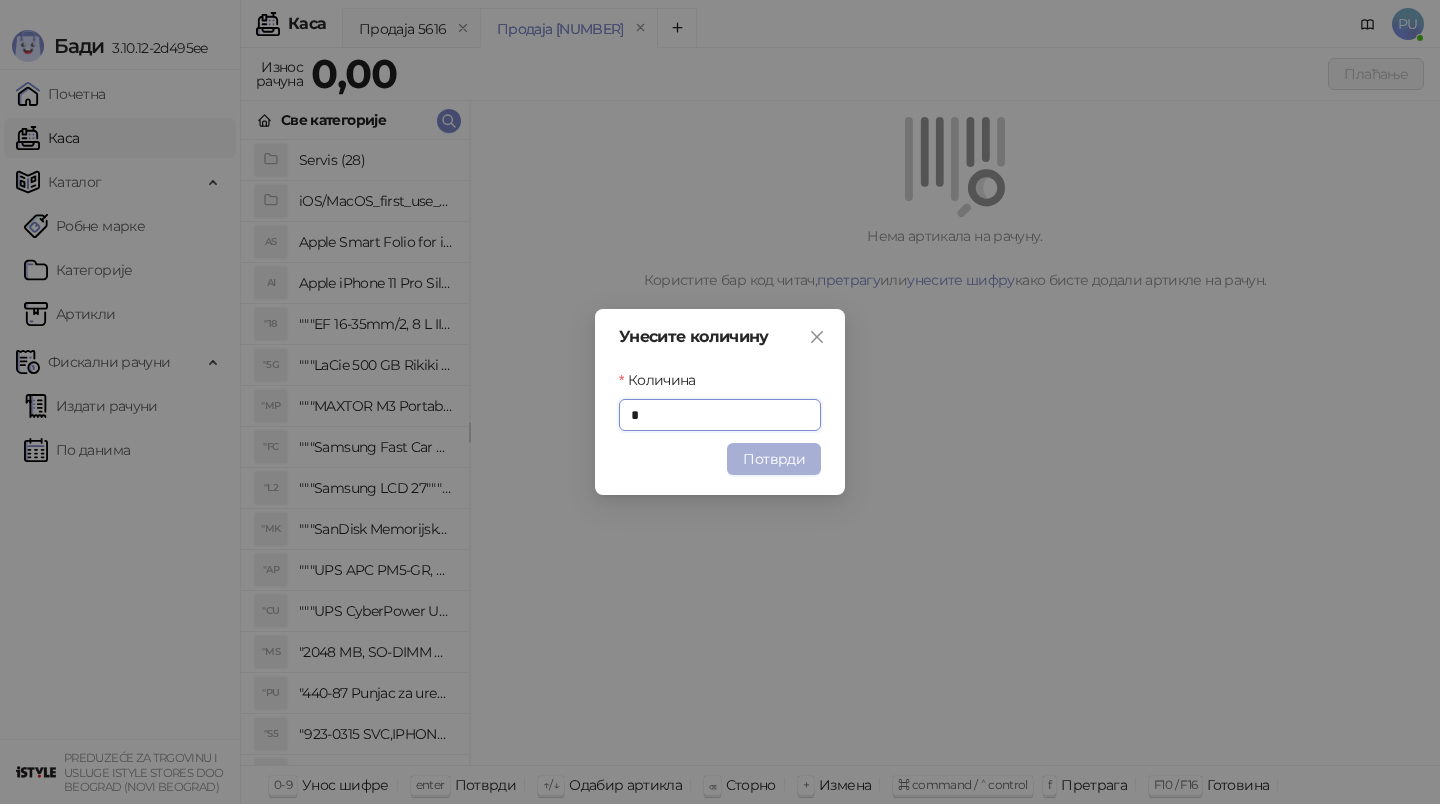 click on "Потврди" at bounding box center [774, 459] 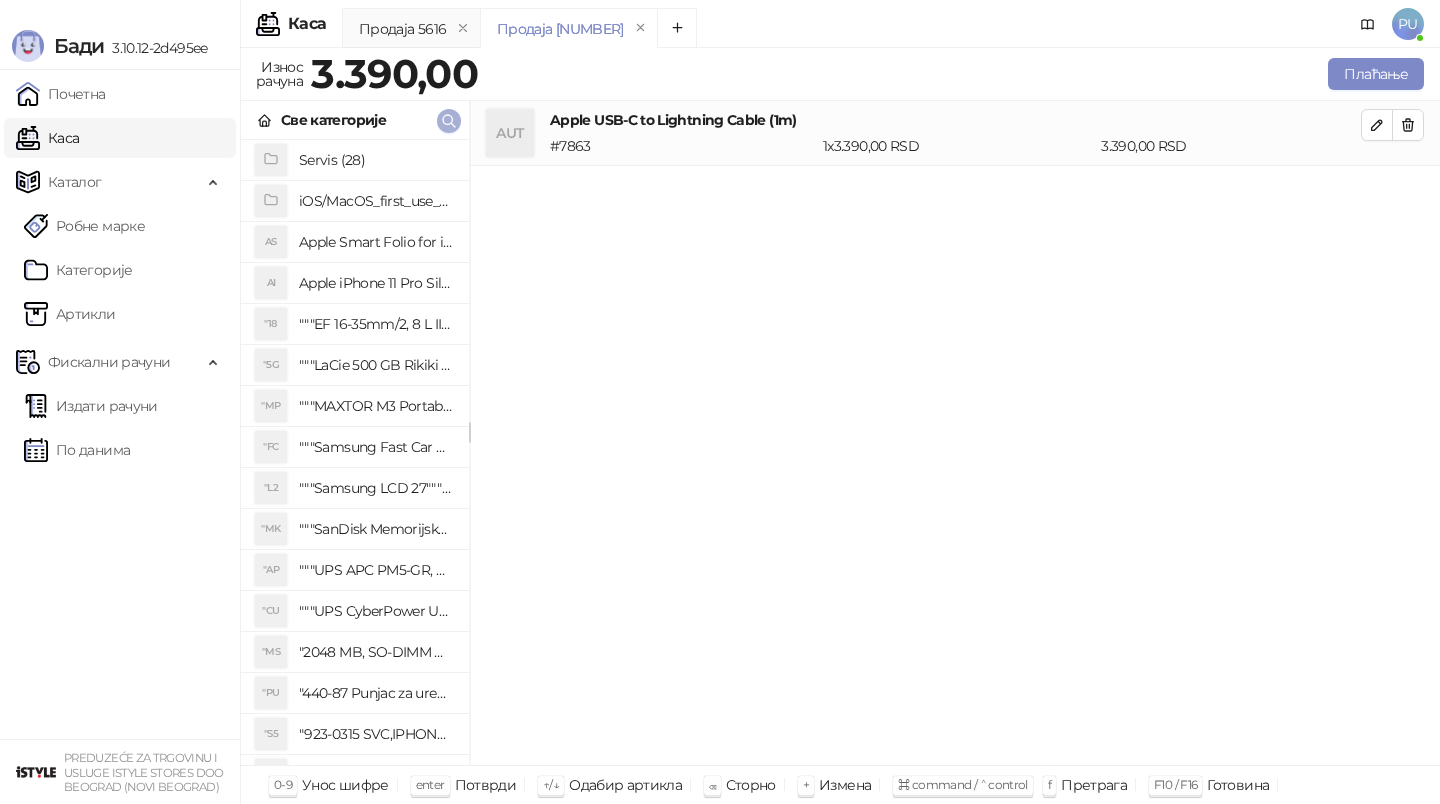 click 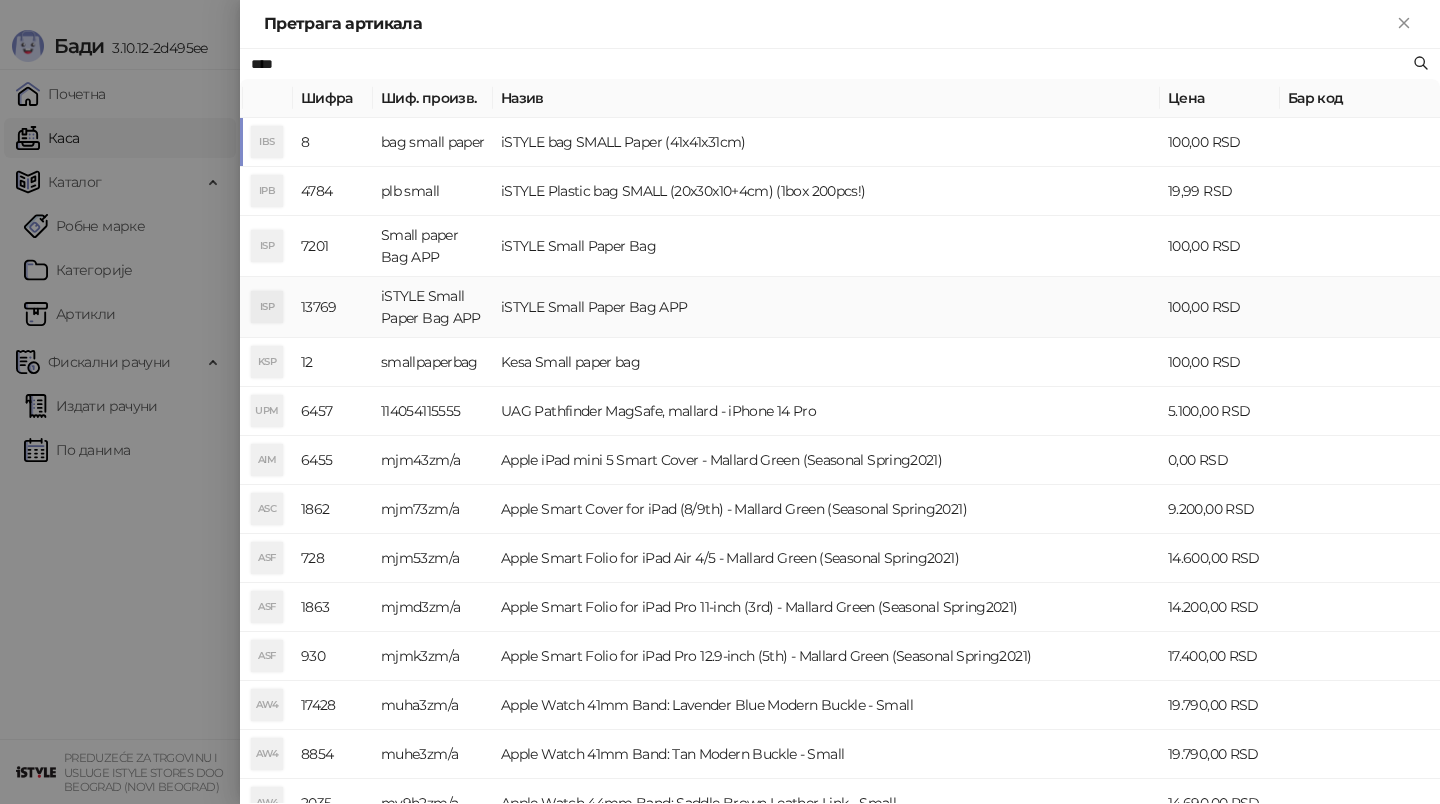 type on "****" 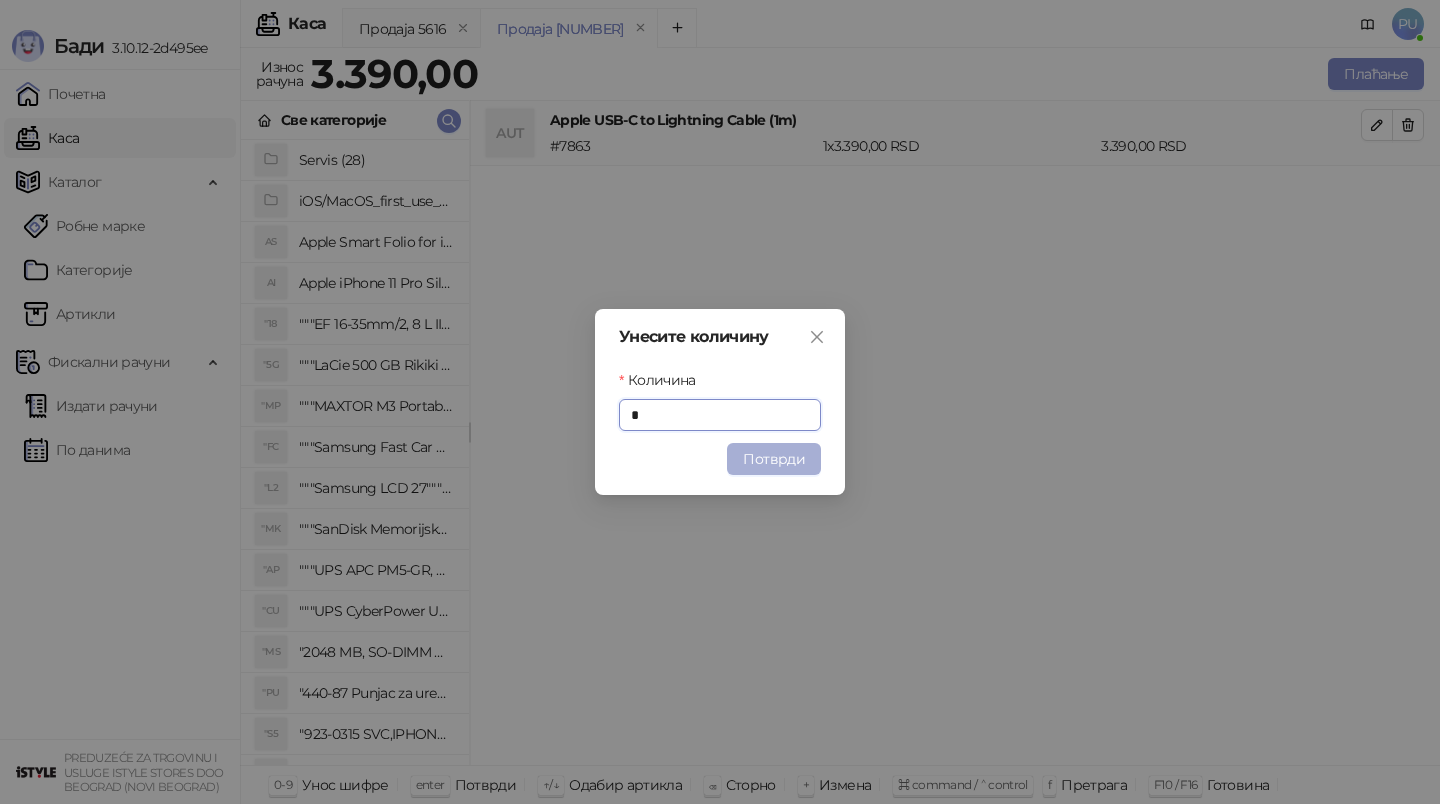 click on "Потврди" at bounding box center [774, 459] 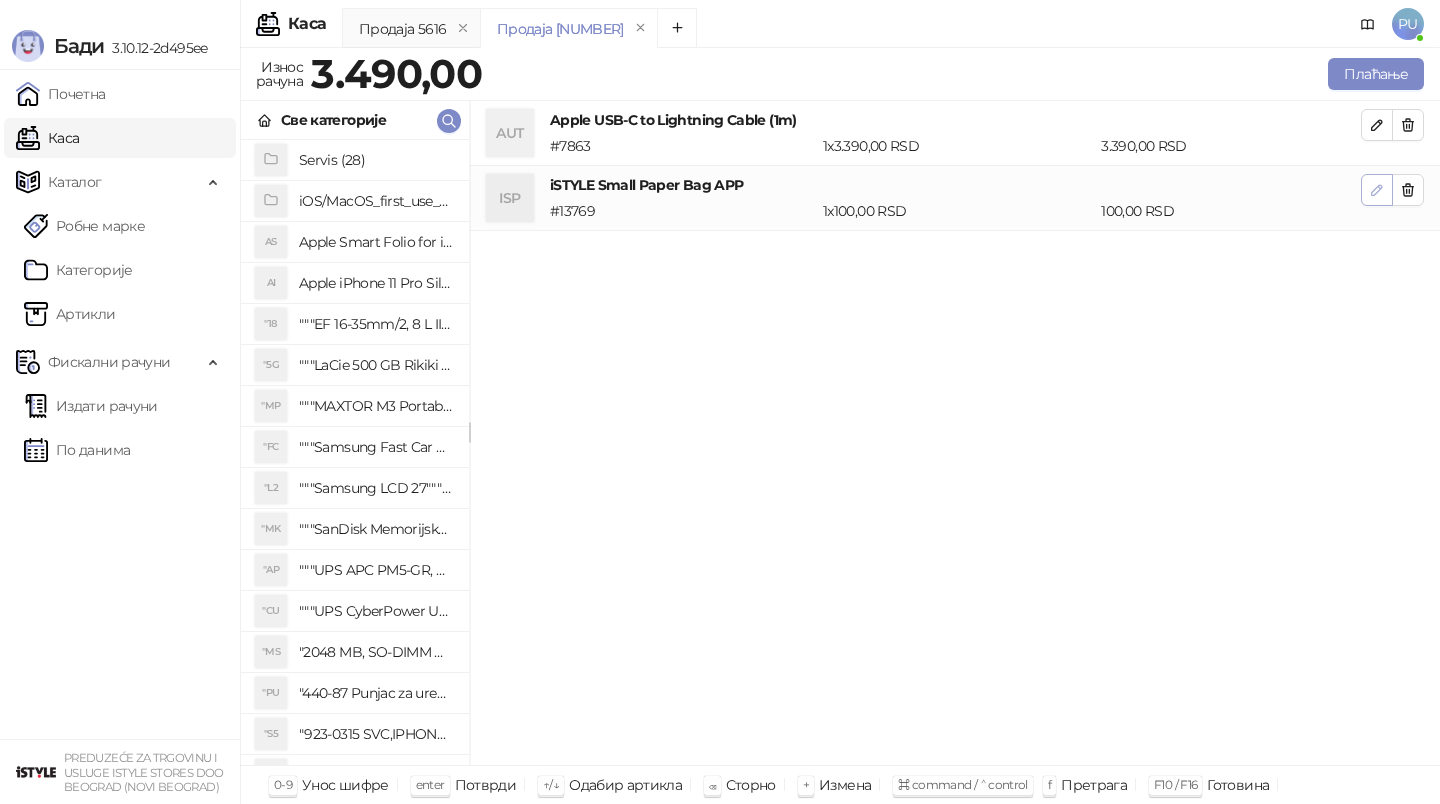 click 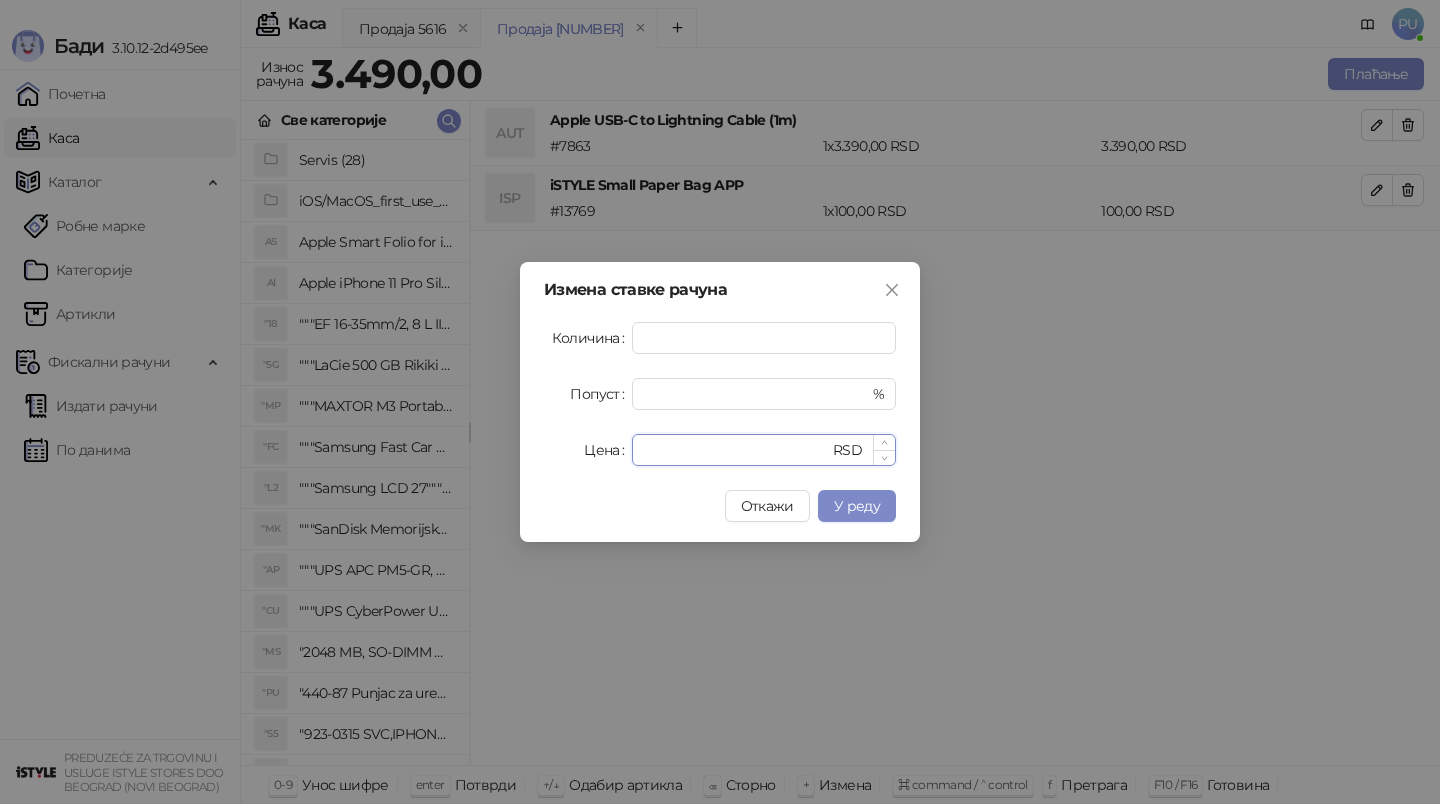 click on "***" at bounding box center [736, 450] 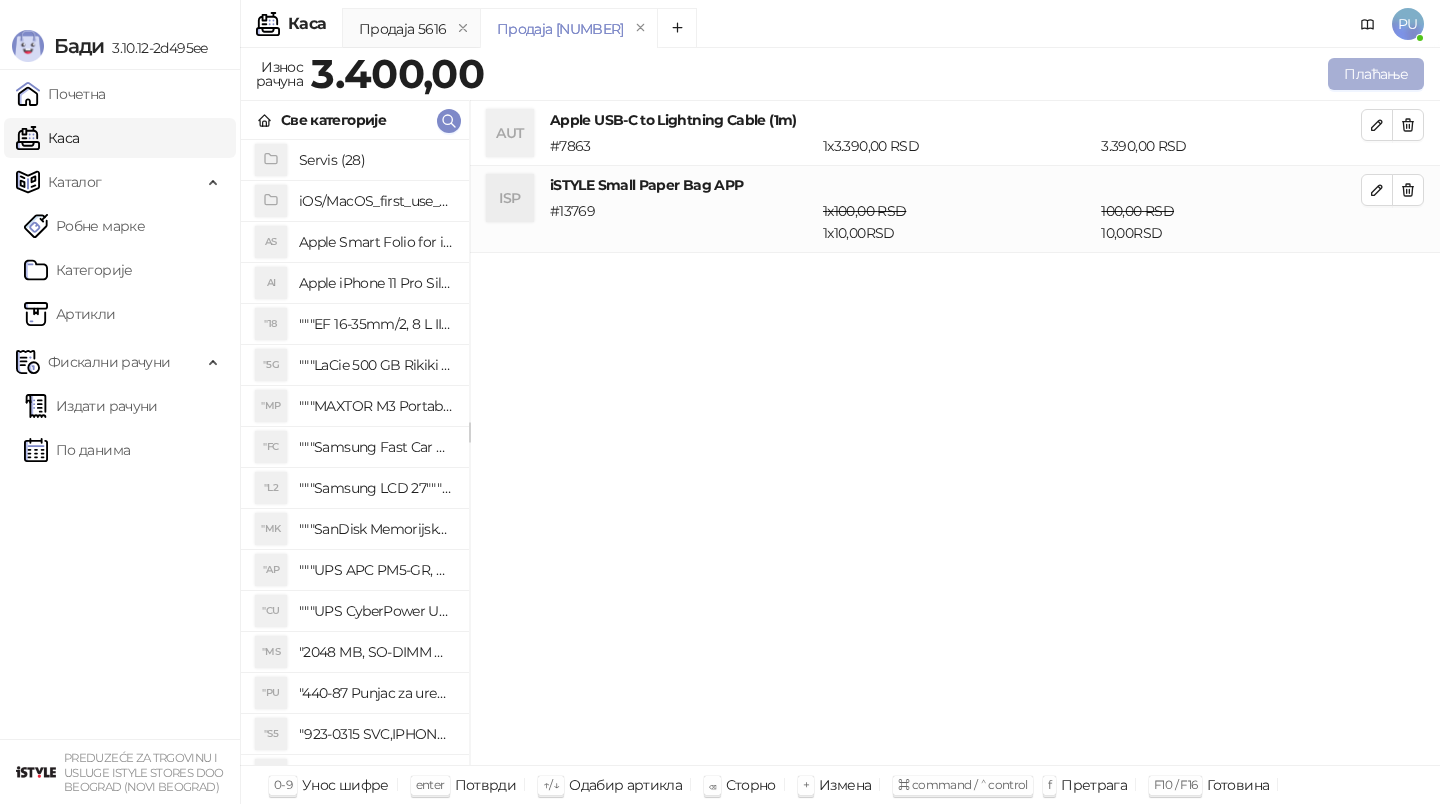 click on "Плаћање" at bounding box center (1376, 74) 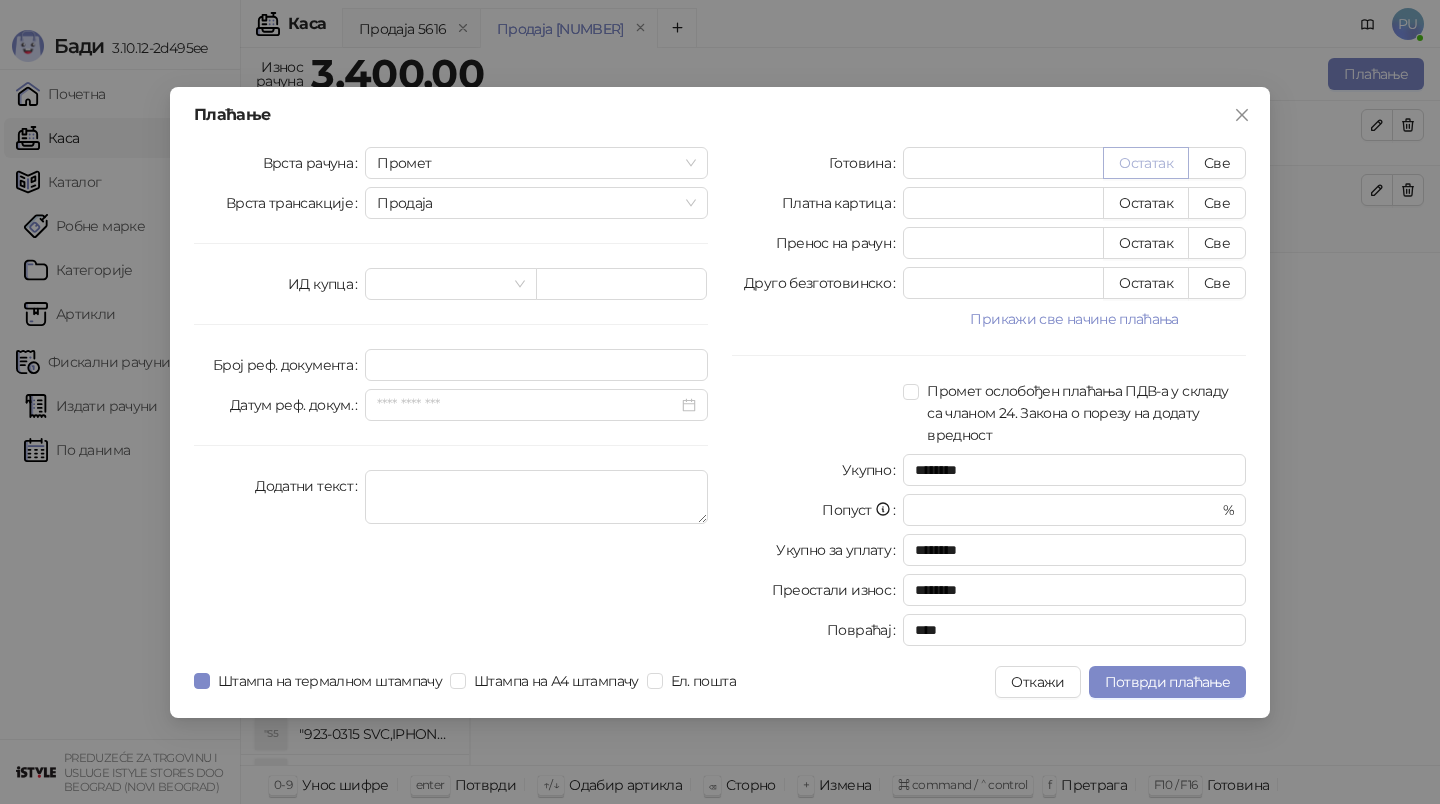 click on "Остатак" at bounding box center [1146, 163] 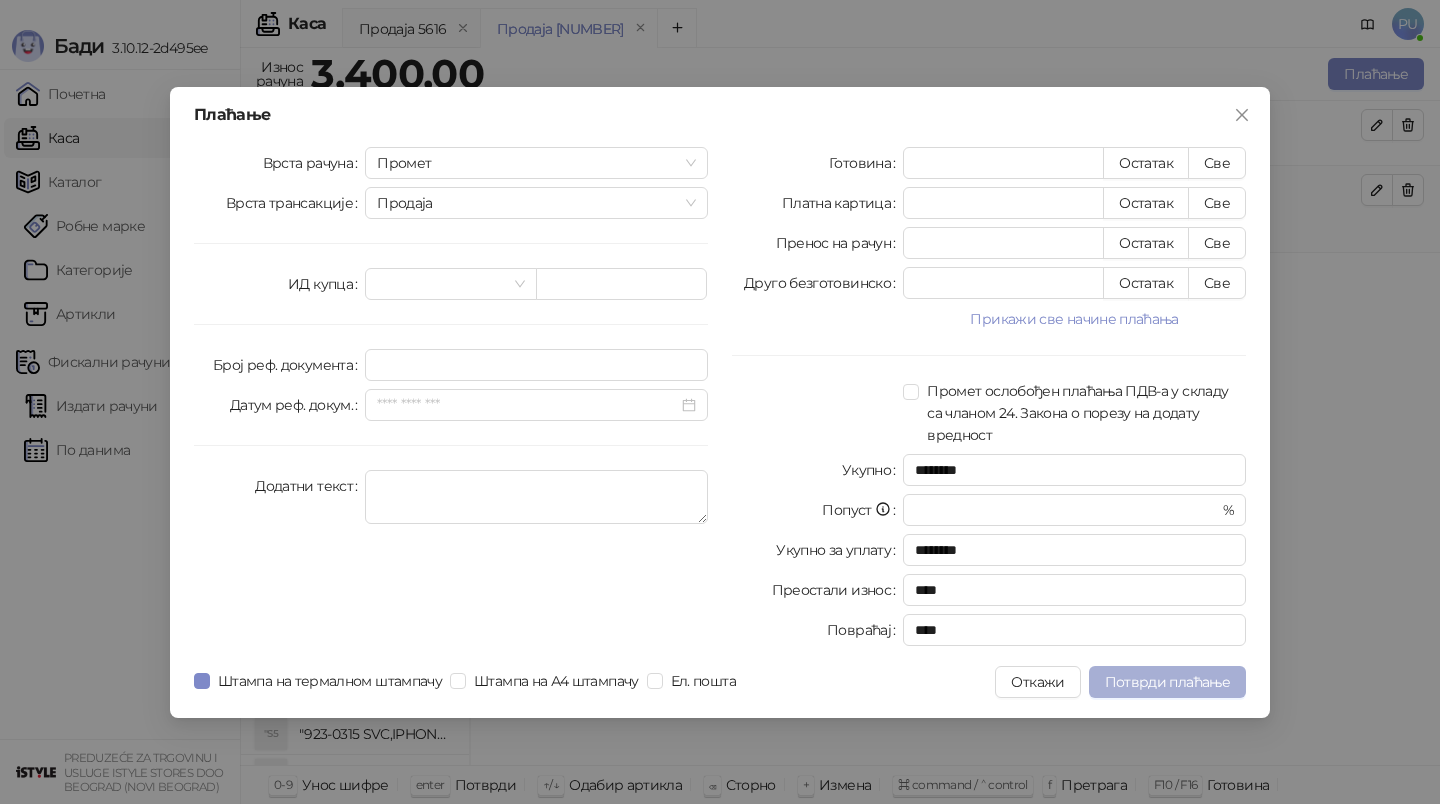 click on "Потврди плаћање" at bounding box center (1167, 682) 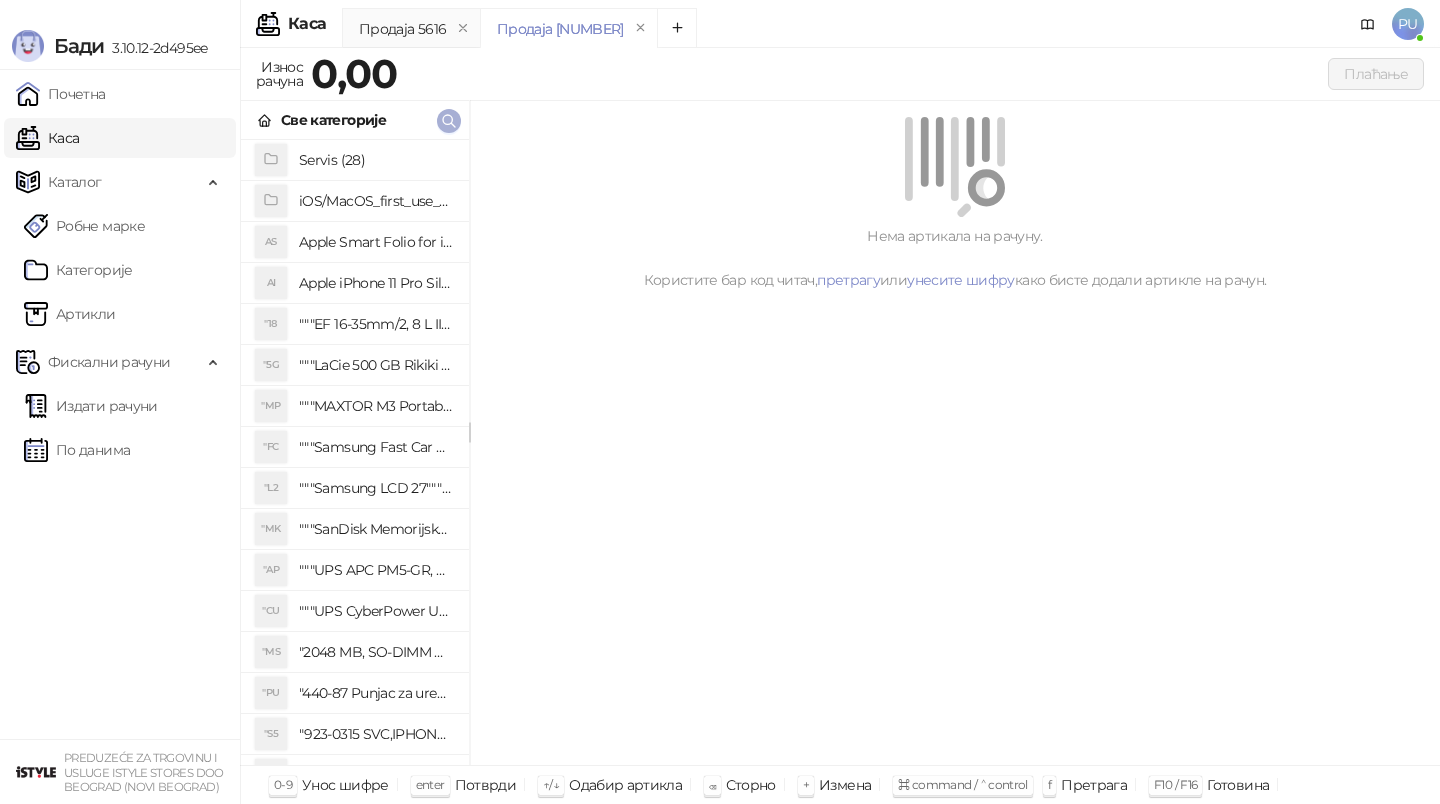 click 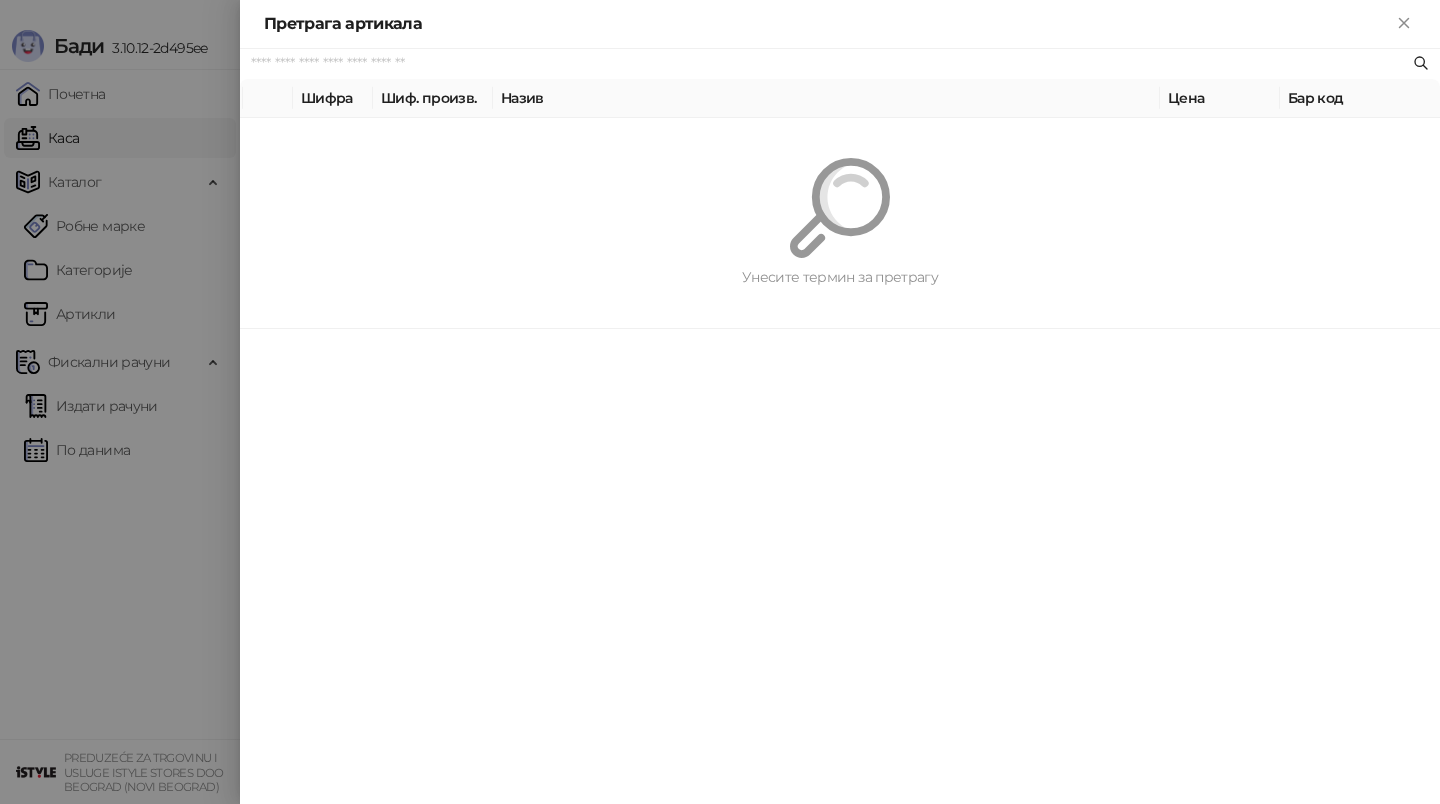 paste on "**********" 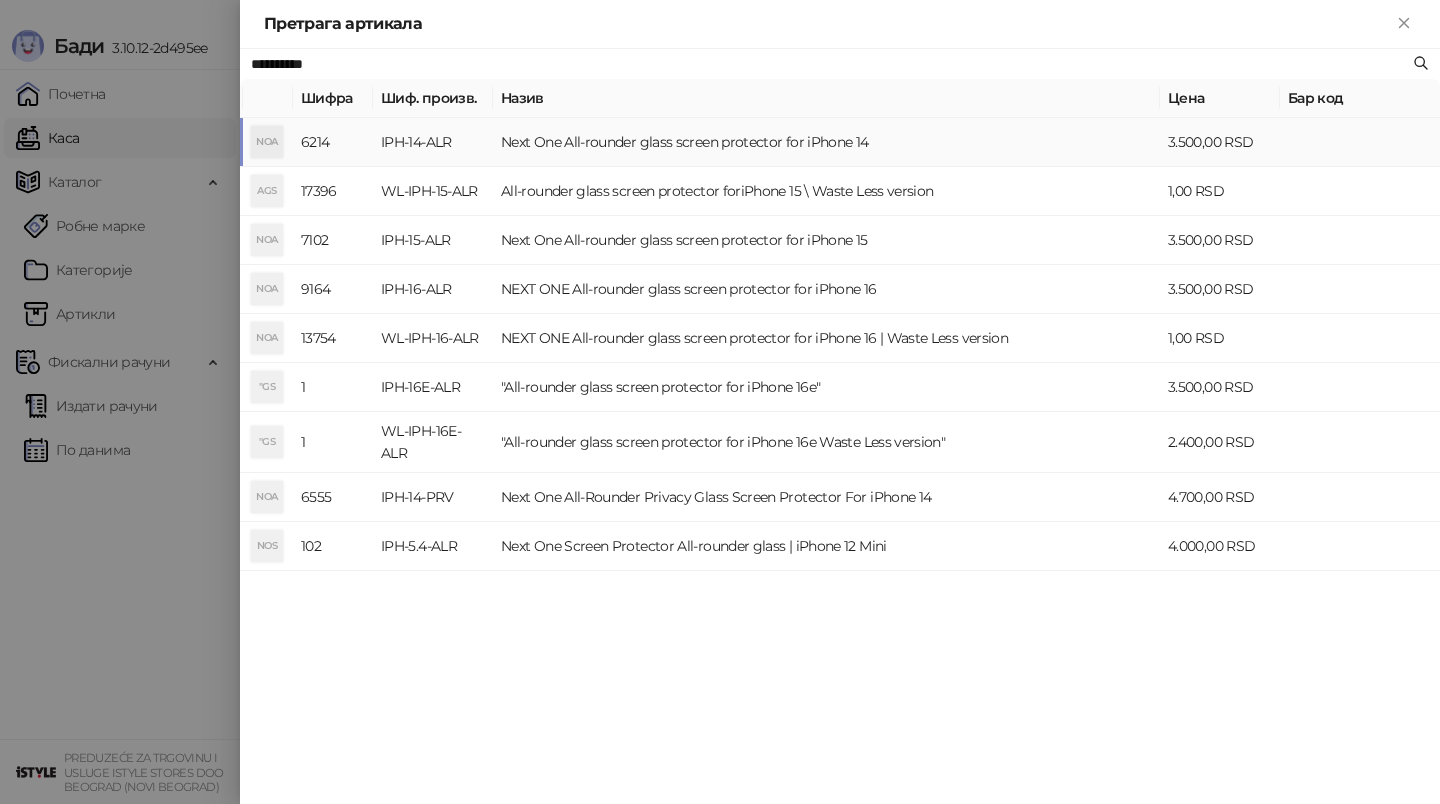 click on "Next One All-rounder glass screen protector for iPhone 14" at bounding box center [826, 142] 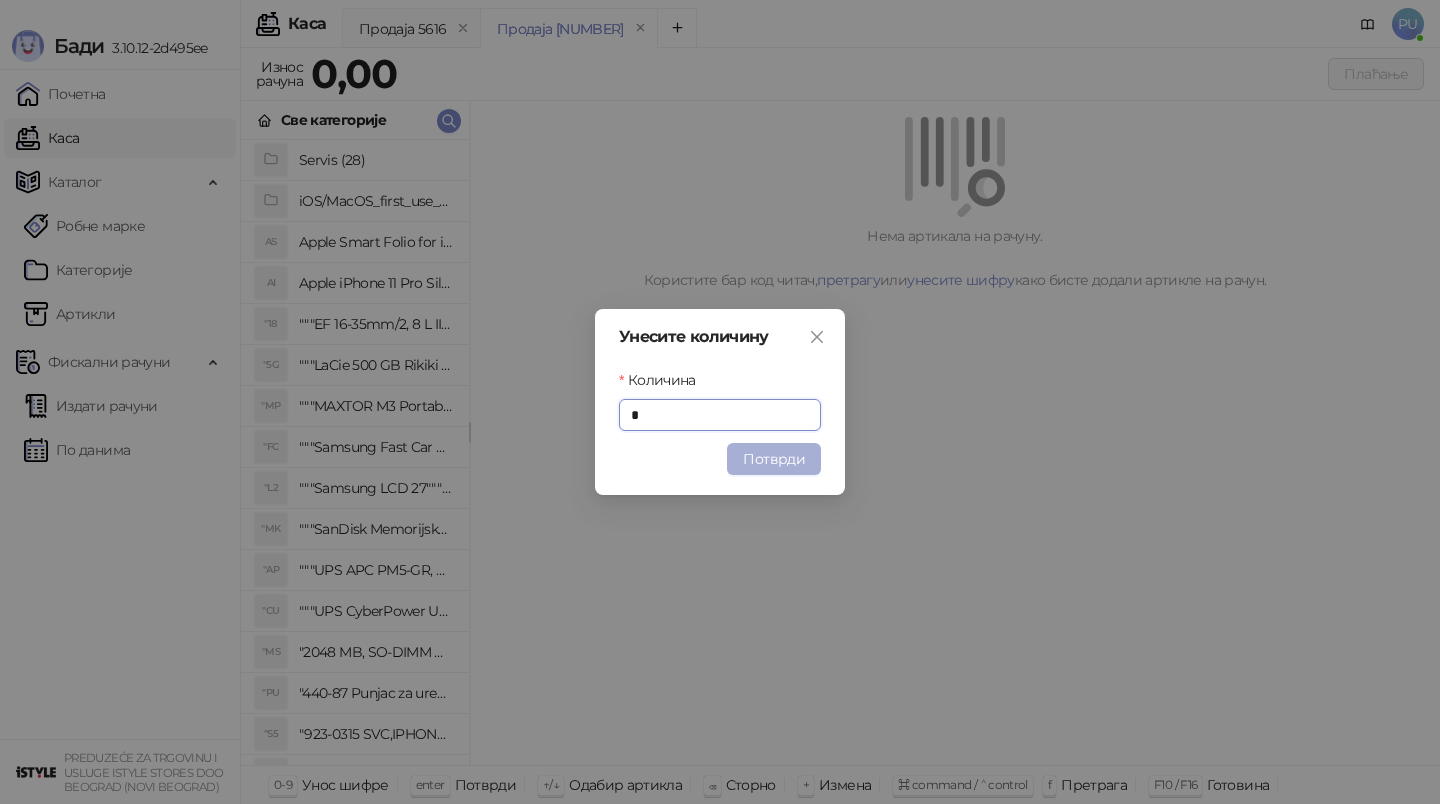 click on "Потврди" at bounding box center [774, 459] 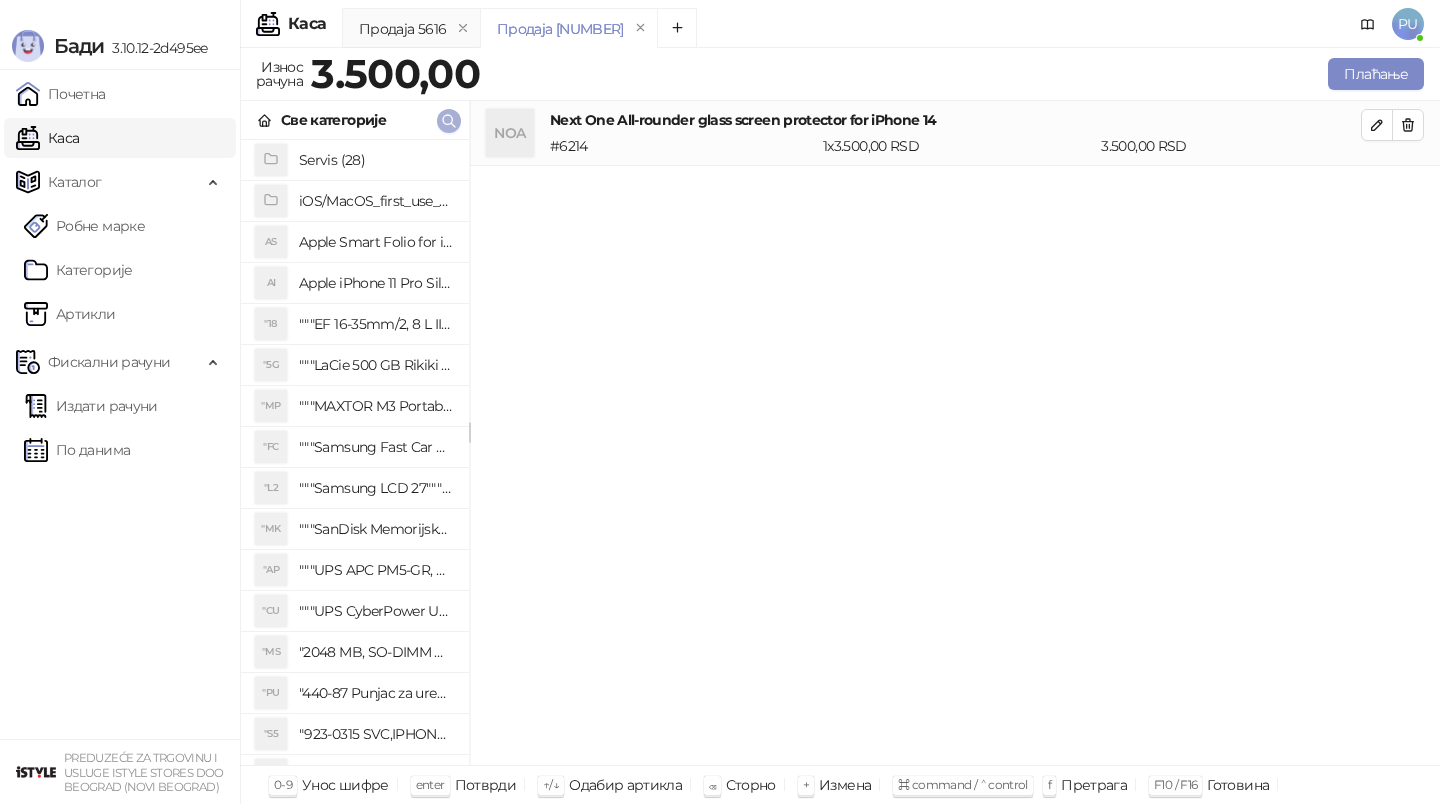 click at bounding box center [449, 121] 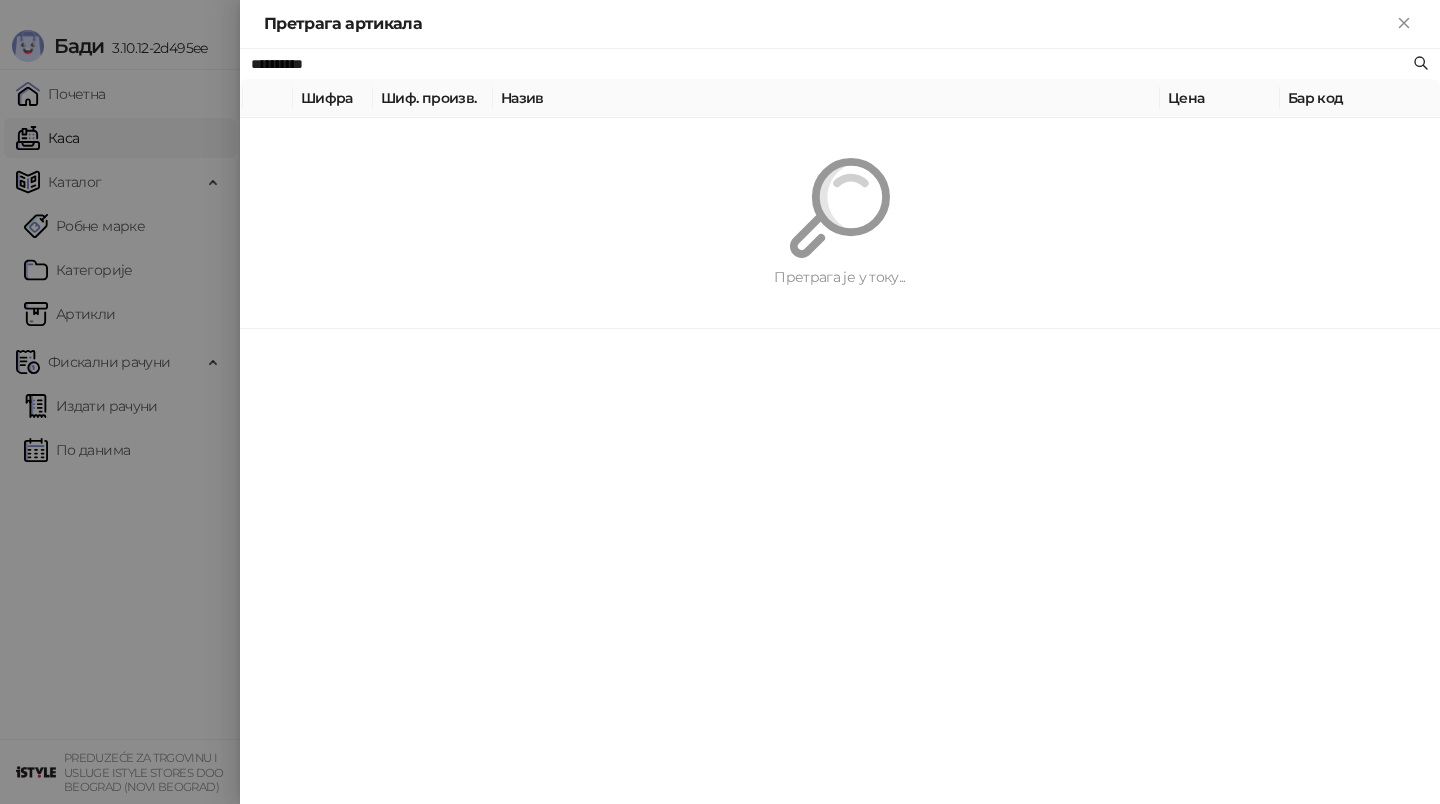 paste on "**********" 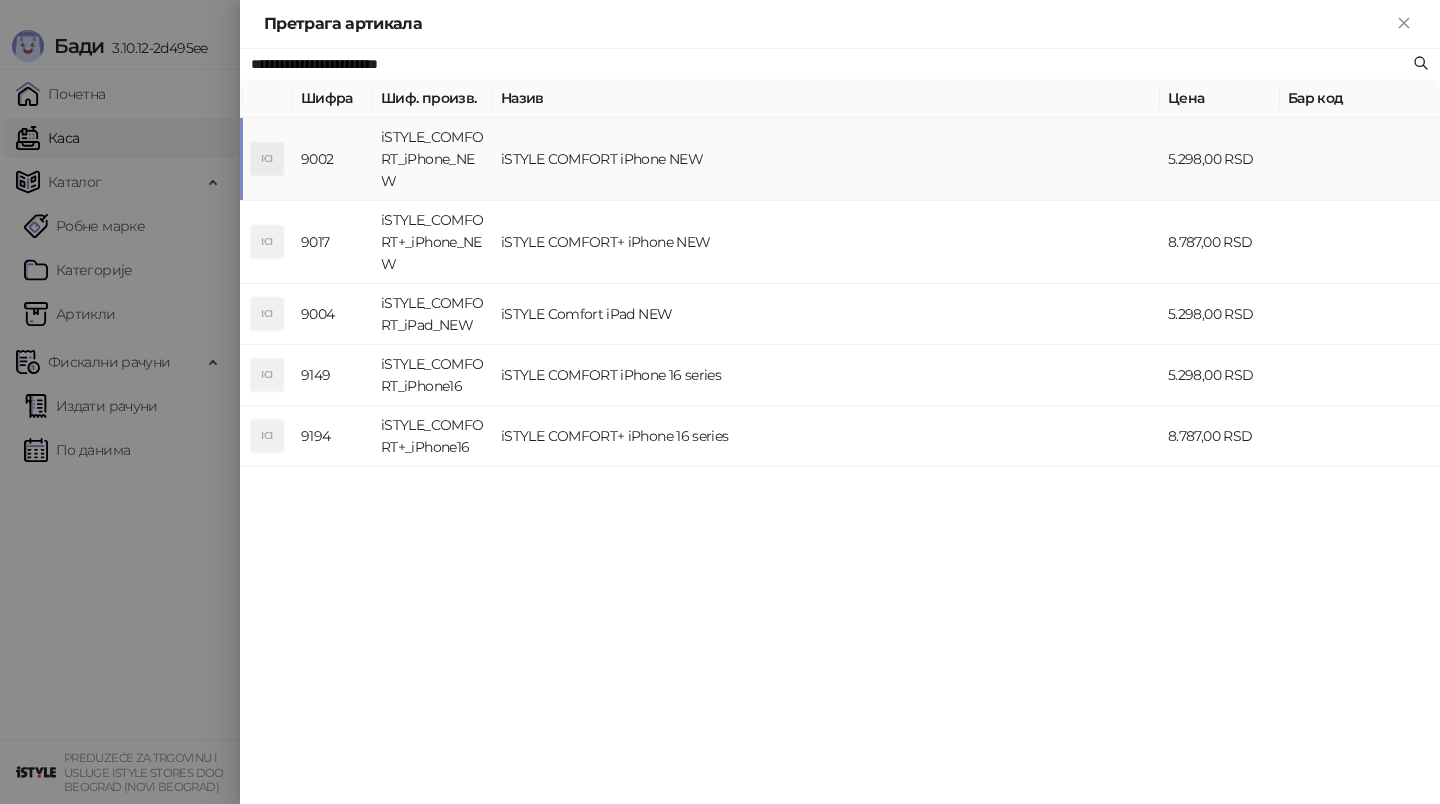 click on "iSTYLE COMFORT iPhone NEW" at bounding box center [826, 159] 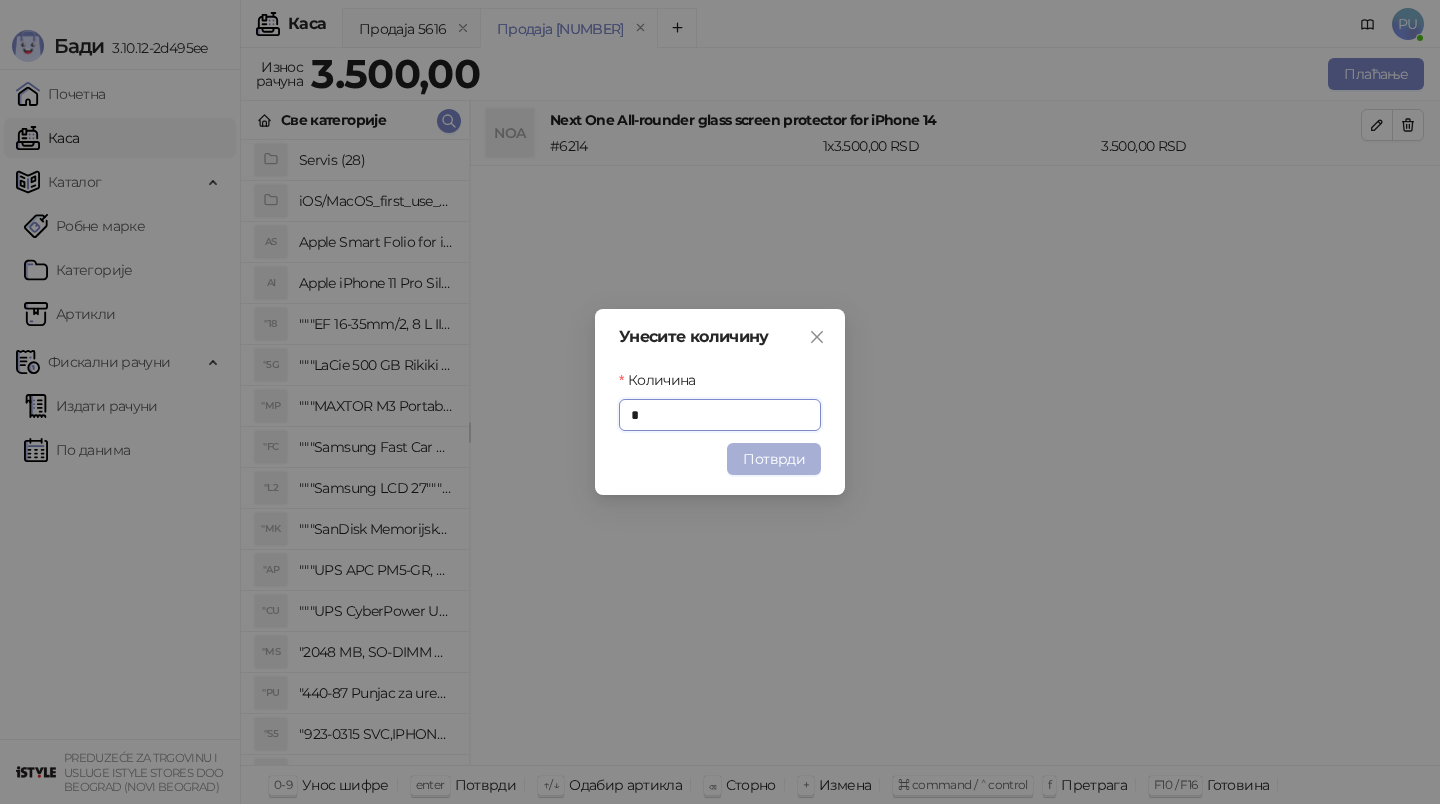 click on "Потврди" at bounding box center [774, 459] 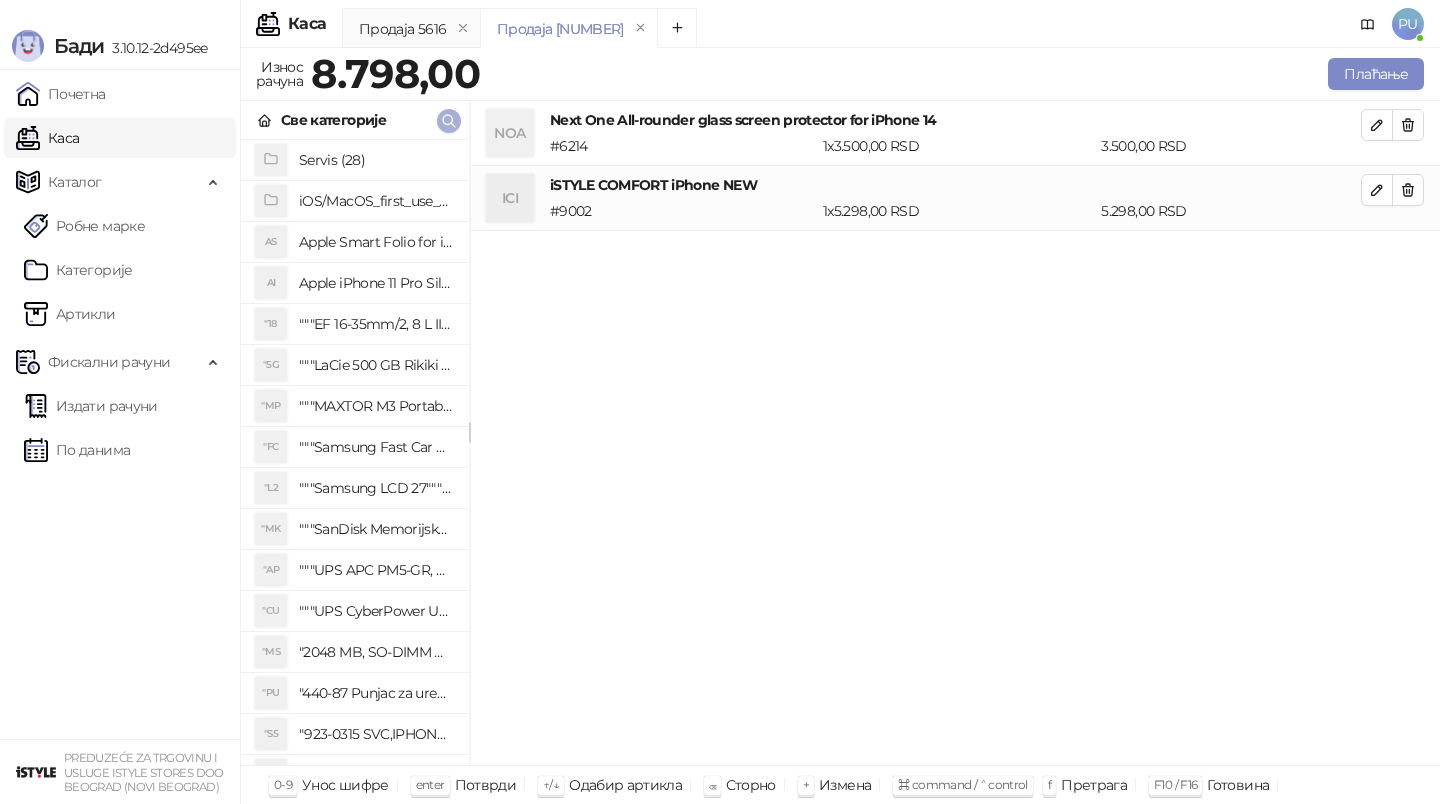 click 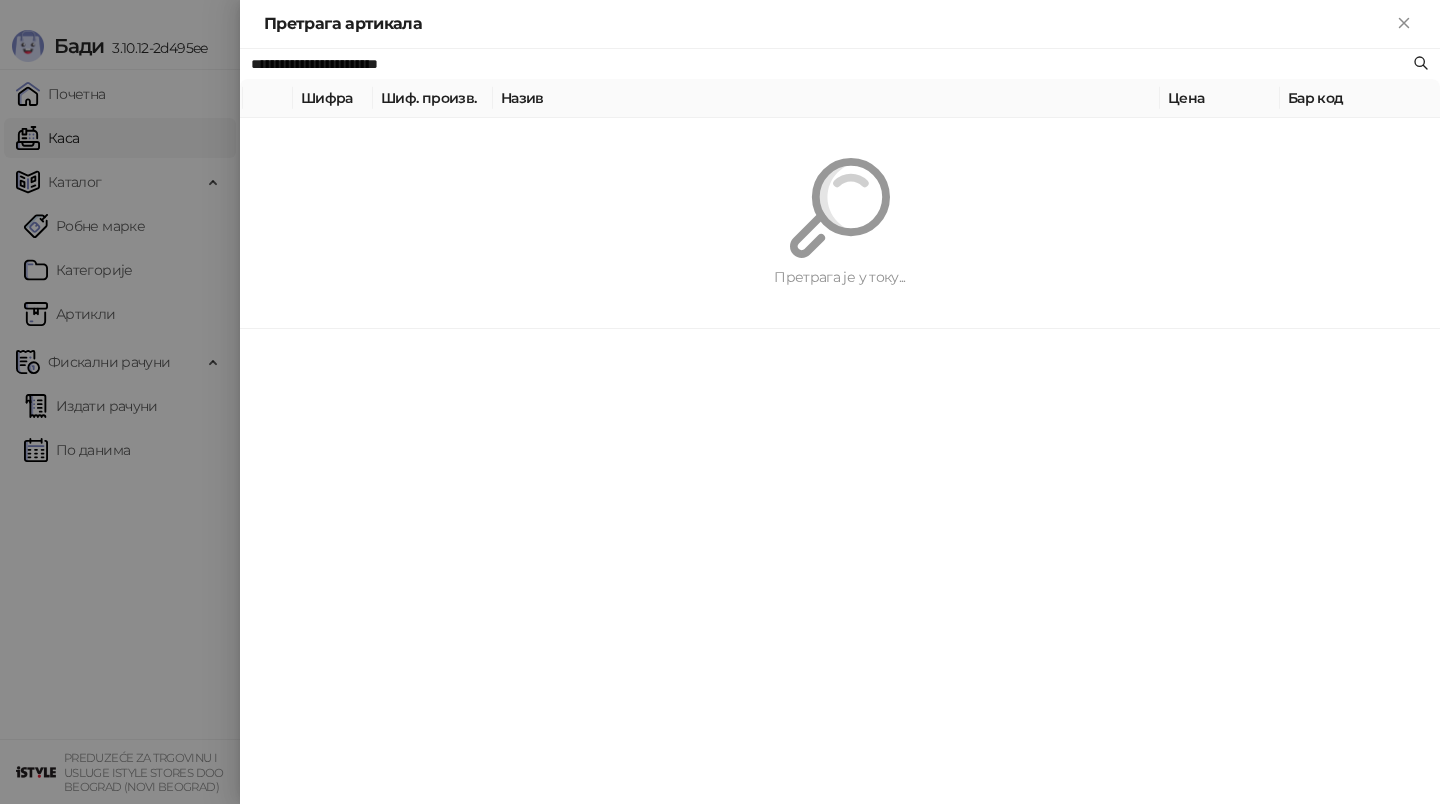 paste 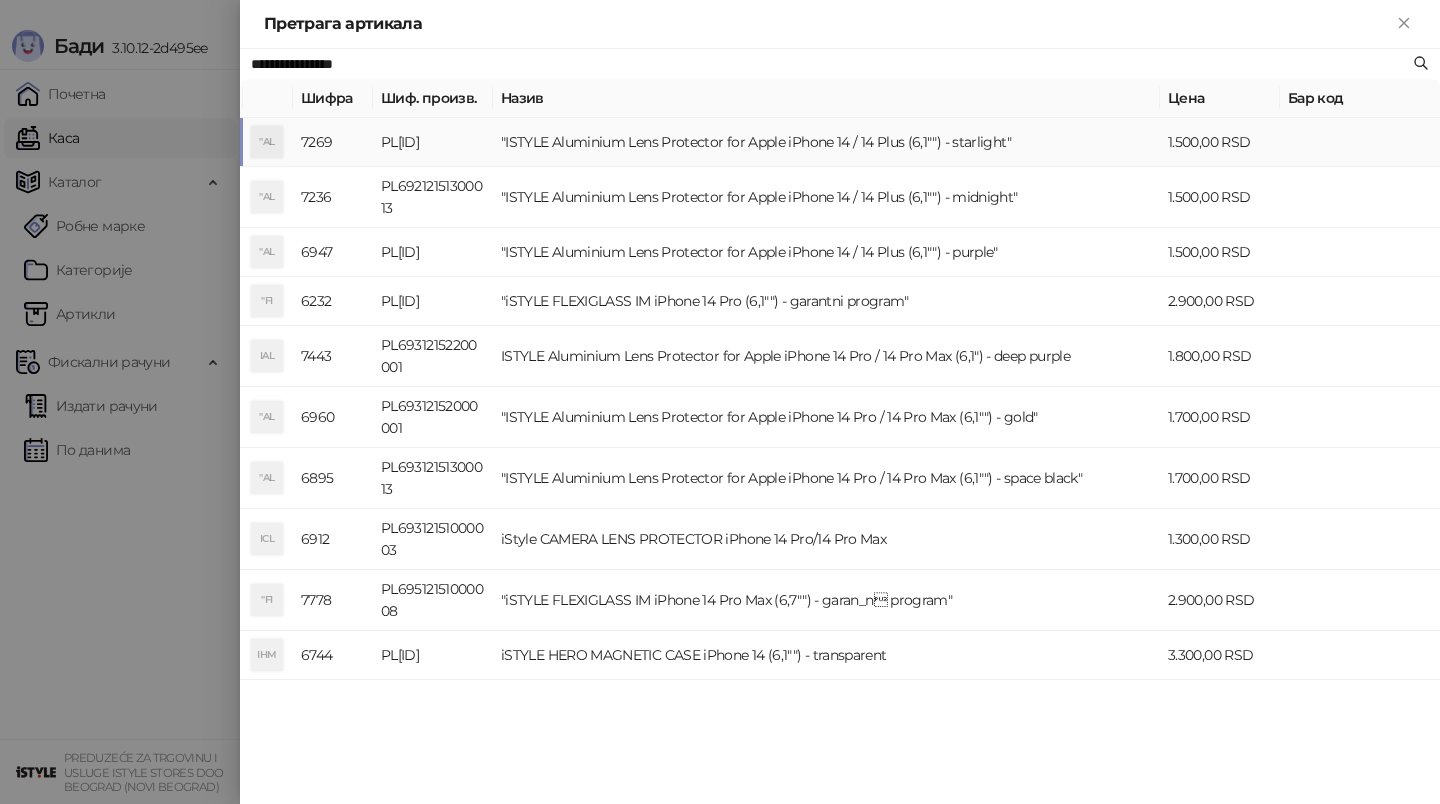 type on "**********" 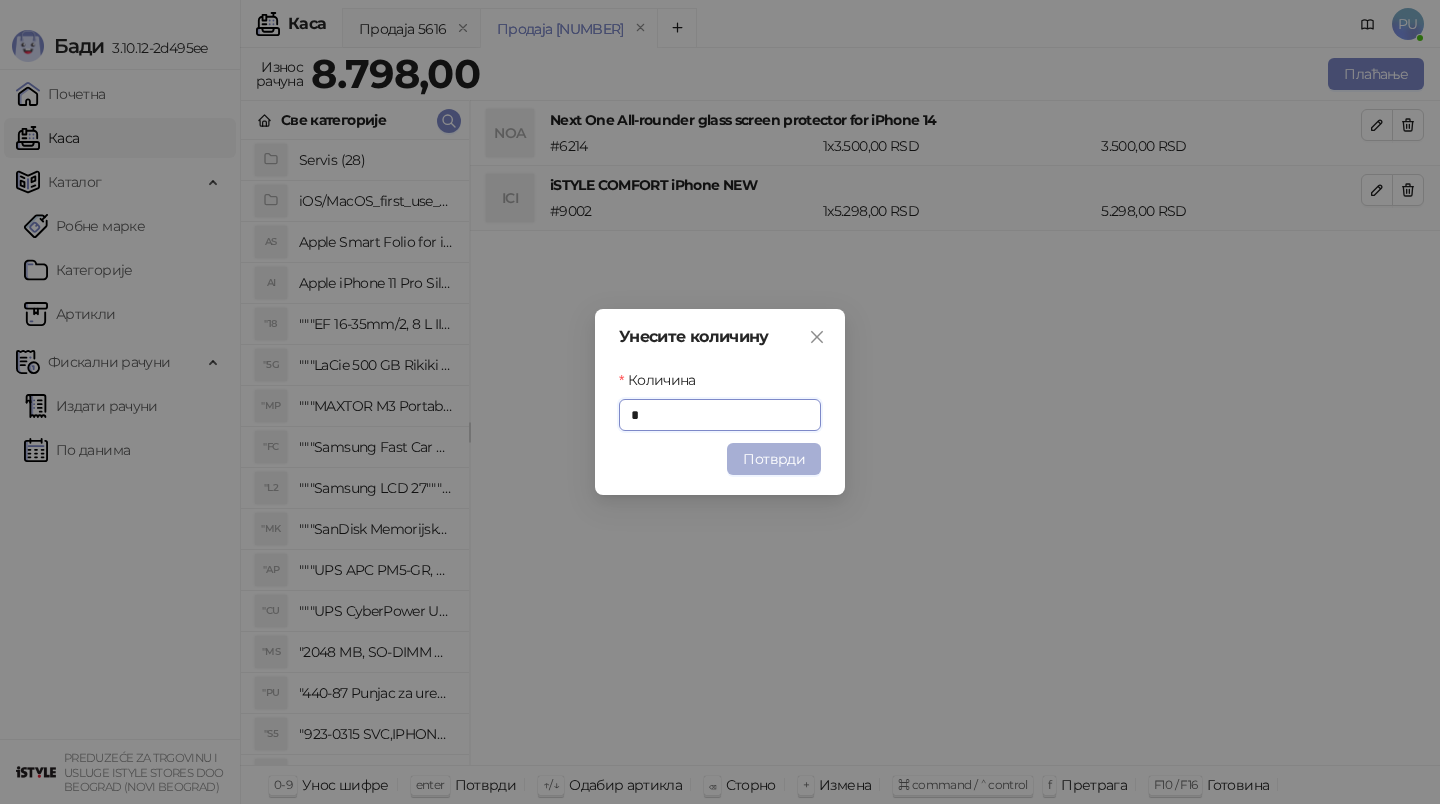 click on "Потврди" at bounding box center [774, 459] 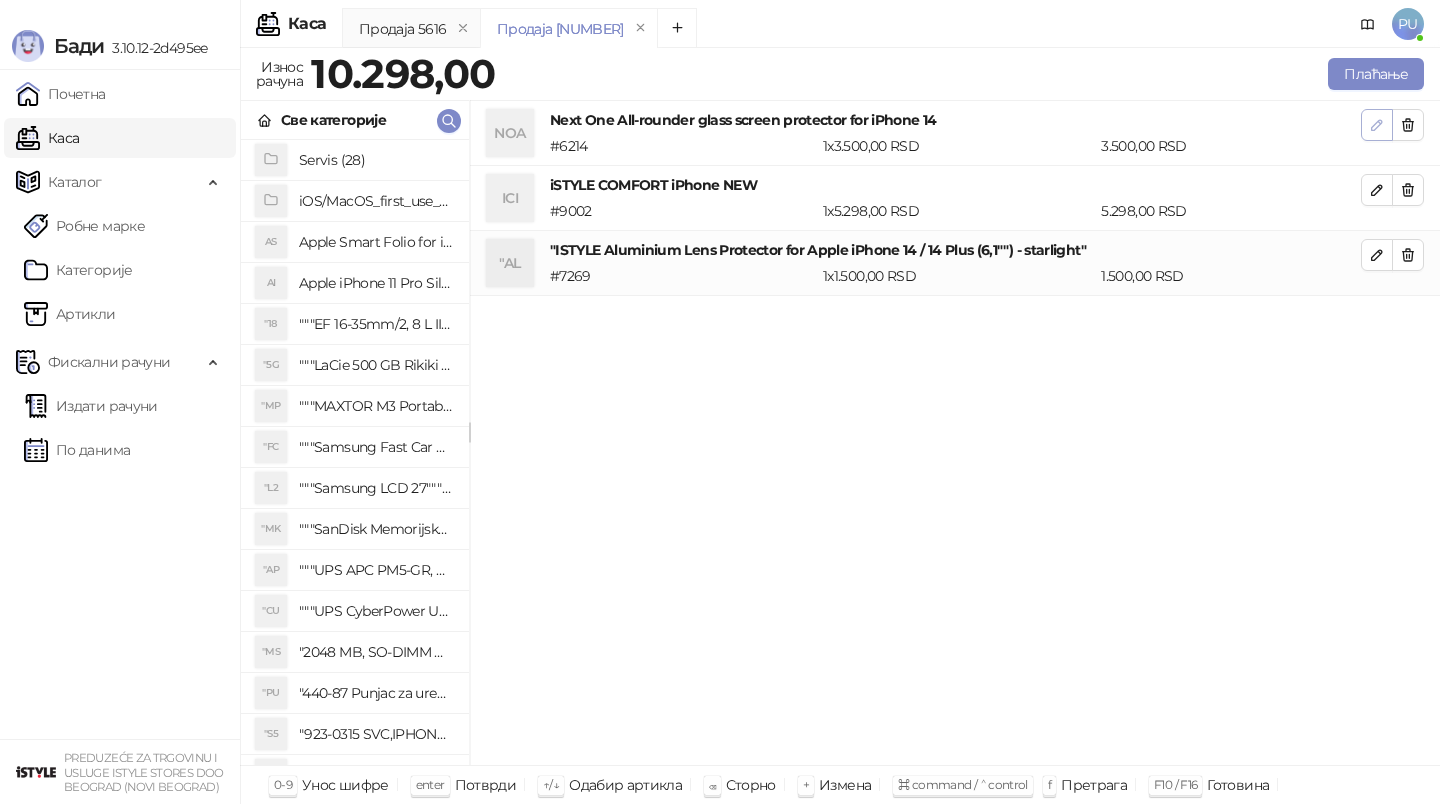 click at bounding box center [1377, 124] 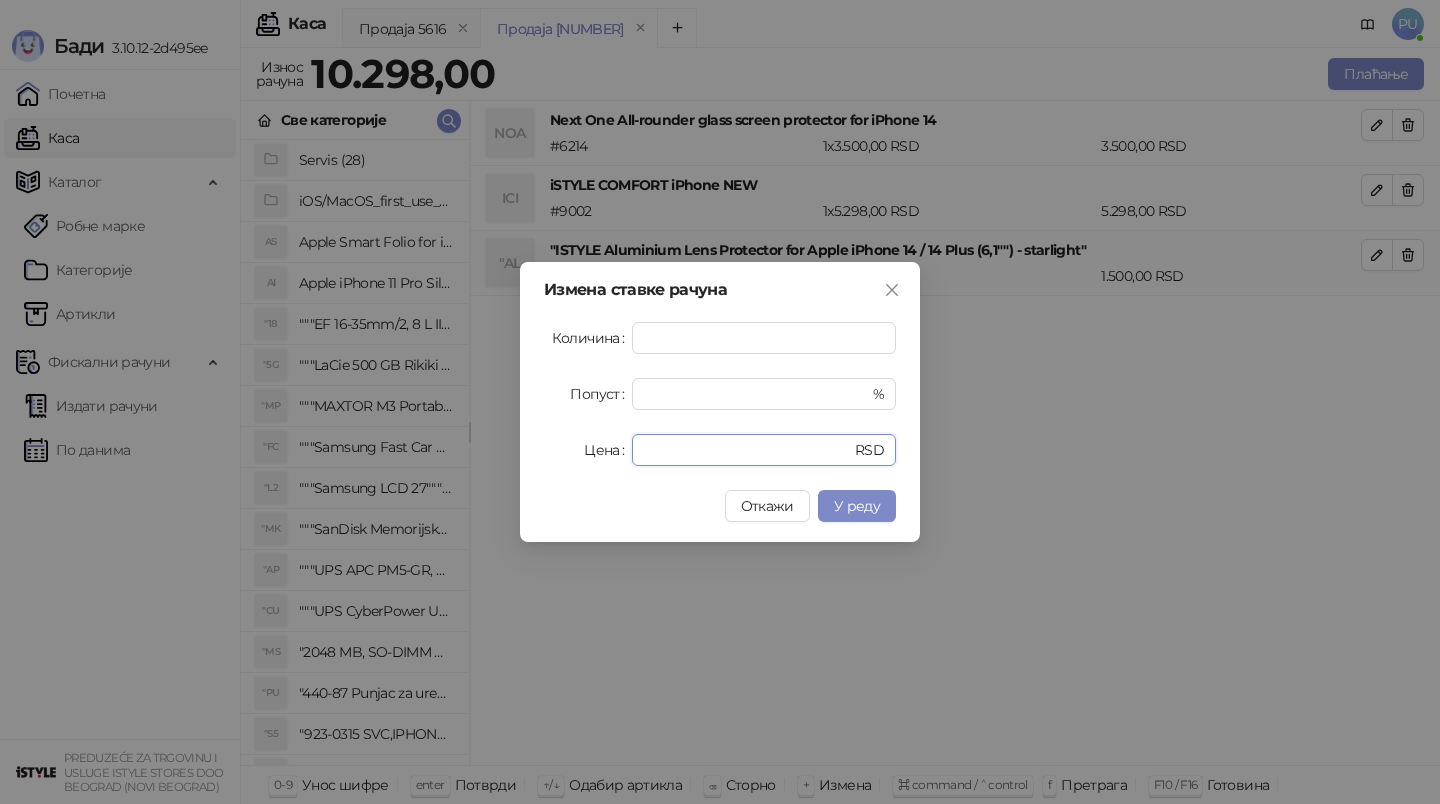 drag, startPoint x: 712, startPoint y: 454, endPoint x: 22, endPoint y: 511, distance: 692.35034 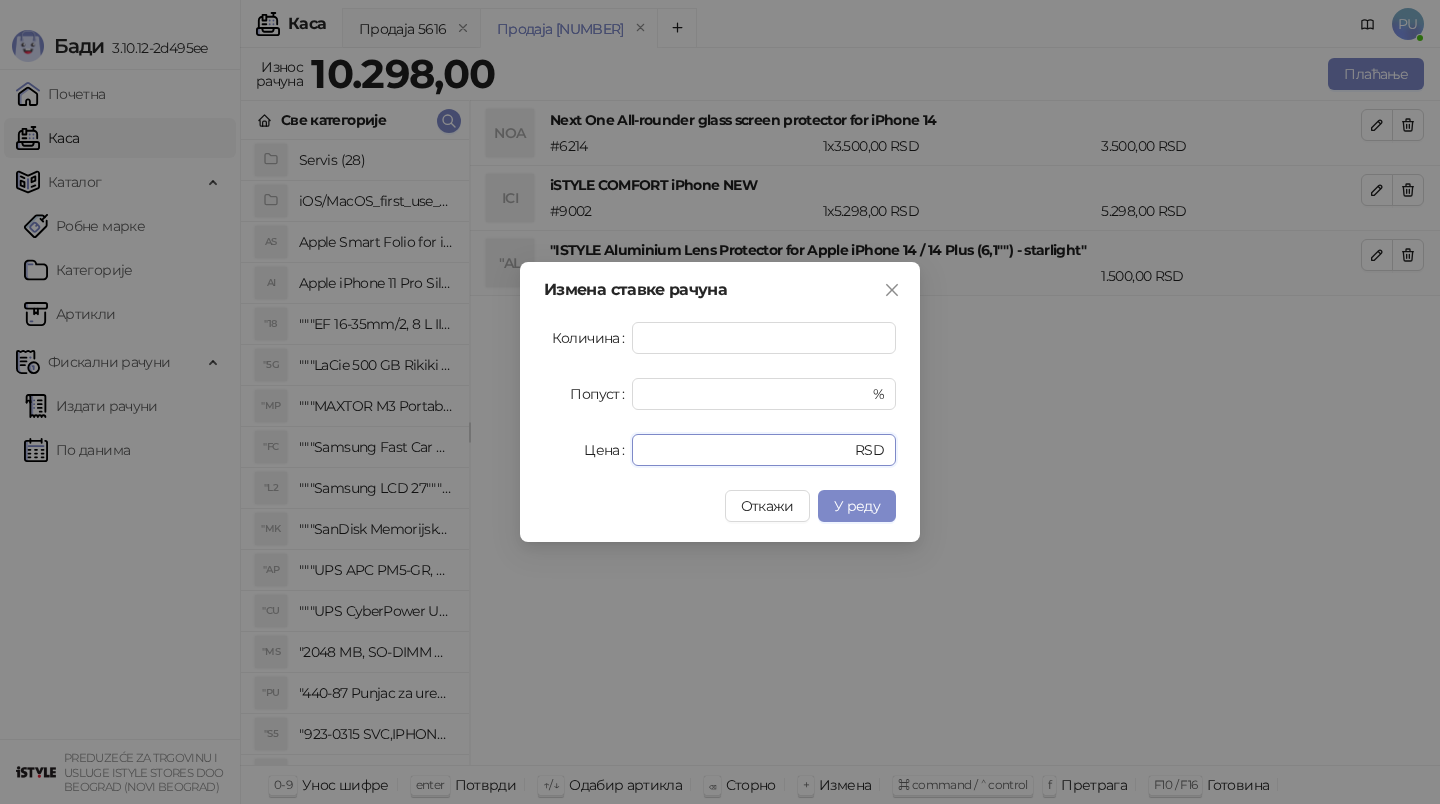 drag, startPoint x: 677, startPoint y: 450, endPoint x: 559, endPoint y: 437, distance: 118.71394 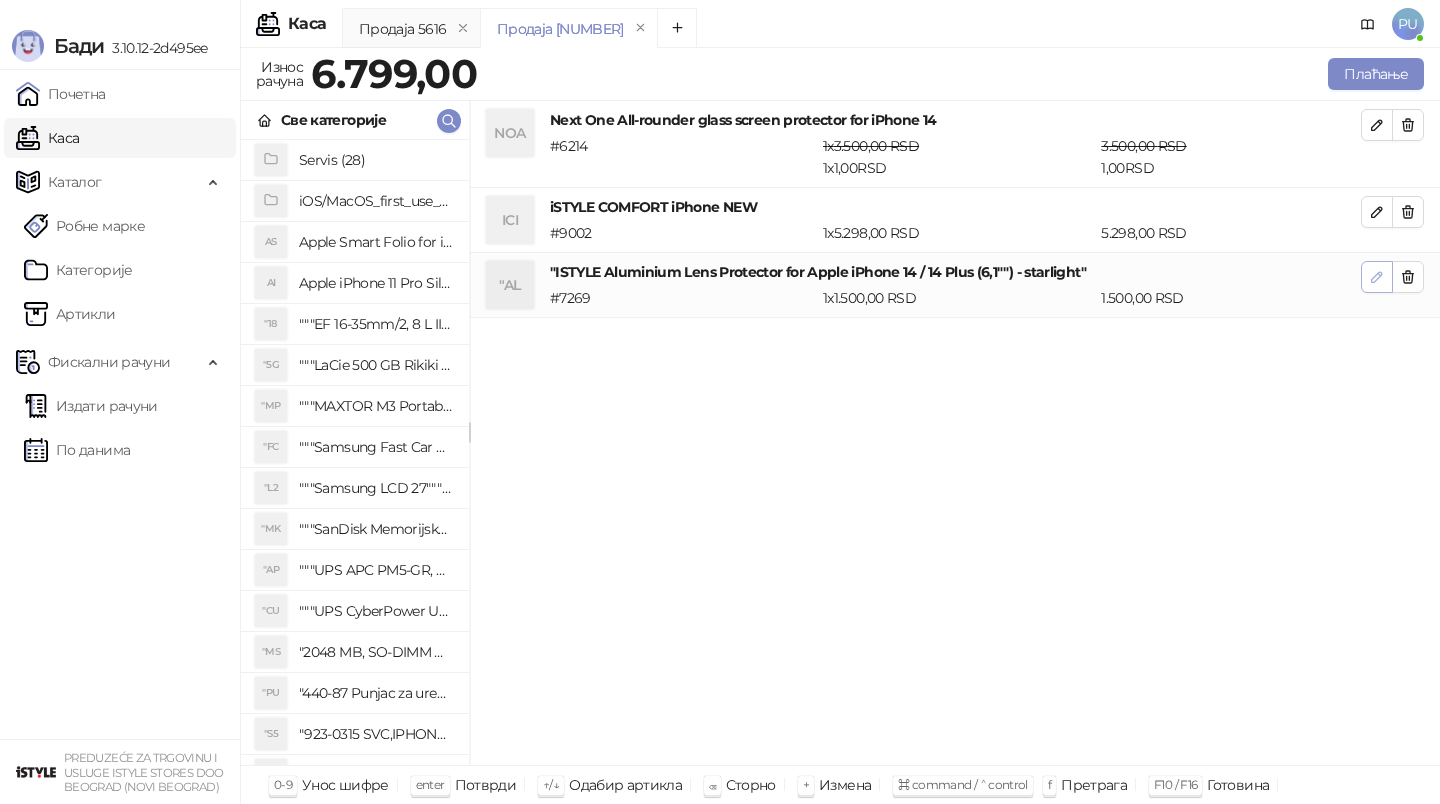 click 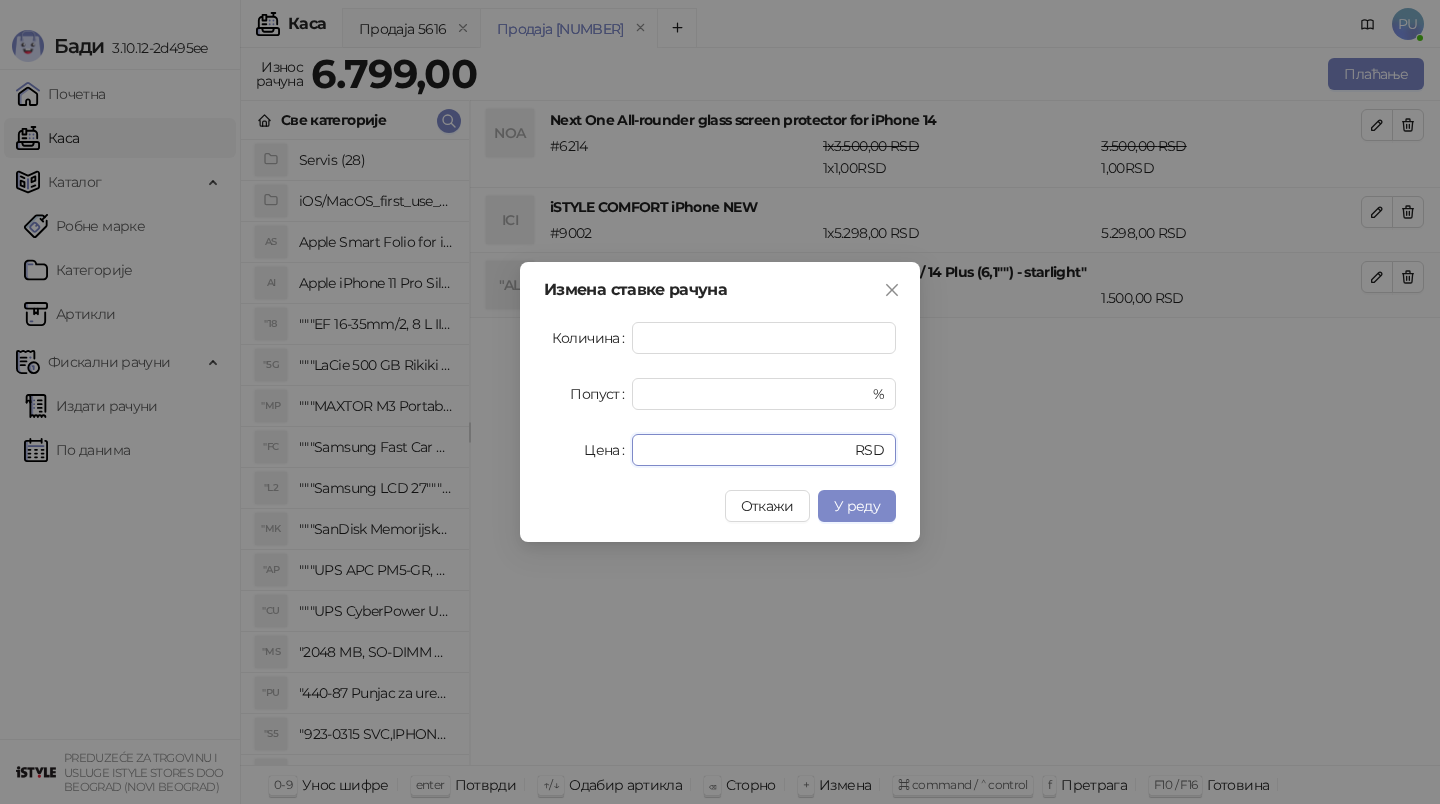 drag, startPoint x: 692, startPoint y: 455, endPoint x: 445, endPoint y: 457, distance: 247.0081 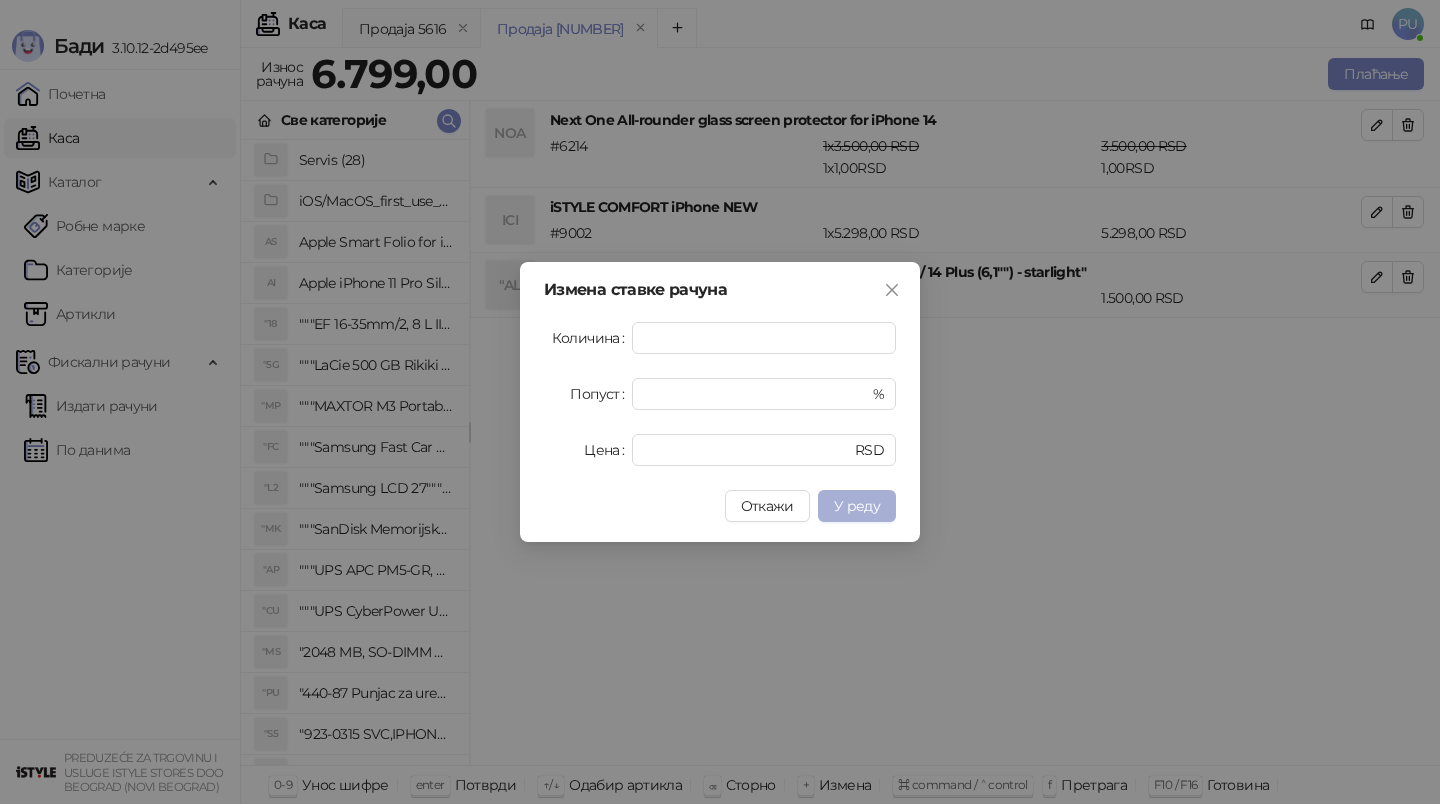 click on "У реду" at bounding box center (857, 506) 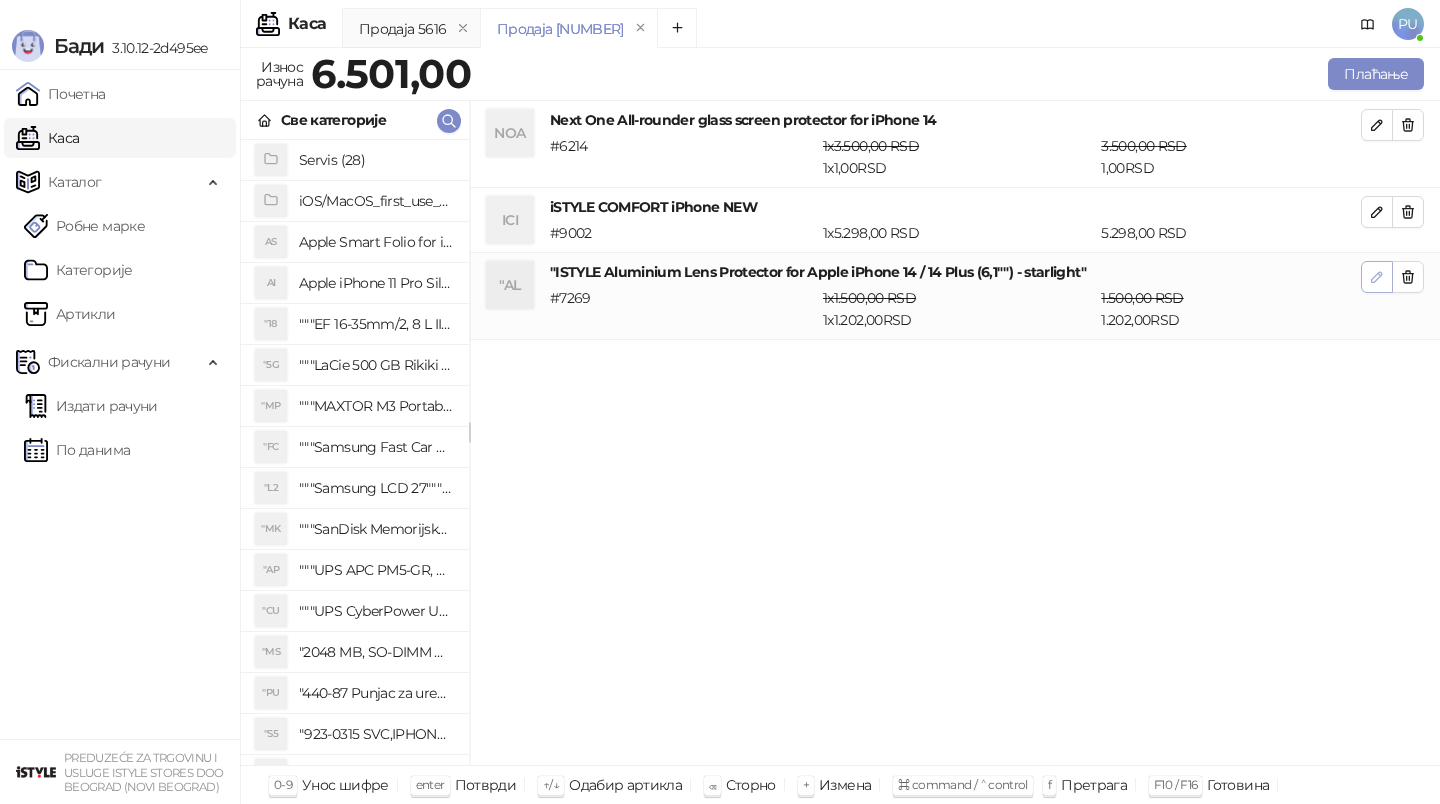 click 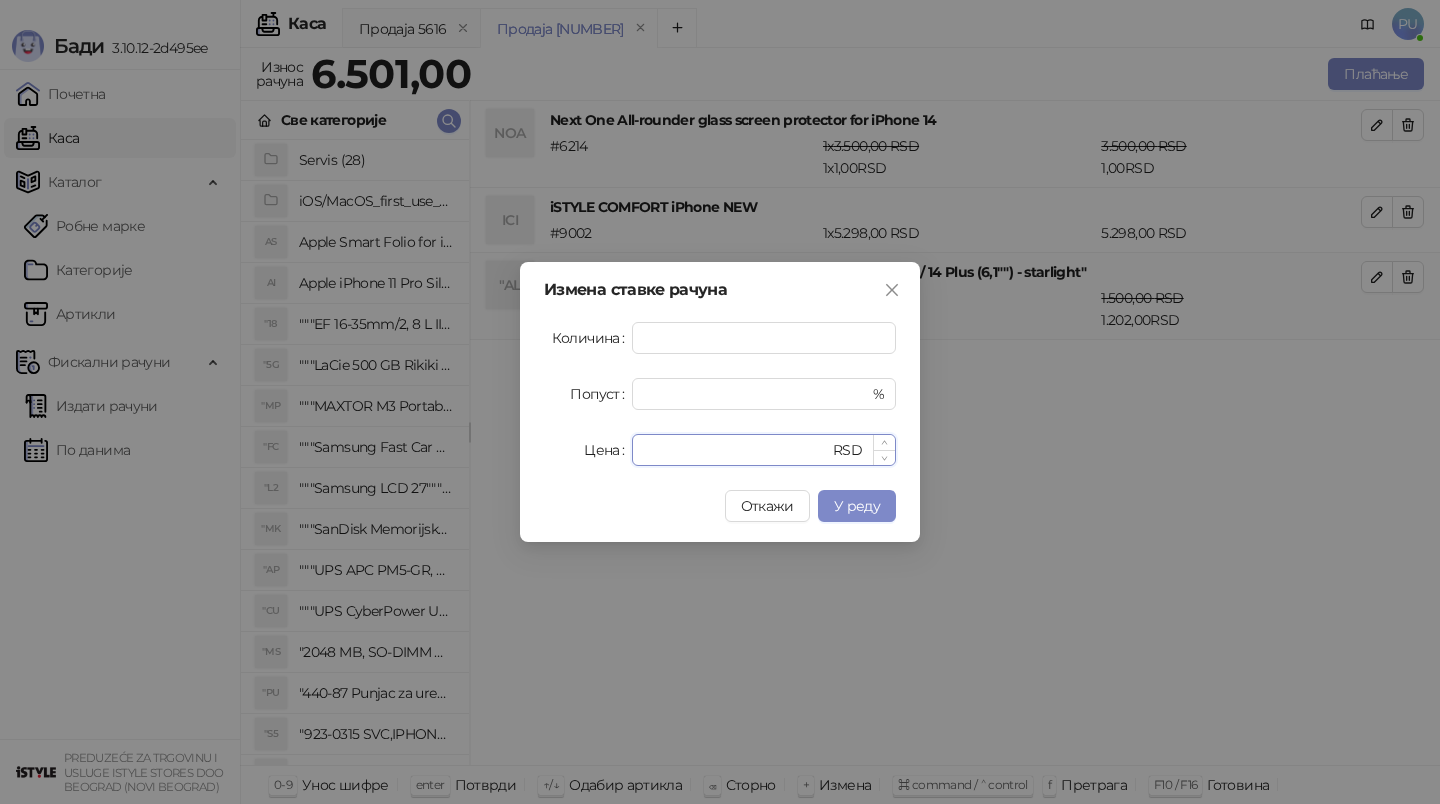 click on "****" at bounding box center (736, 450) 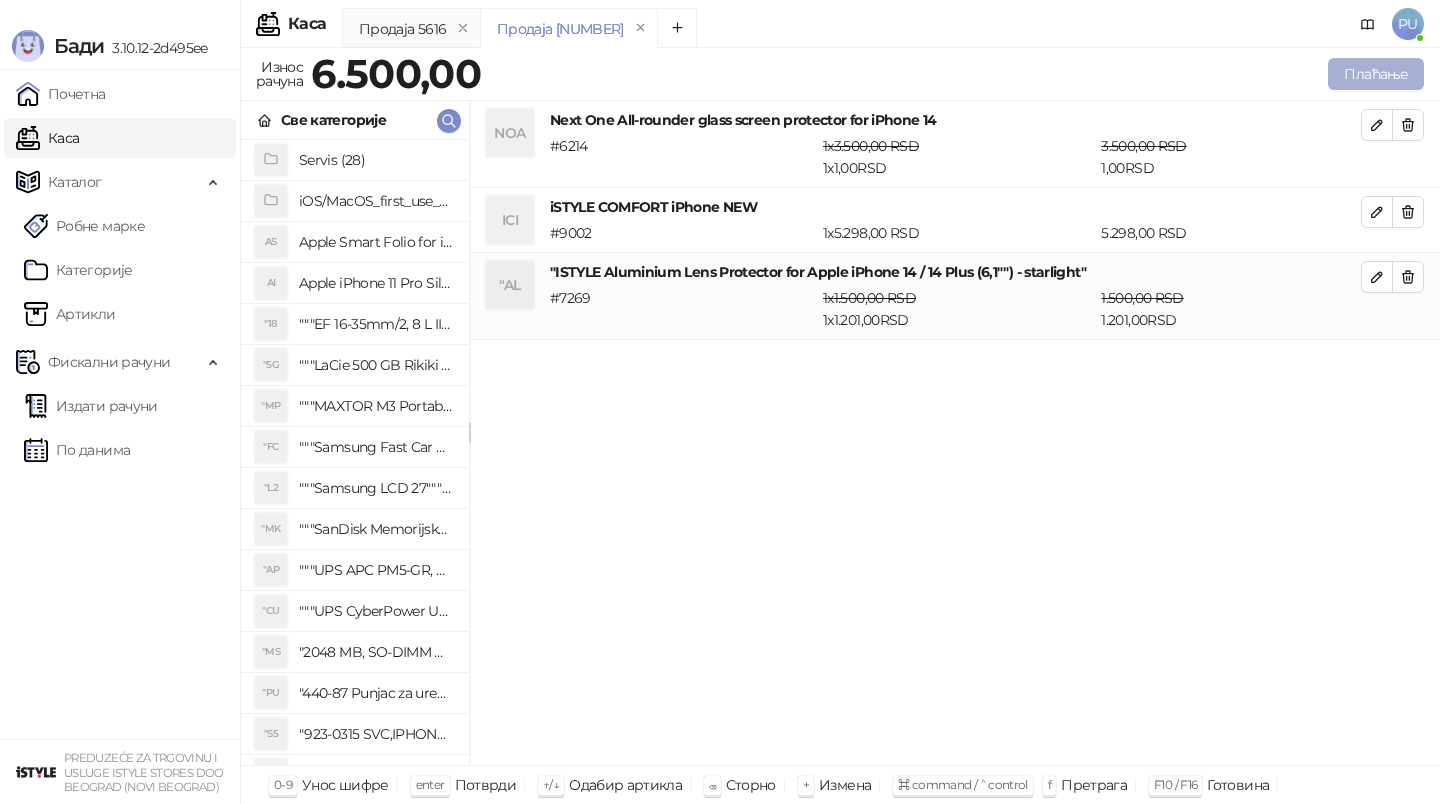 click on "Плаћање" at bounding box center (1376, 74) 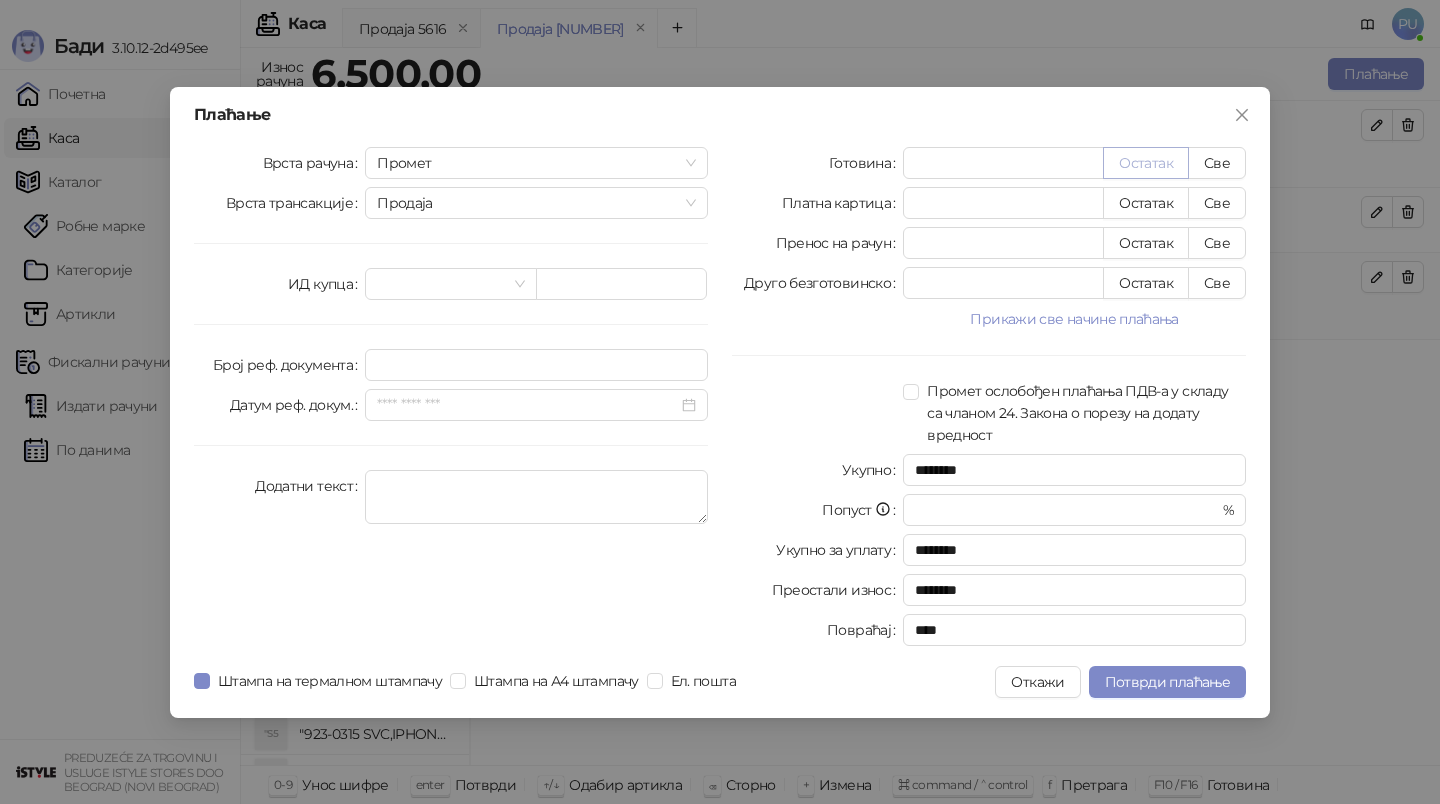 click on "Остатак" at bounding box center [1146, 163] 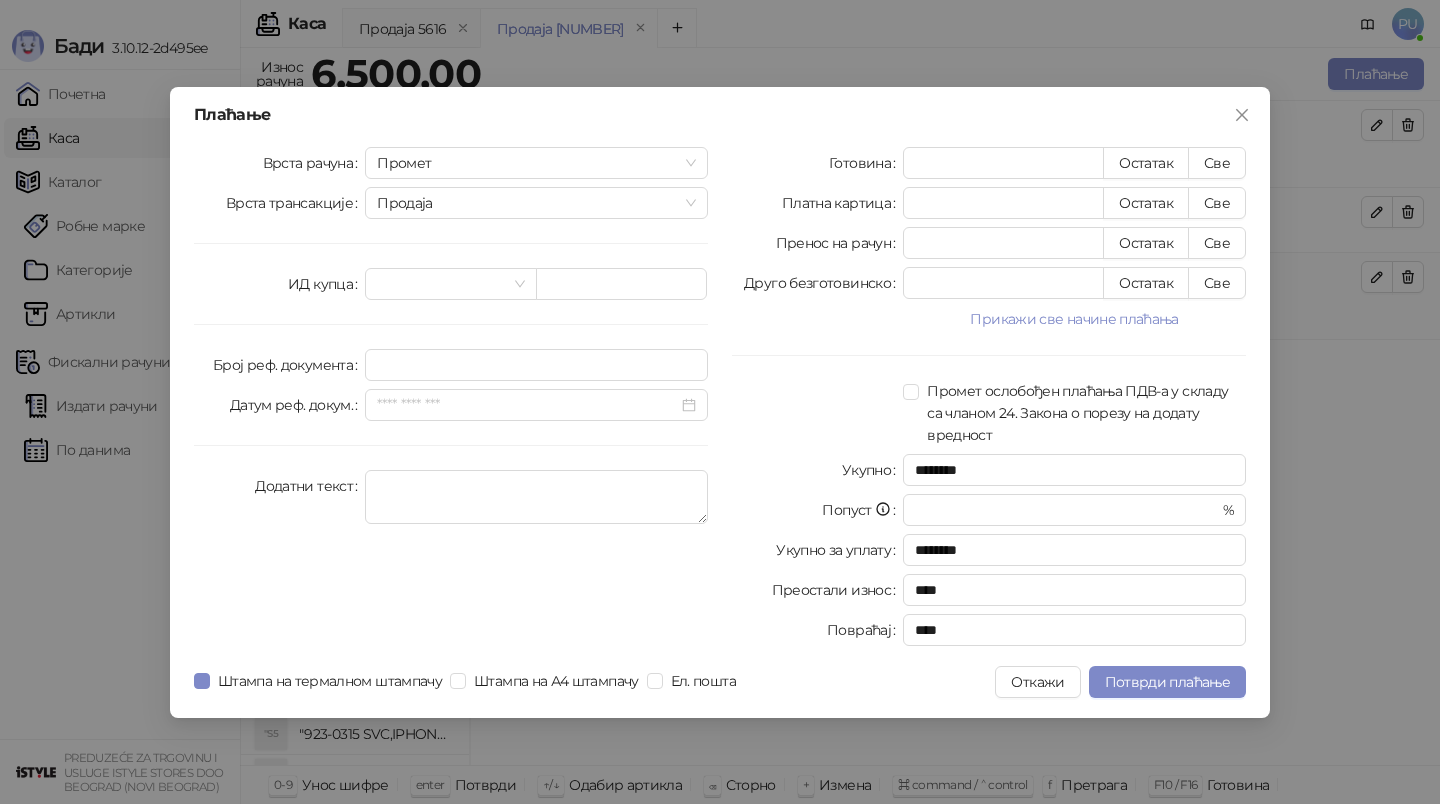 click on "Штампа на термалном штампачу Штампа на А4 штампачу Ел. пошта" at bounding box center [469, 682] 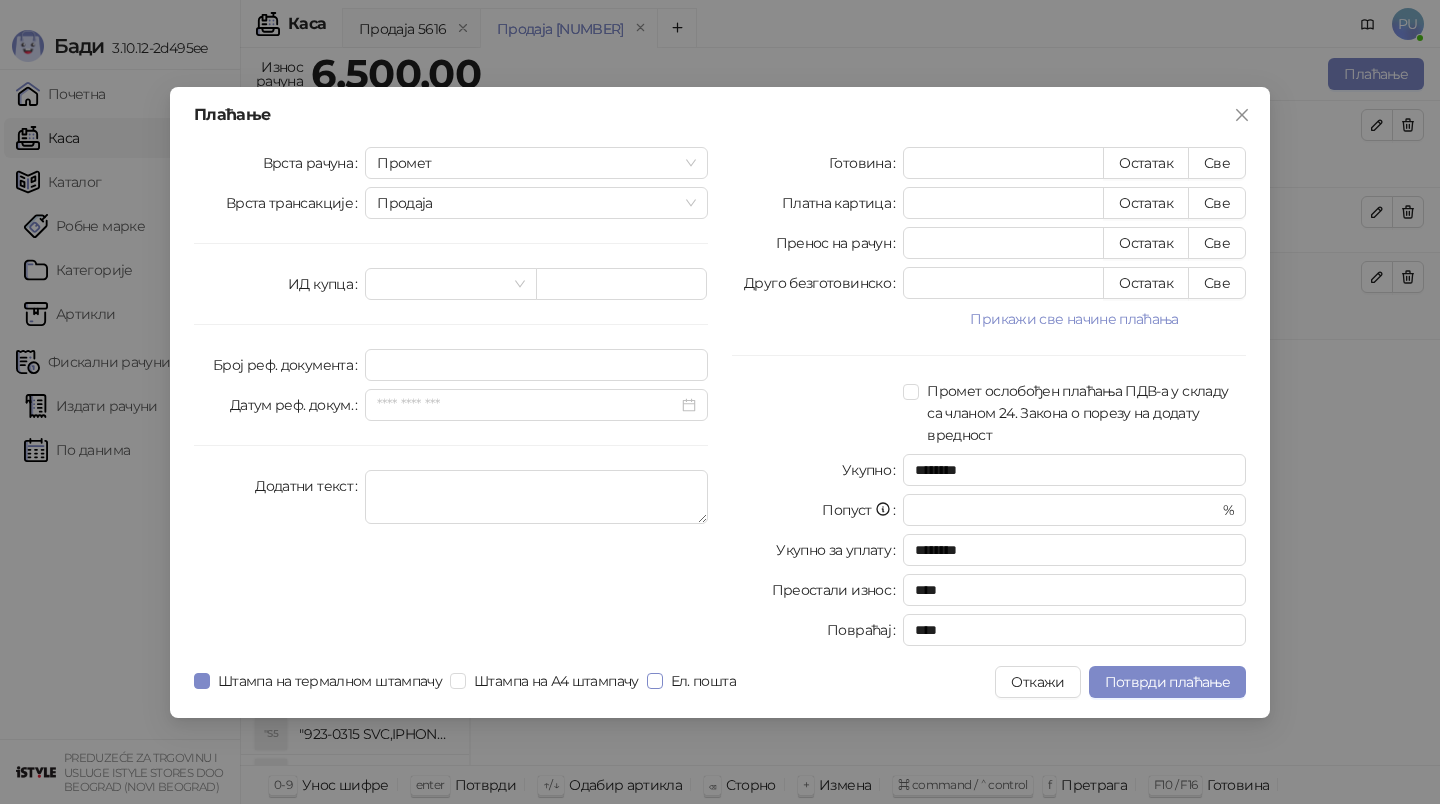 click on "Ел. пошта" at bounding box center (703, 681) 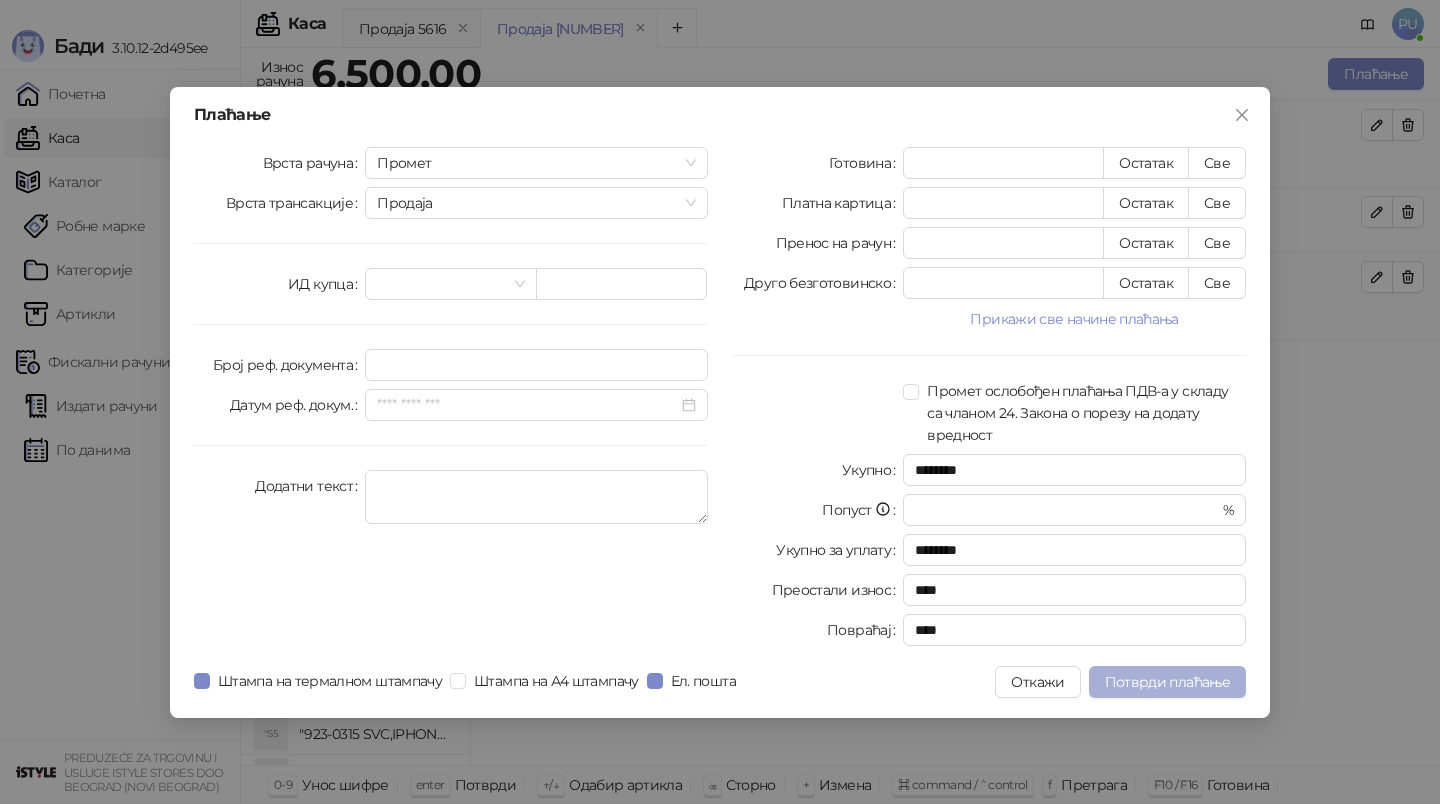 click on "Потврди плаћање" at bounding box center [1167, 682] 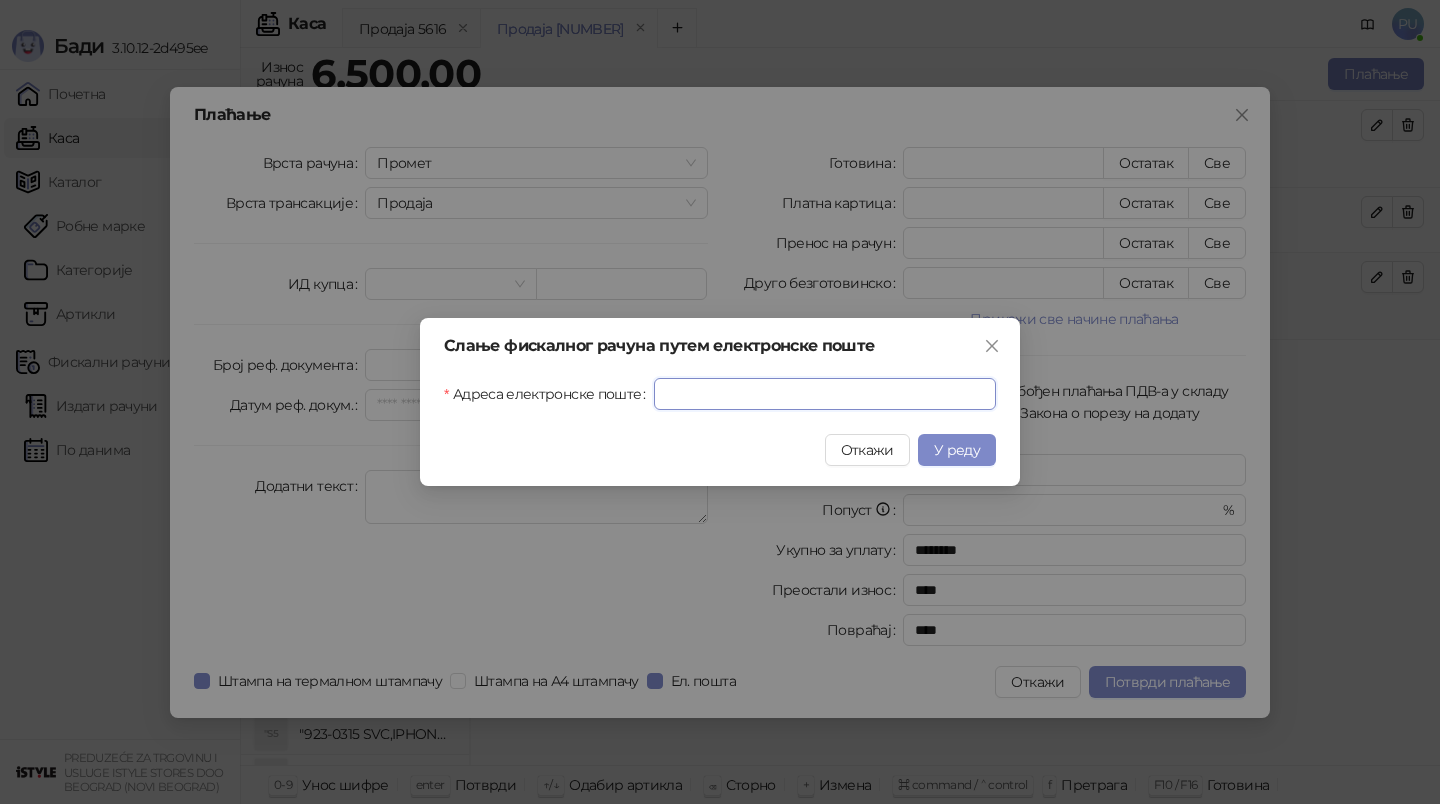 click on "Адреса електронске поште" at bounding box center (825, 394) 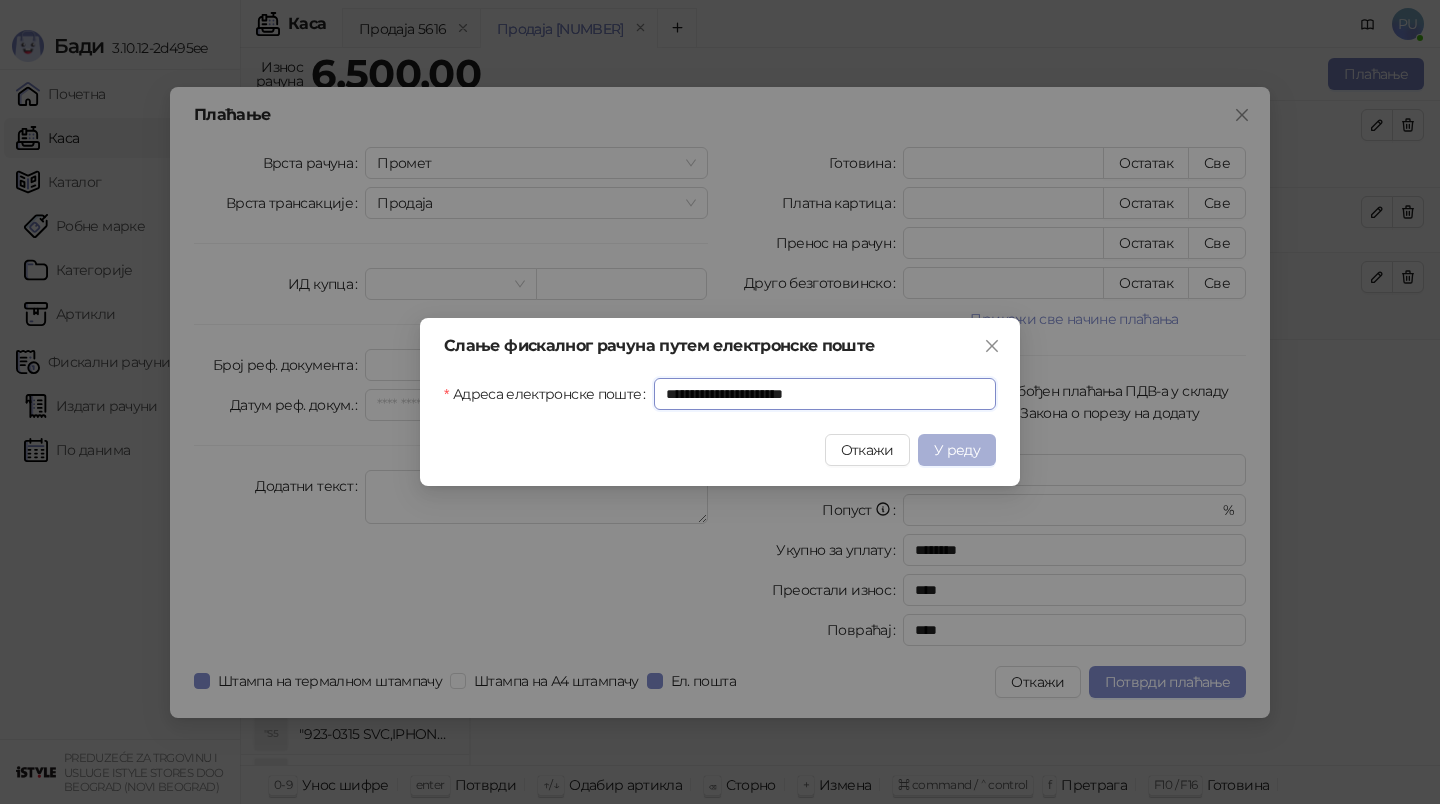type on "**********" 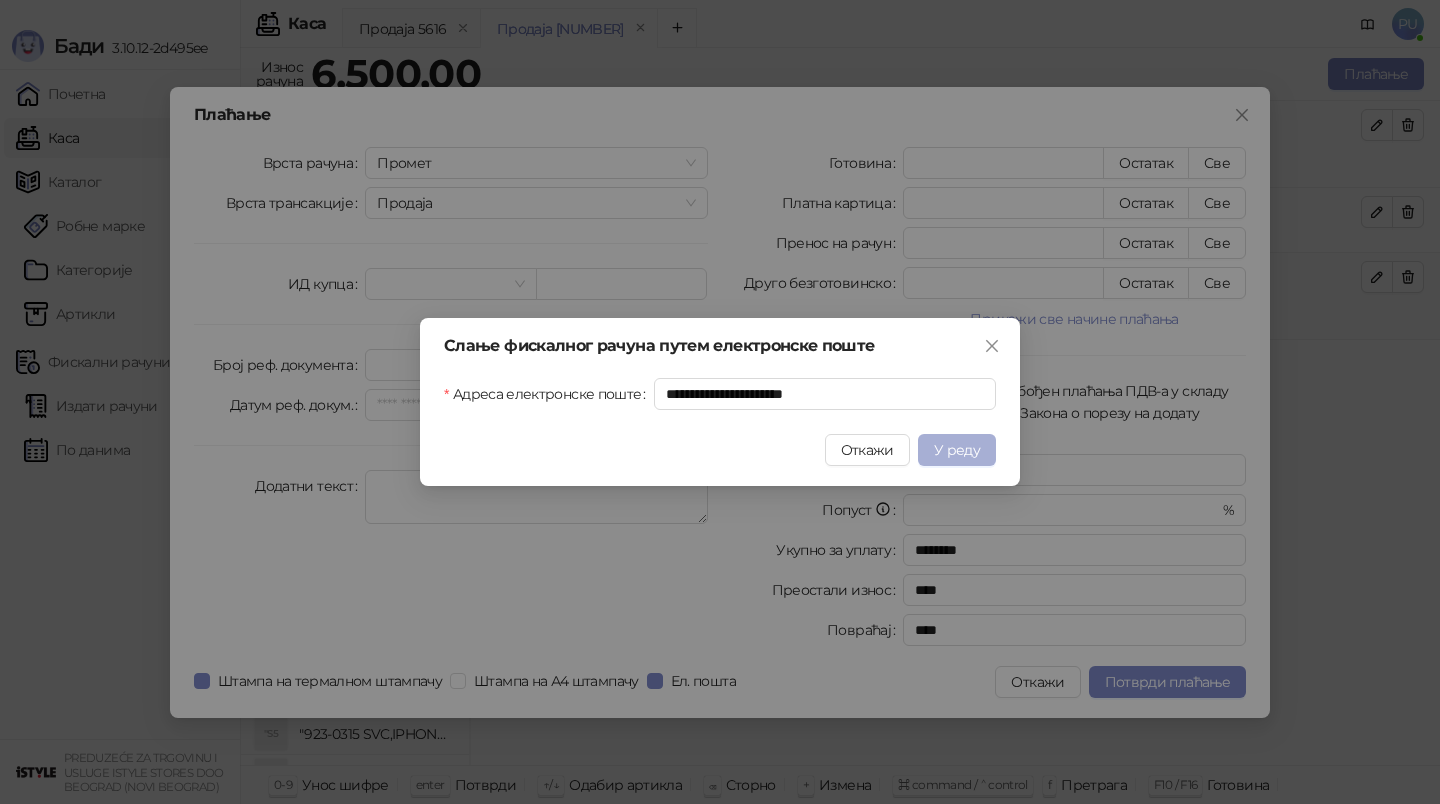 click on "У реду" at bounding box center (957, 450) 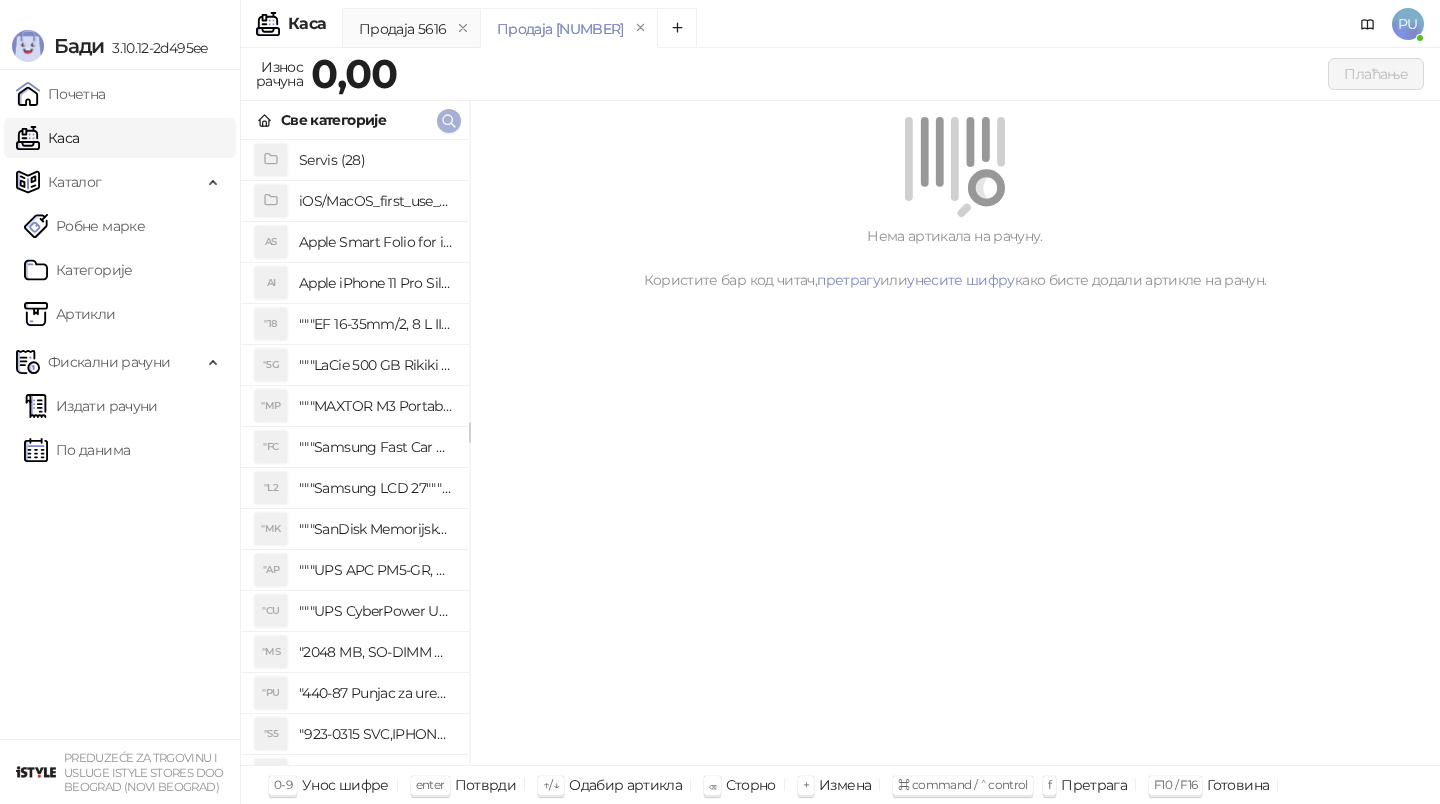 click 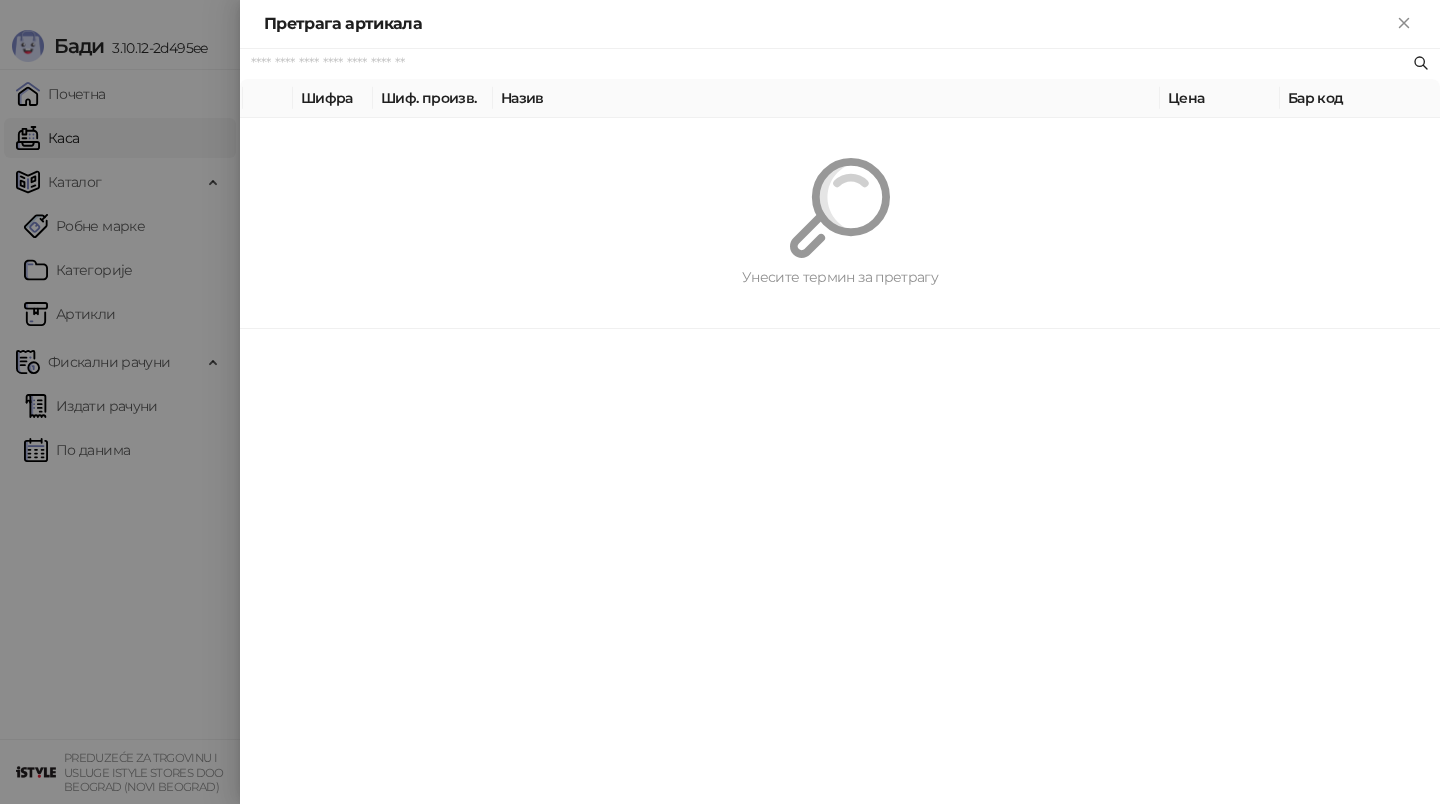 paste on "*********" 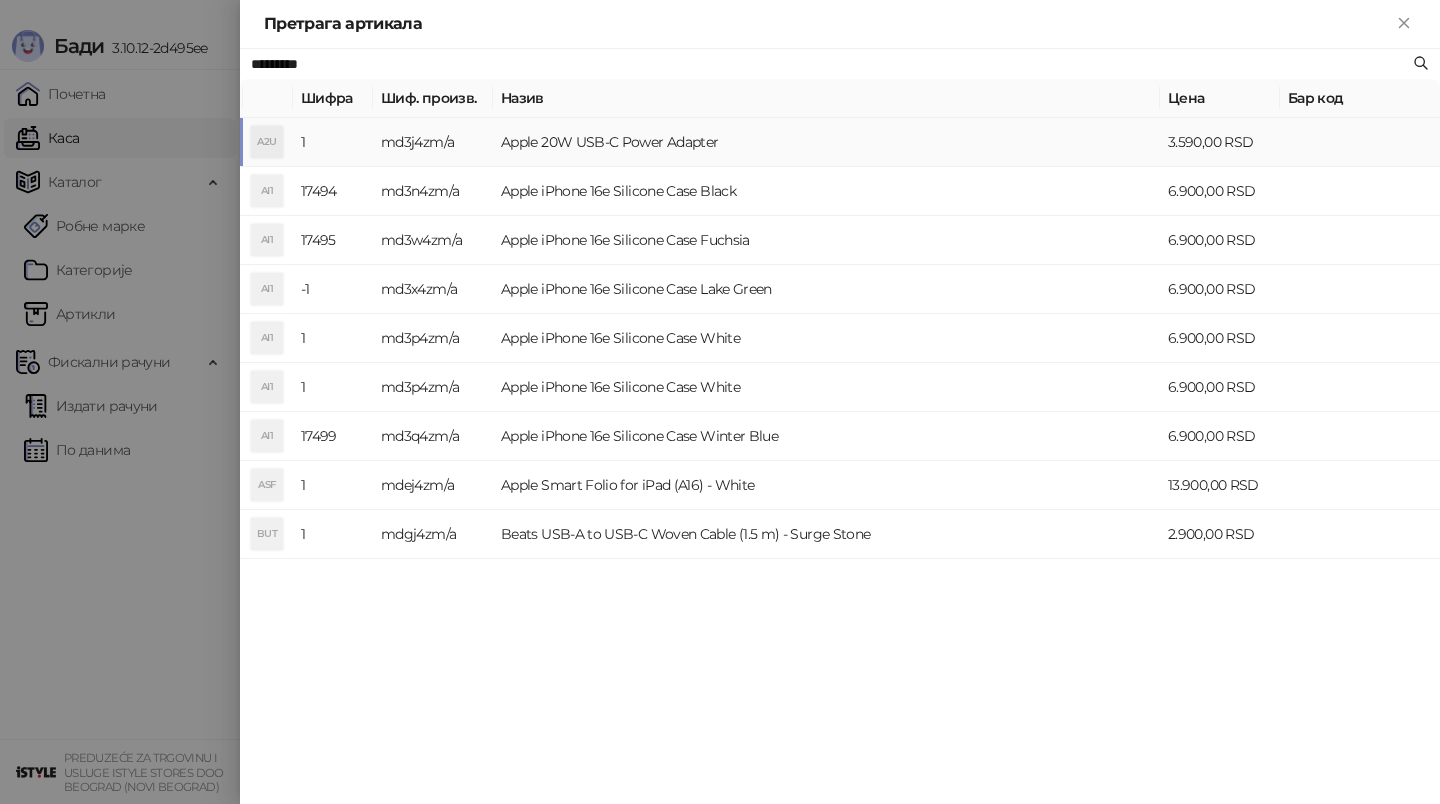 click on "Apple 20W USB-C Power Adapter" at bounding box center [826, 142] 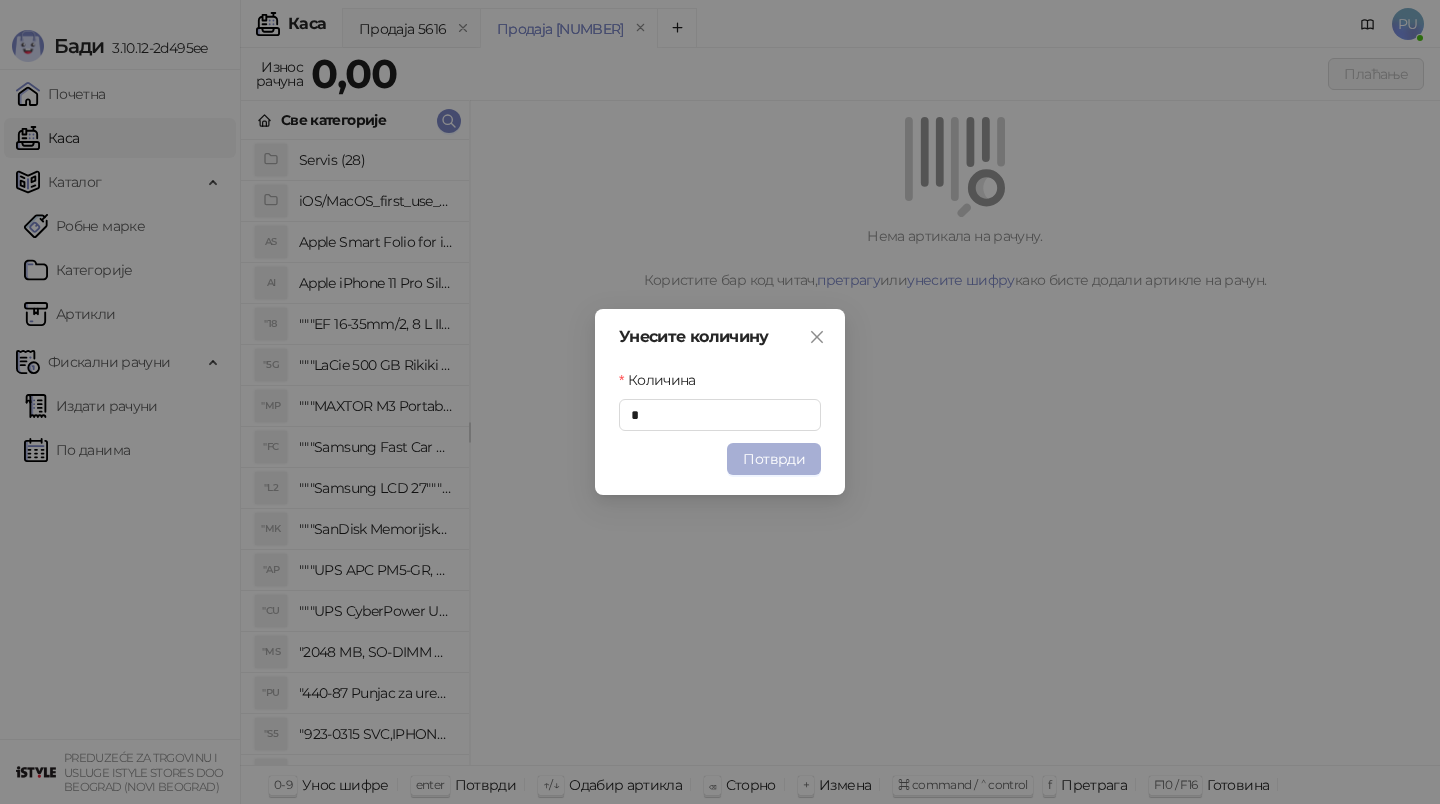 click on "Потврди" at bounding box center (774, 459) 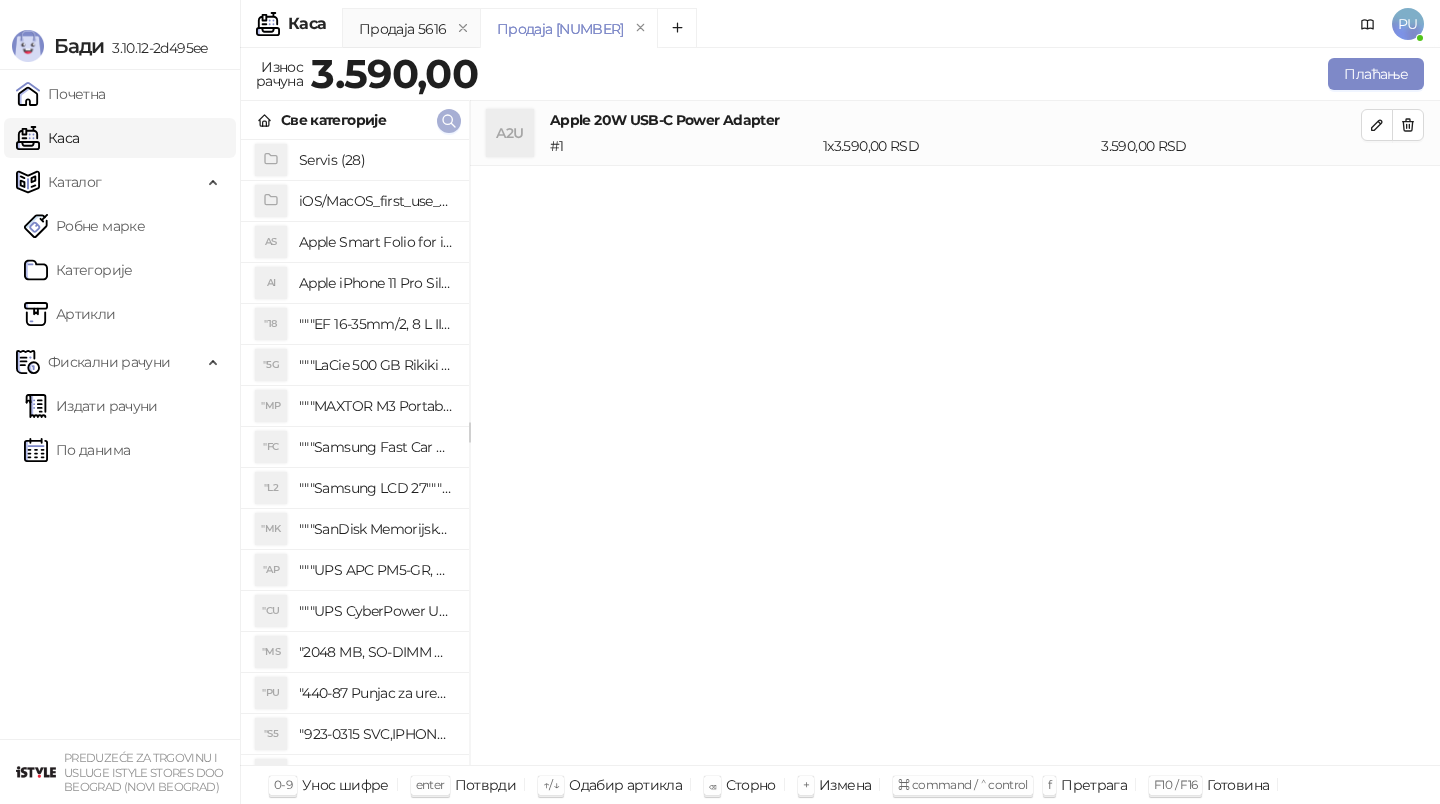 click 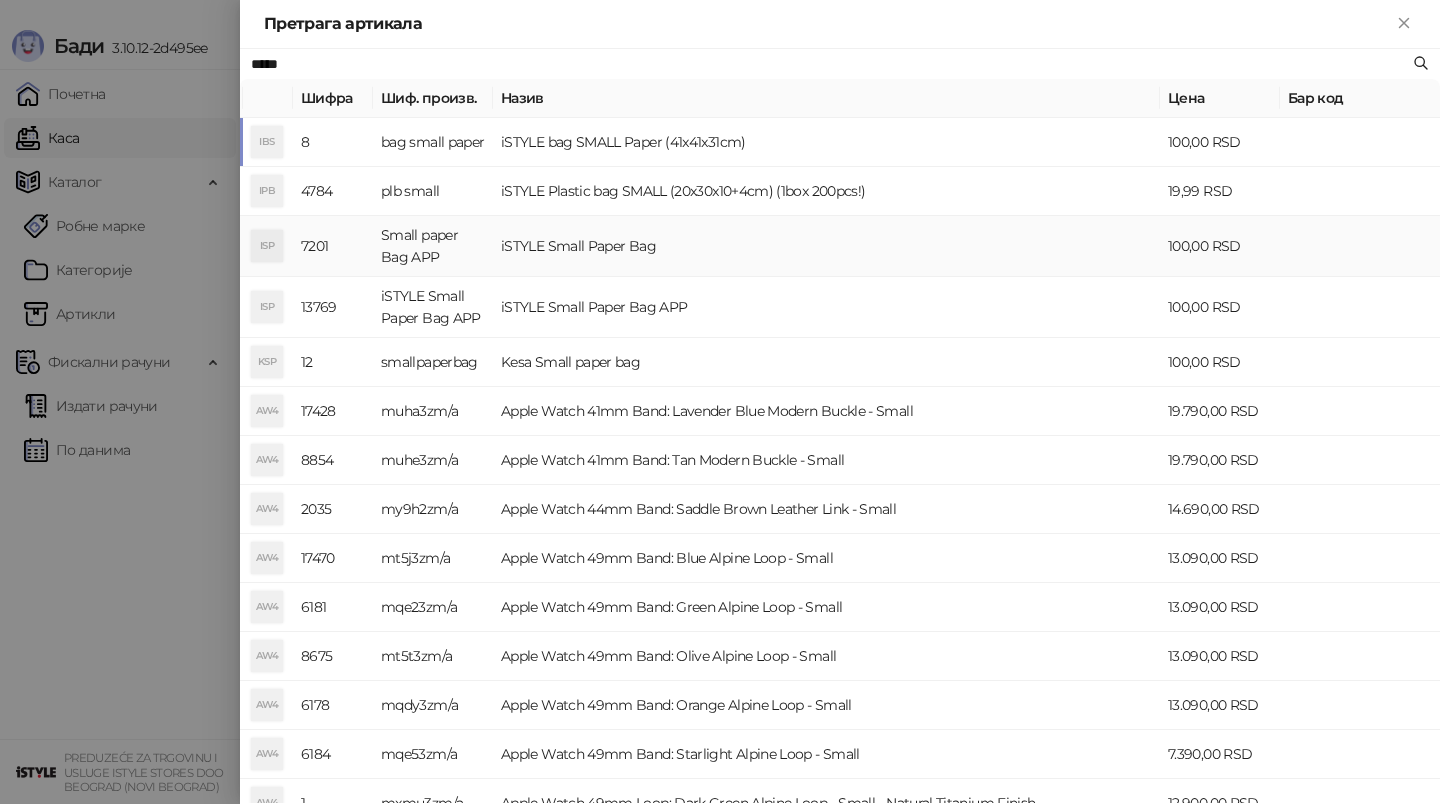 type on "*****" 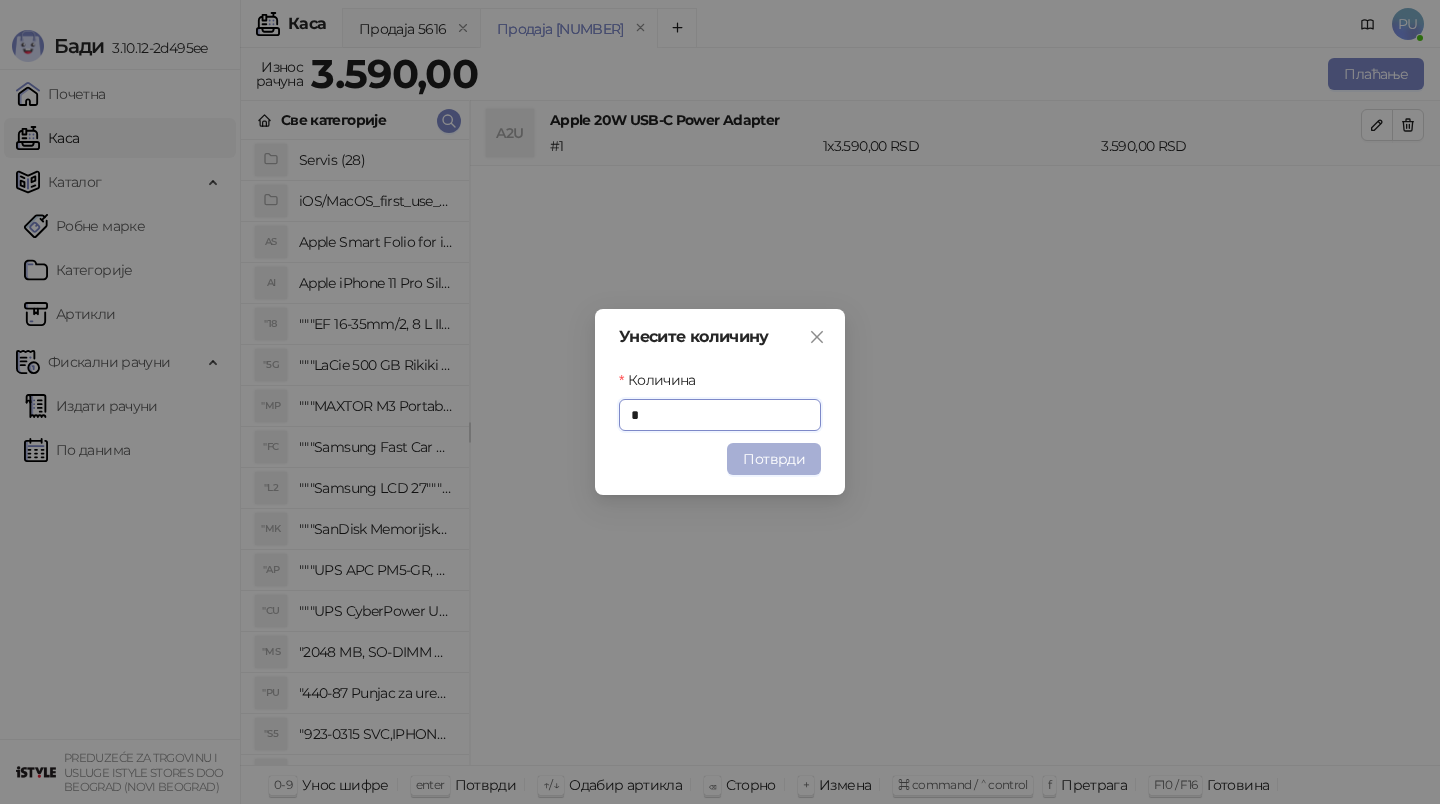 click on "Потврди" at bounding box center (774, 459) 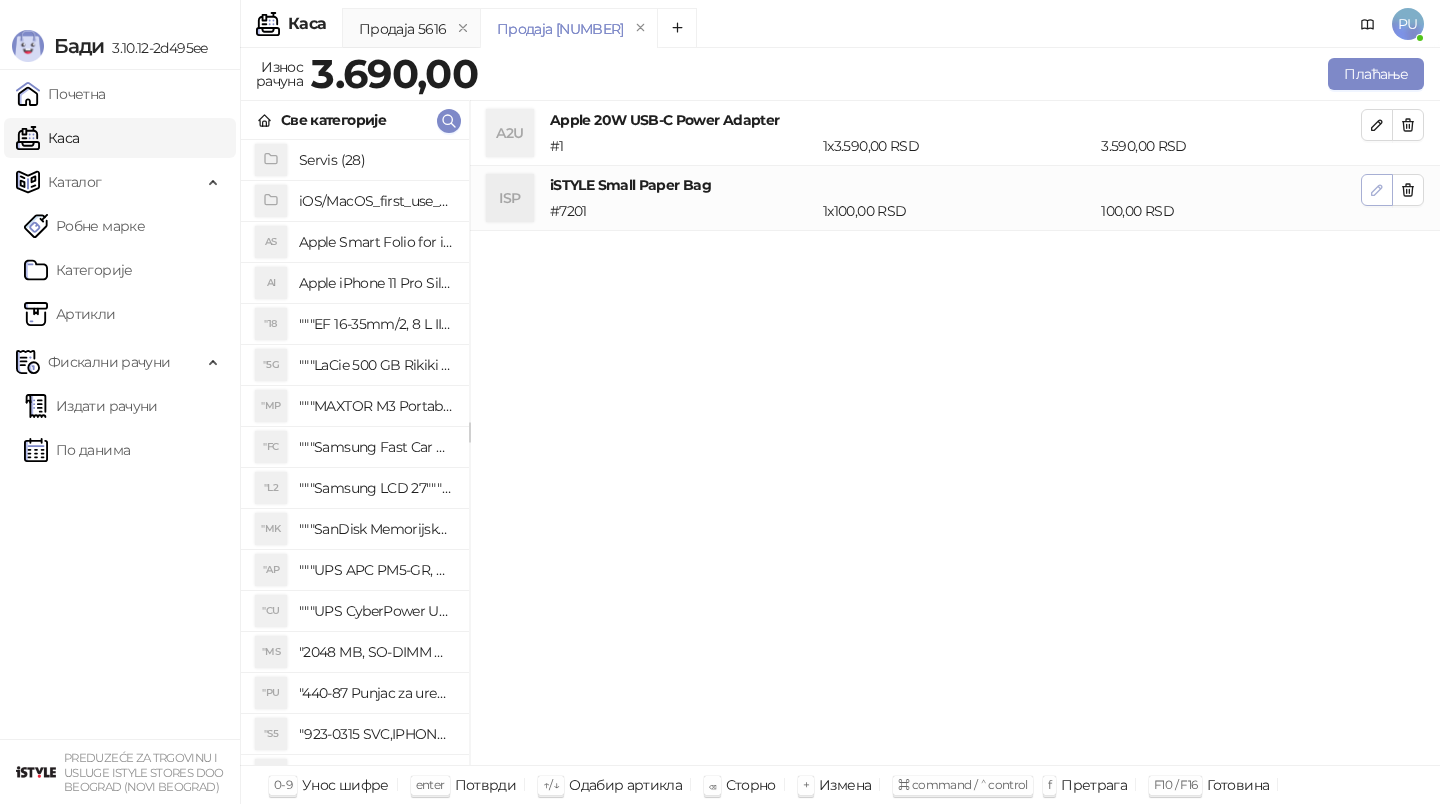click 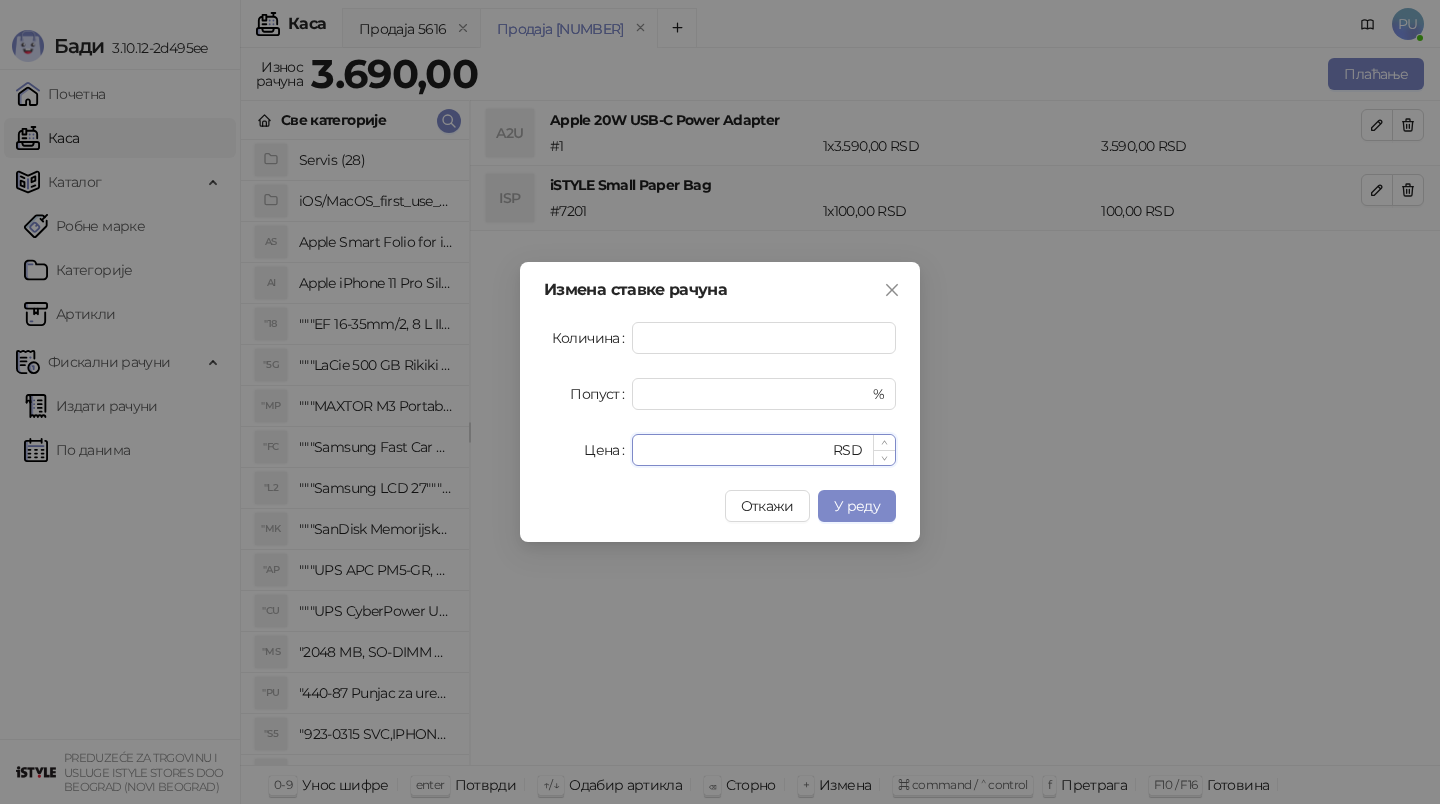 click on "***" at bounding box center (736, 450) 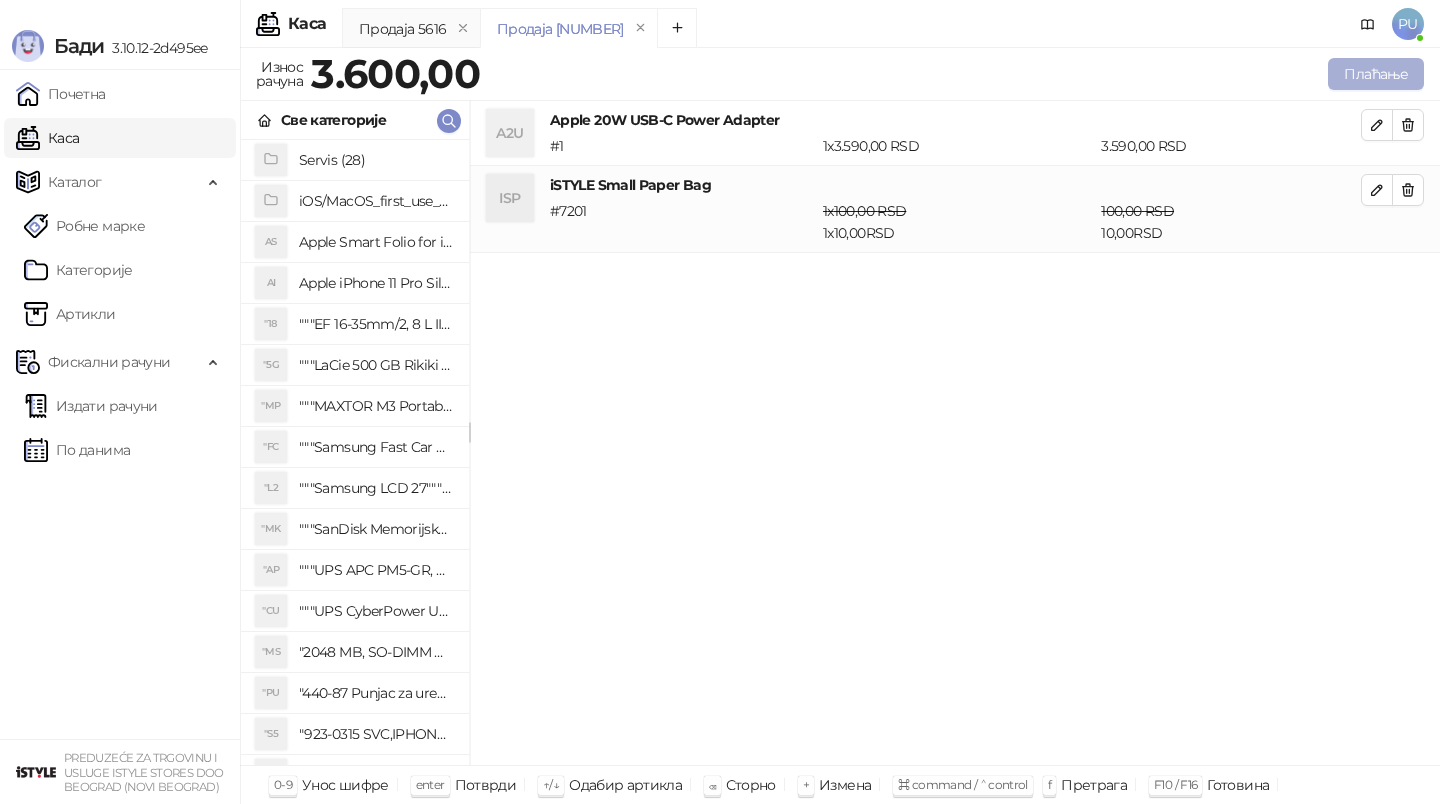 click on "Плаћање" at bounding box center (1376, 74) 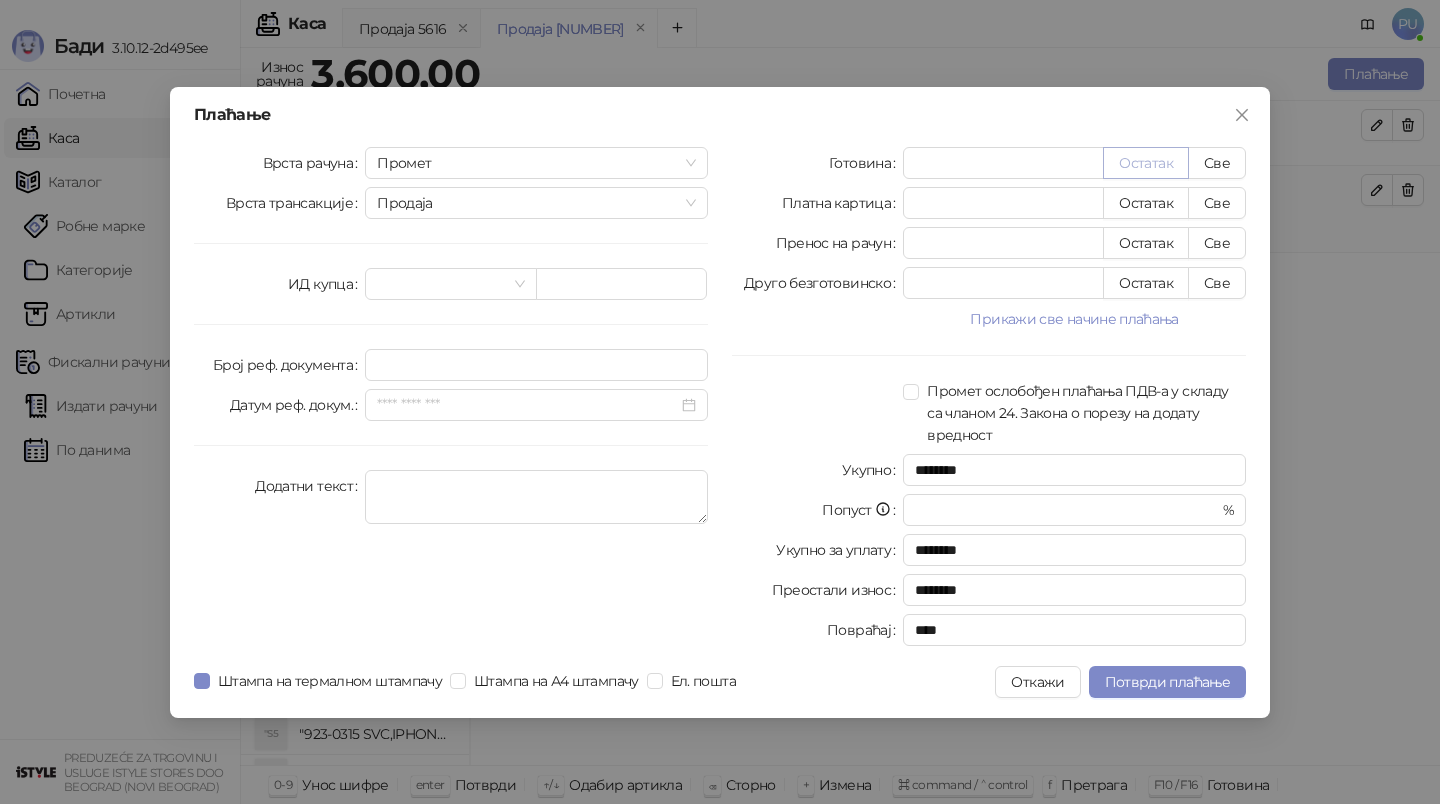 click on "Остатак" at bounding box center (1146, 163) 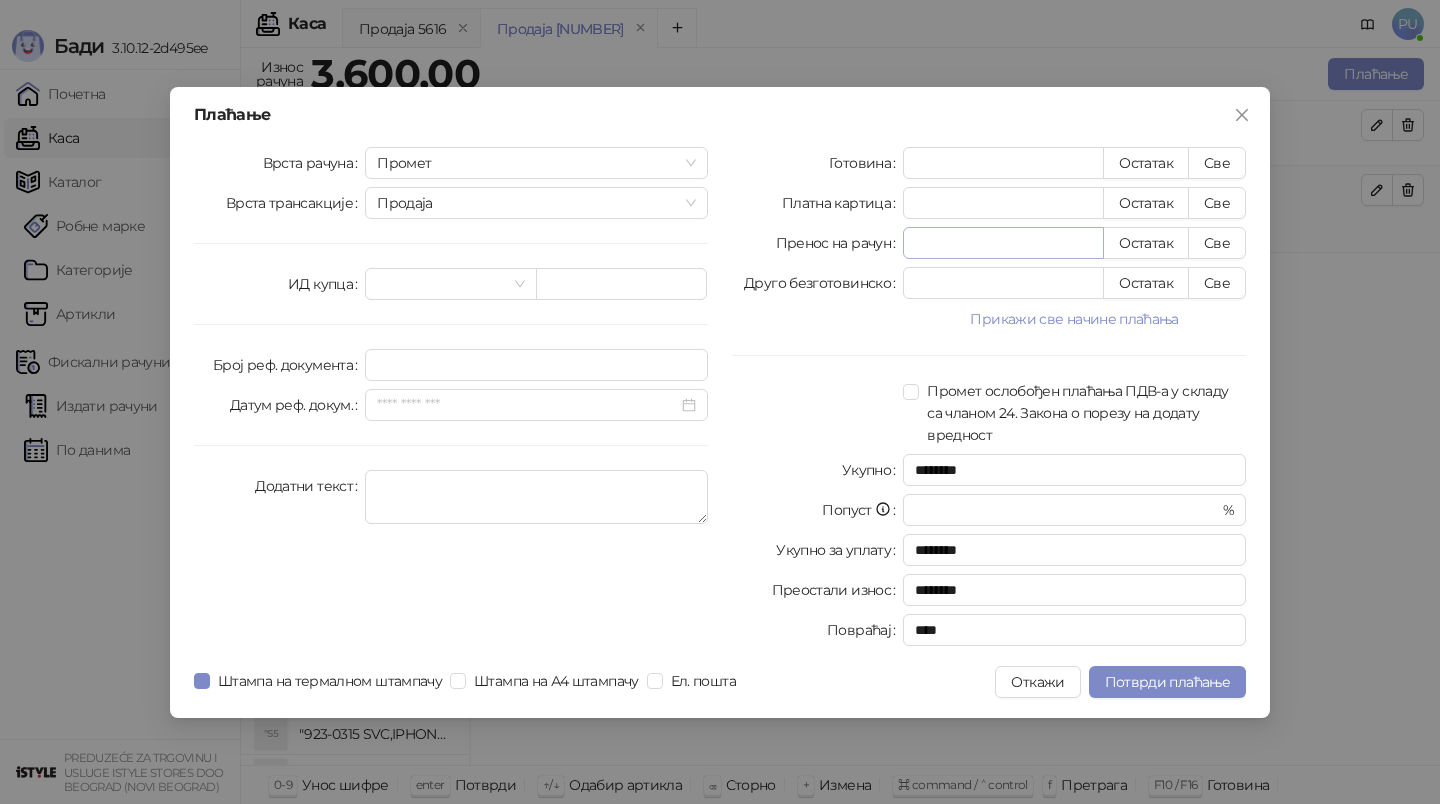 type on "****" 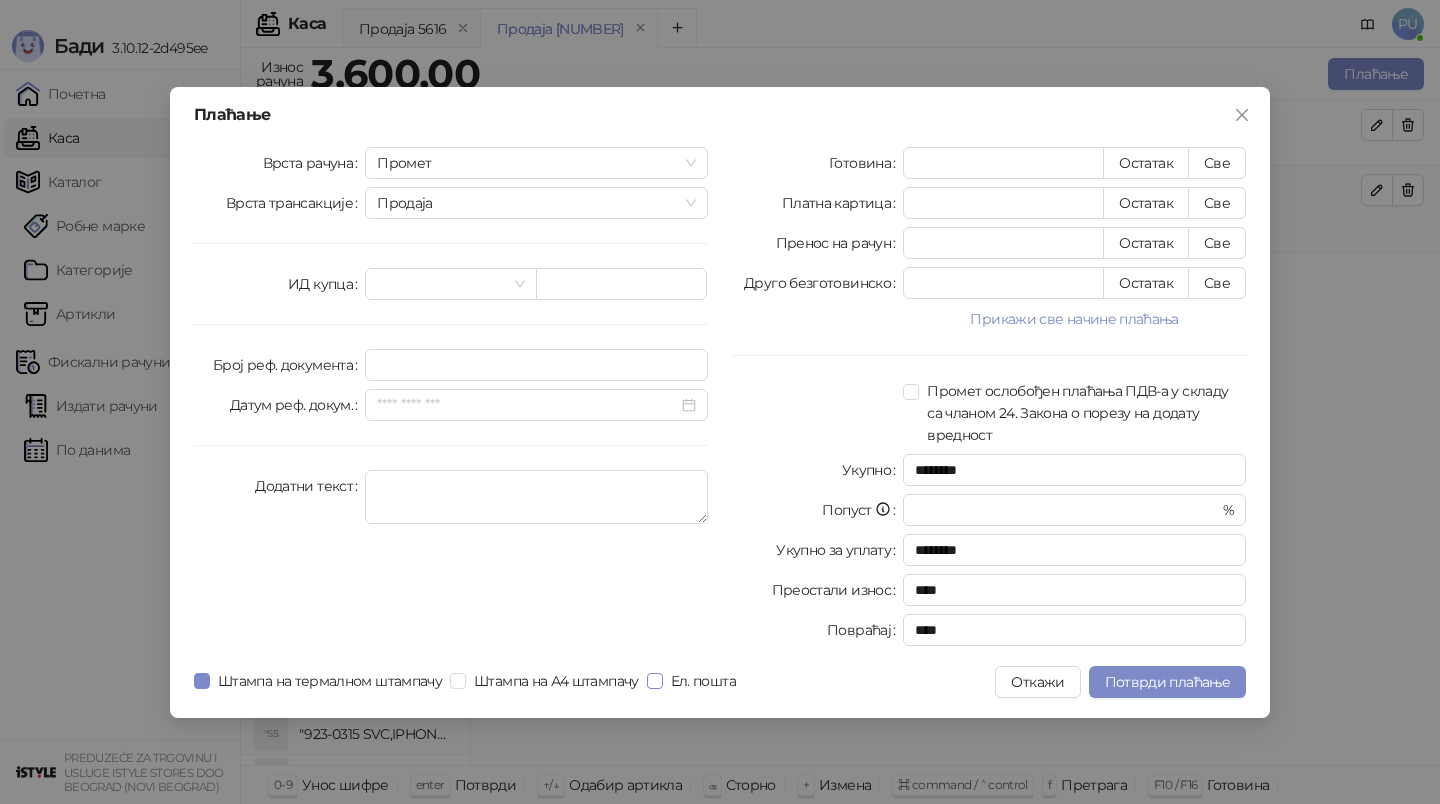 click on "Ел. пошта" at bounding box center [703, 681] 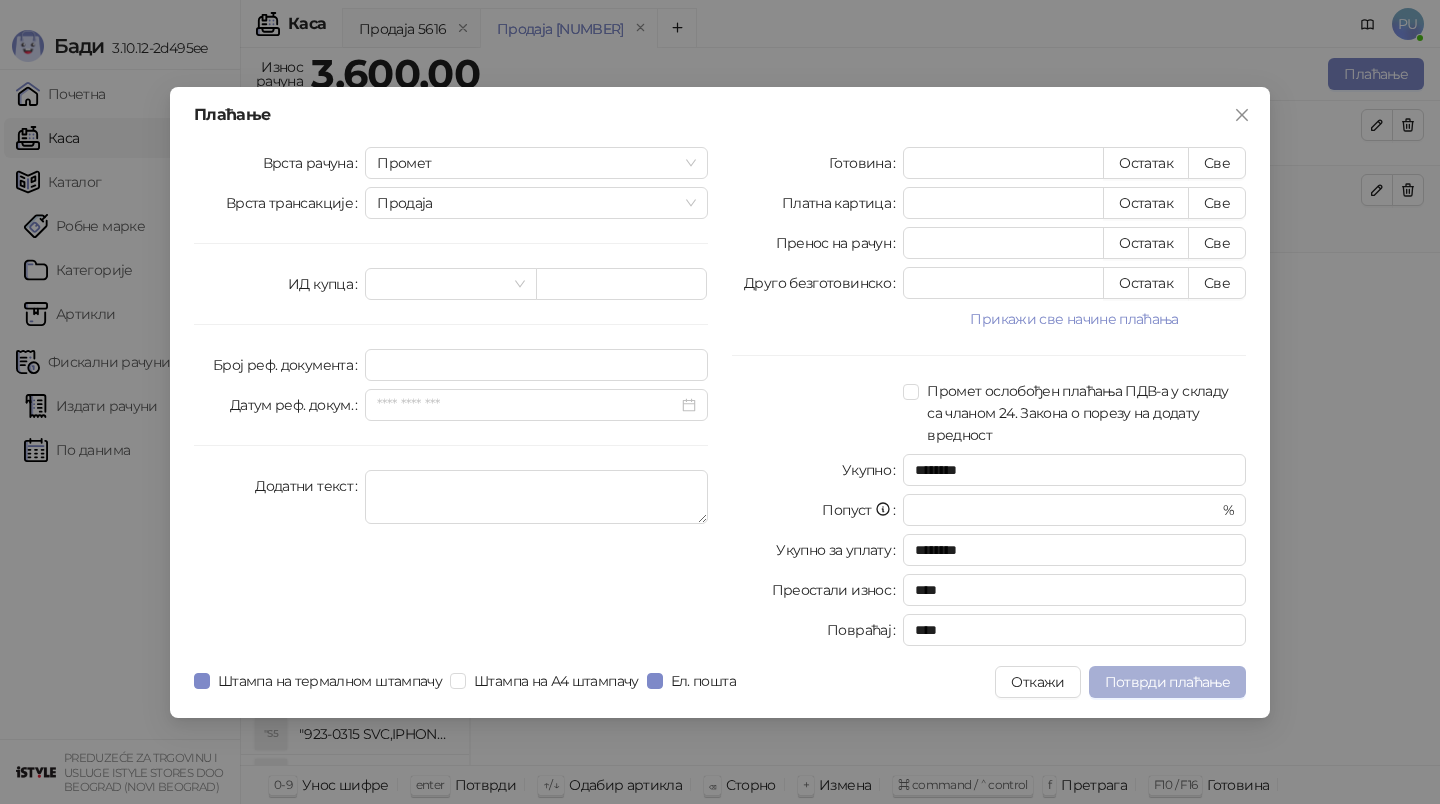 click on "Потврди плаћање" at bounding box center (1167, 682) 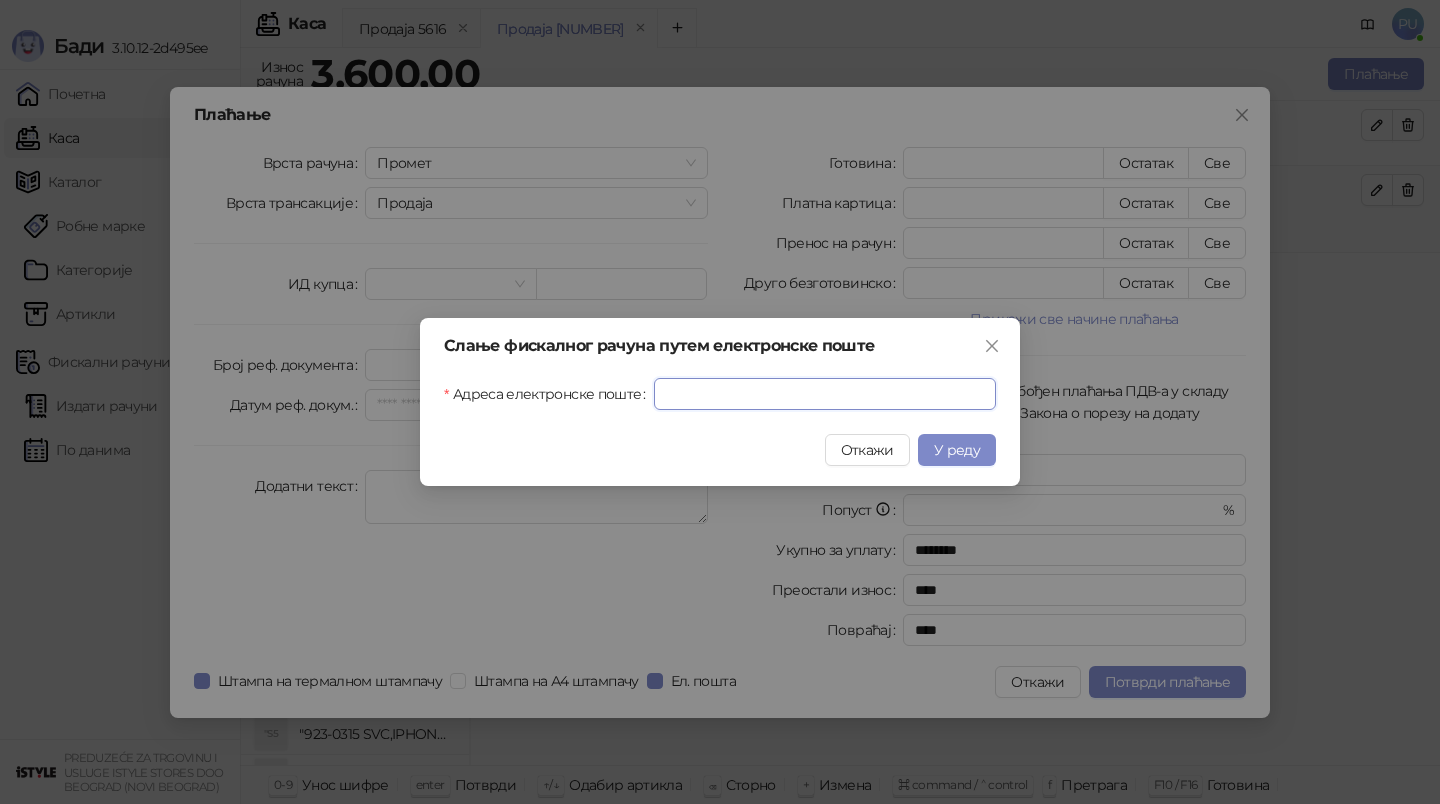 click on "Адреса електронске поште" at bounding box center [825, 394] 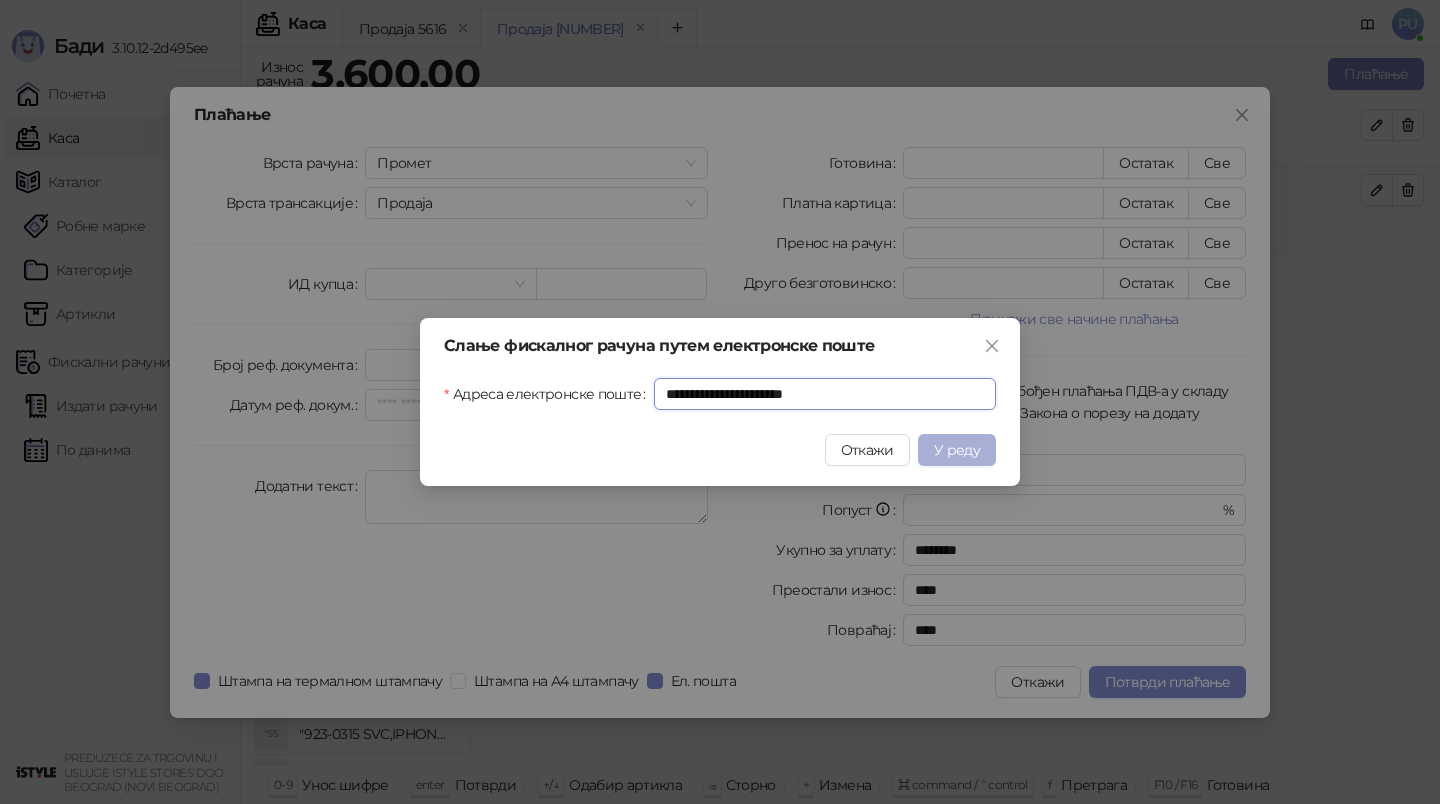 type on "**********" 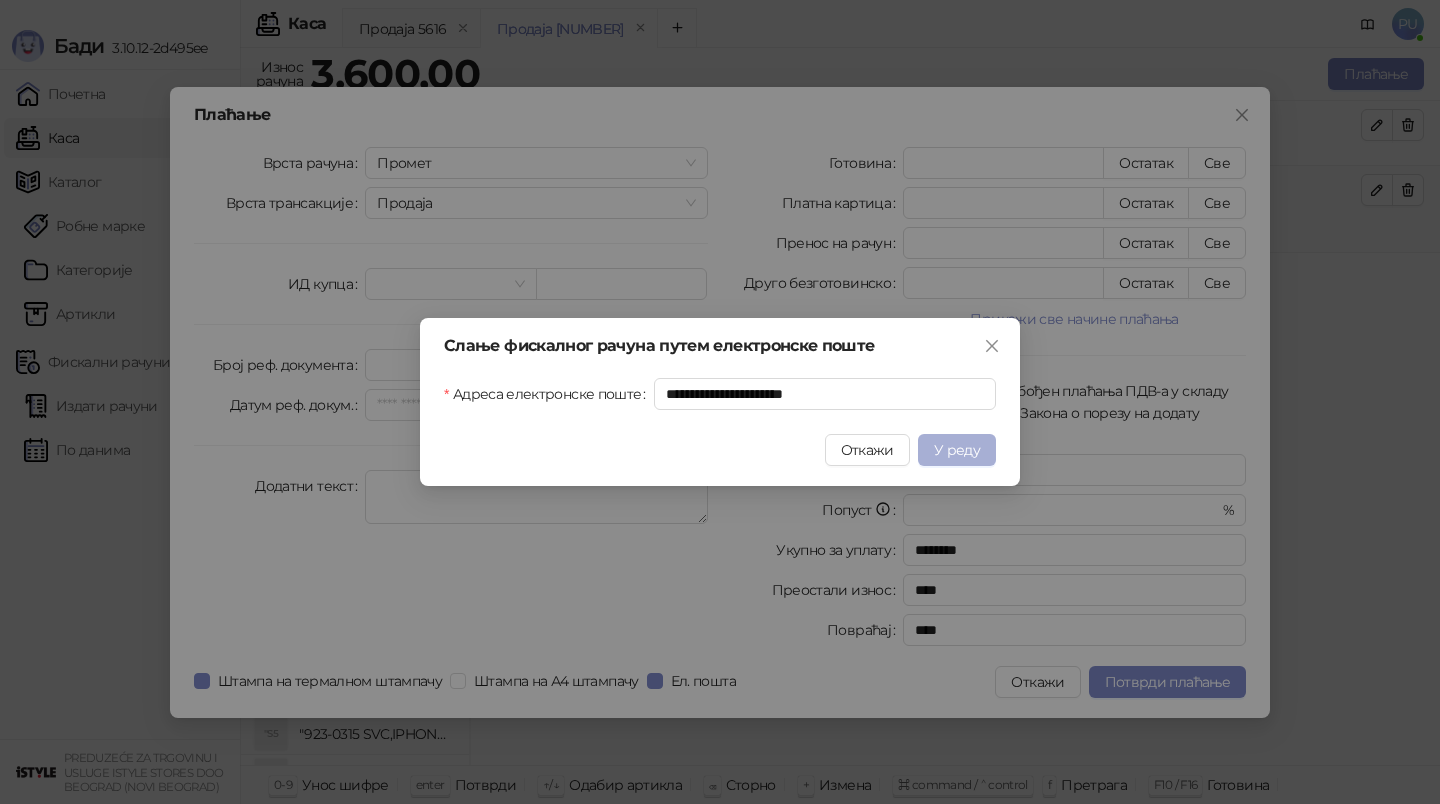 click on "У реду" at bounding box center [957, 450] 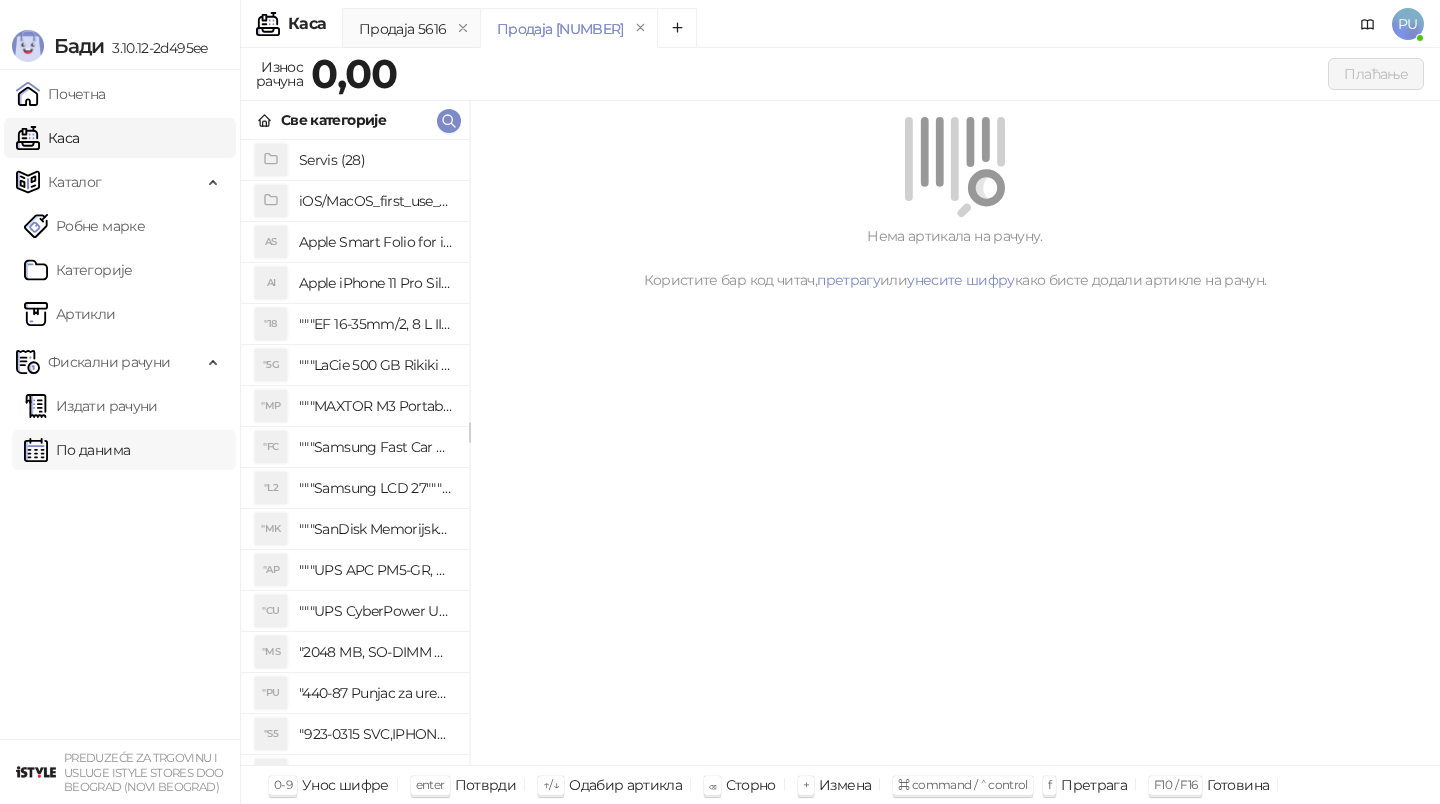 click on "По данима" at bounding box center (77, 450) 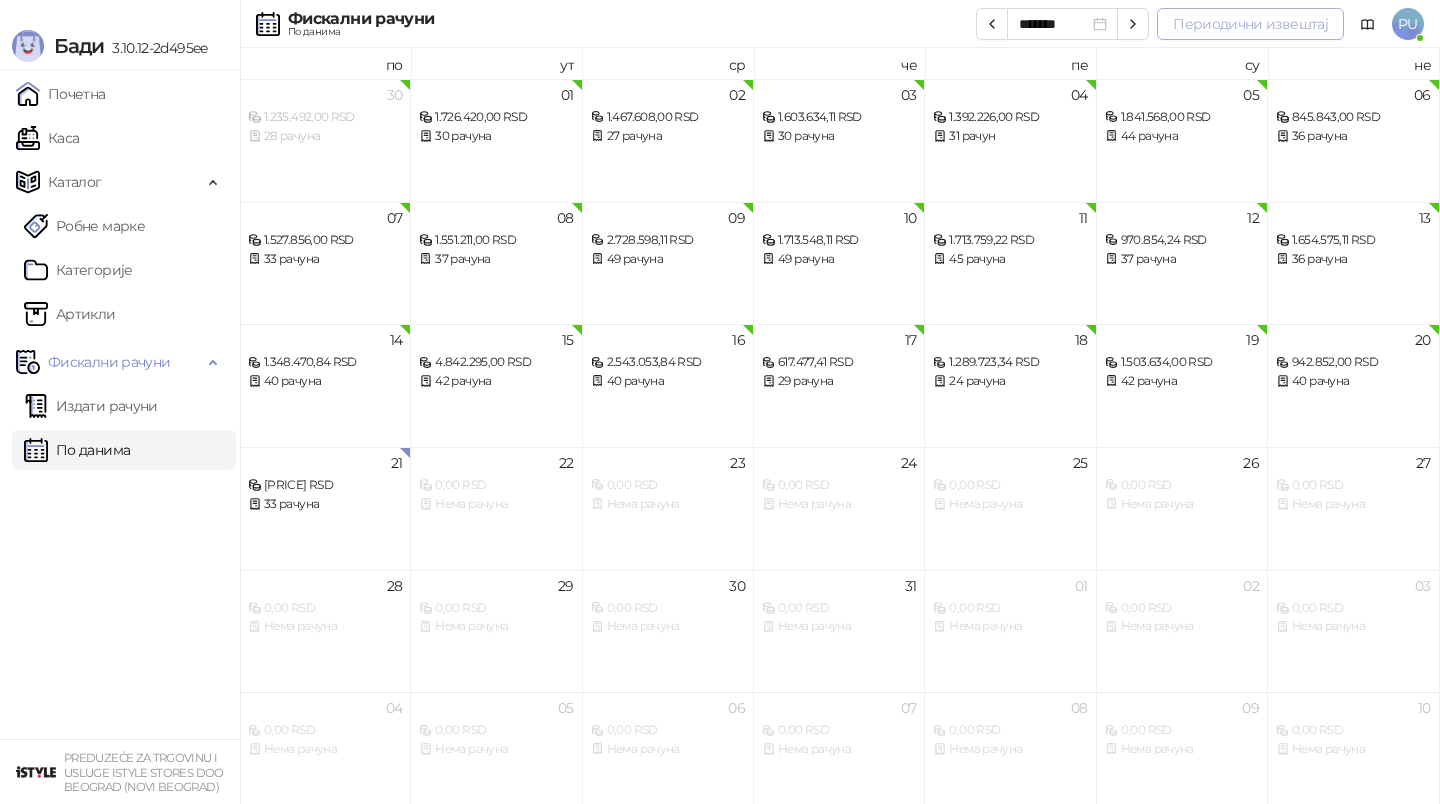 click on "Периодични извештај" at bounding box center [1250, 24] 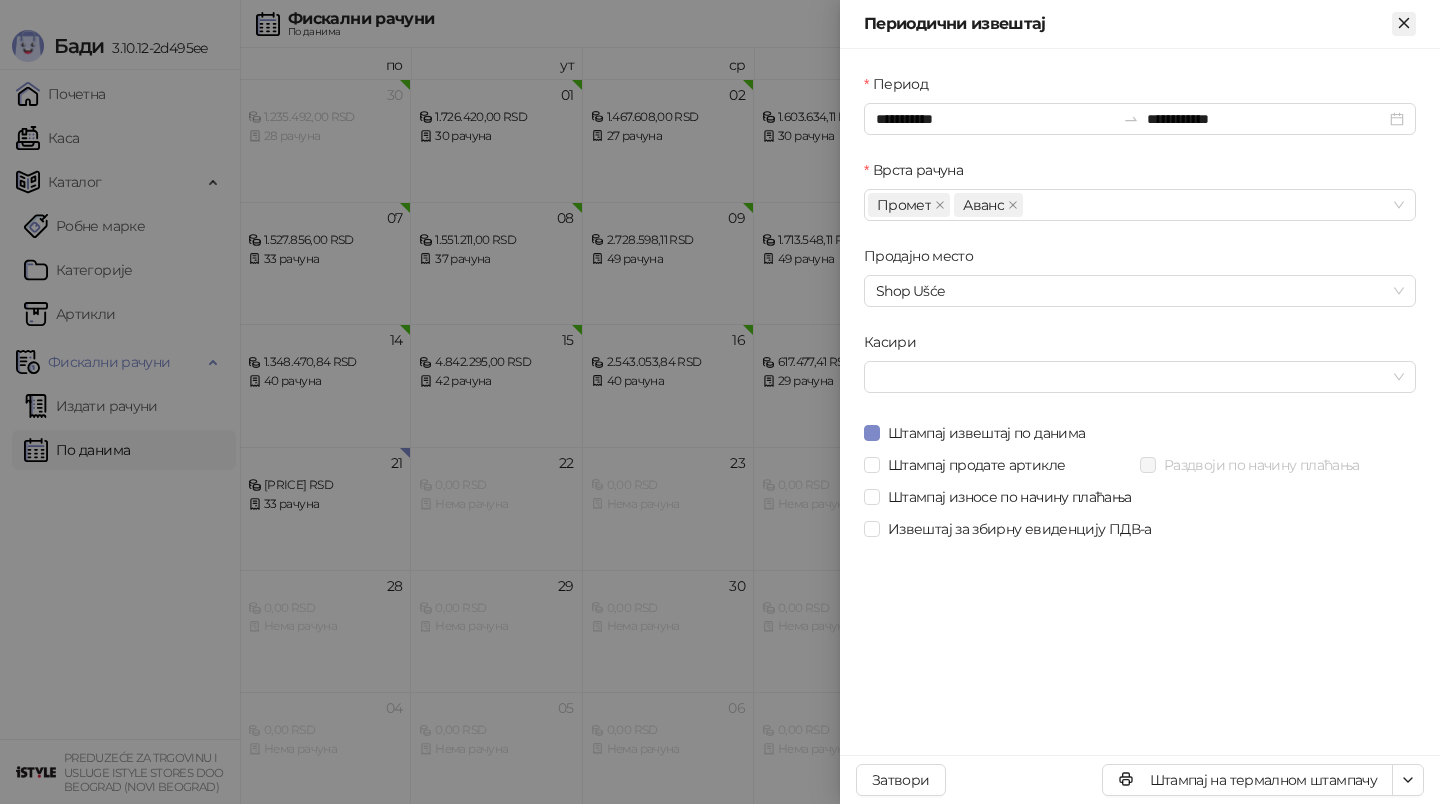 click 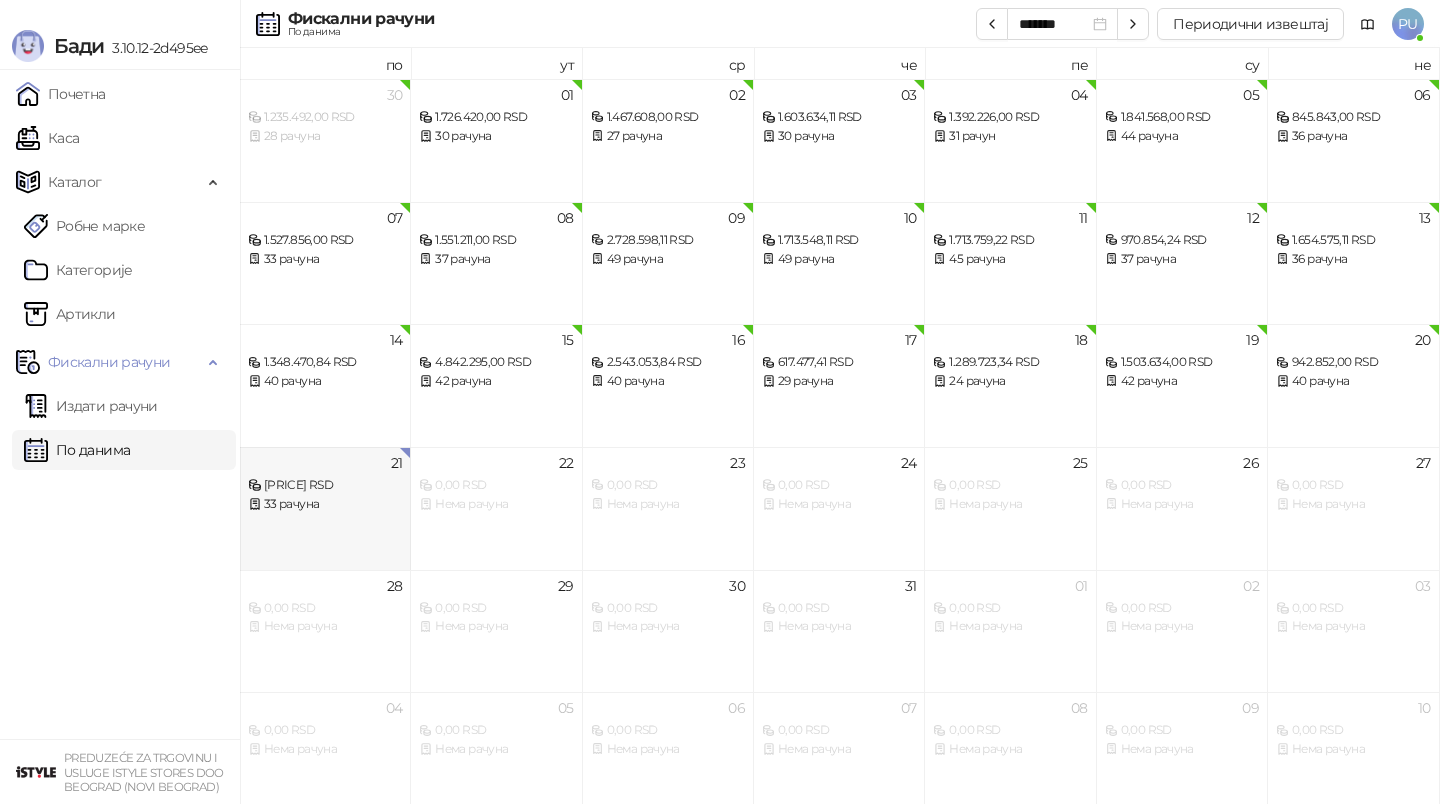 click on "33 рачуна" at bounding box center (325, 504) 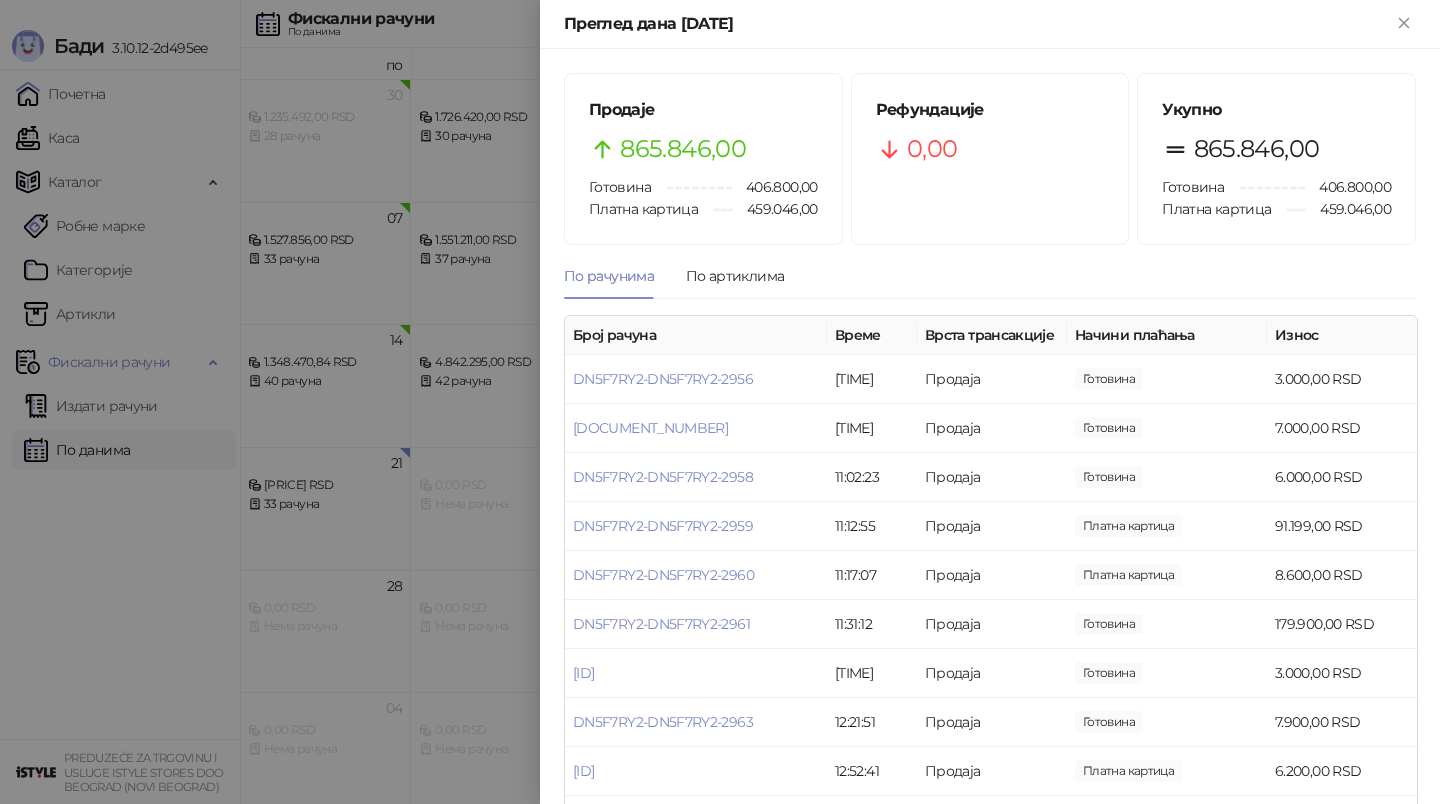 click at bounding box center (720, 402) 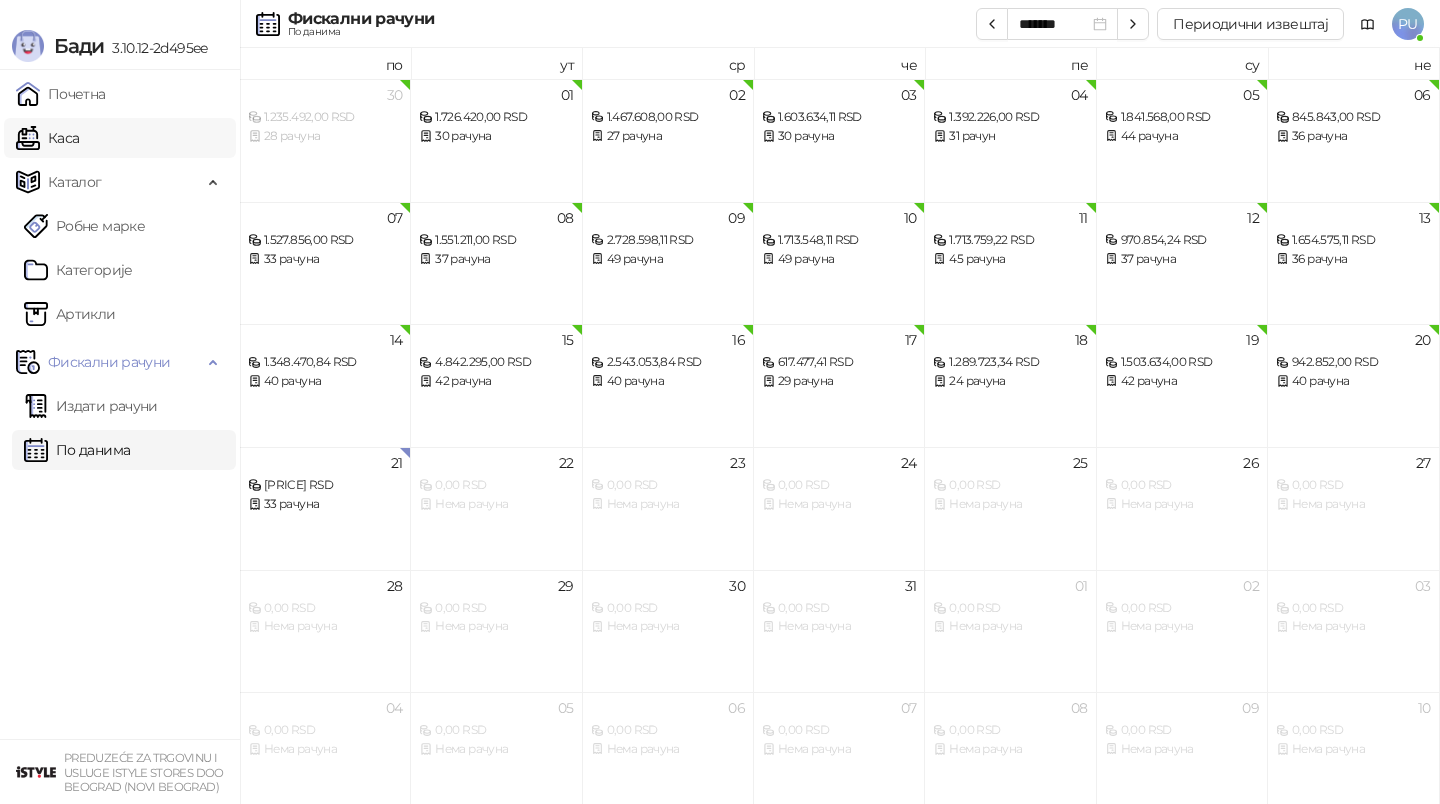 click on "Каса" at bounding box center (47, 138) 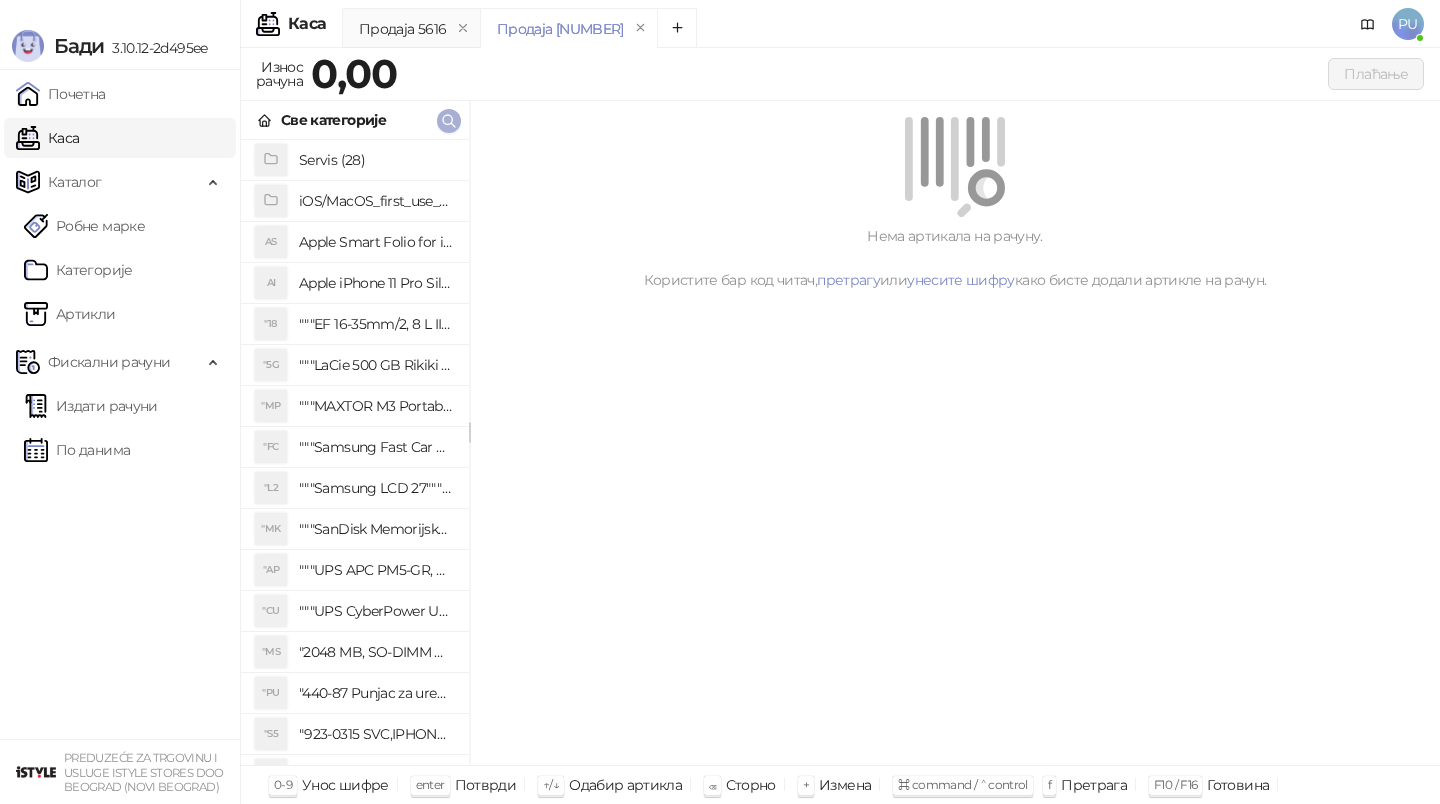 click 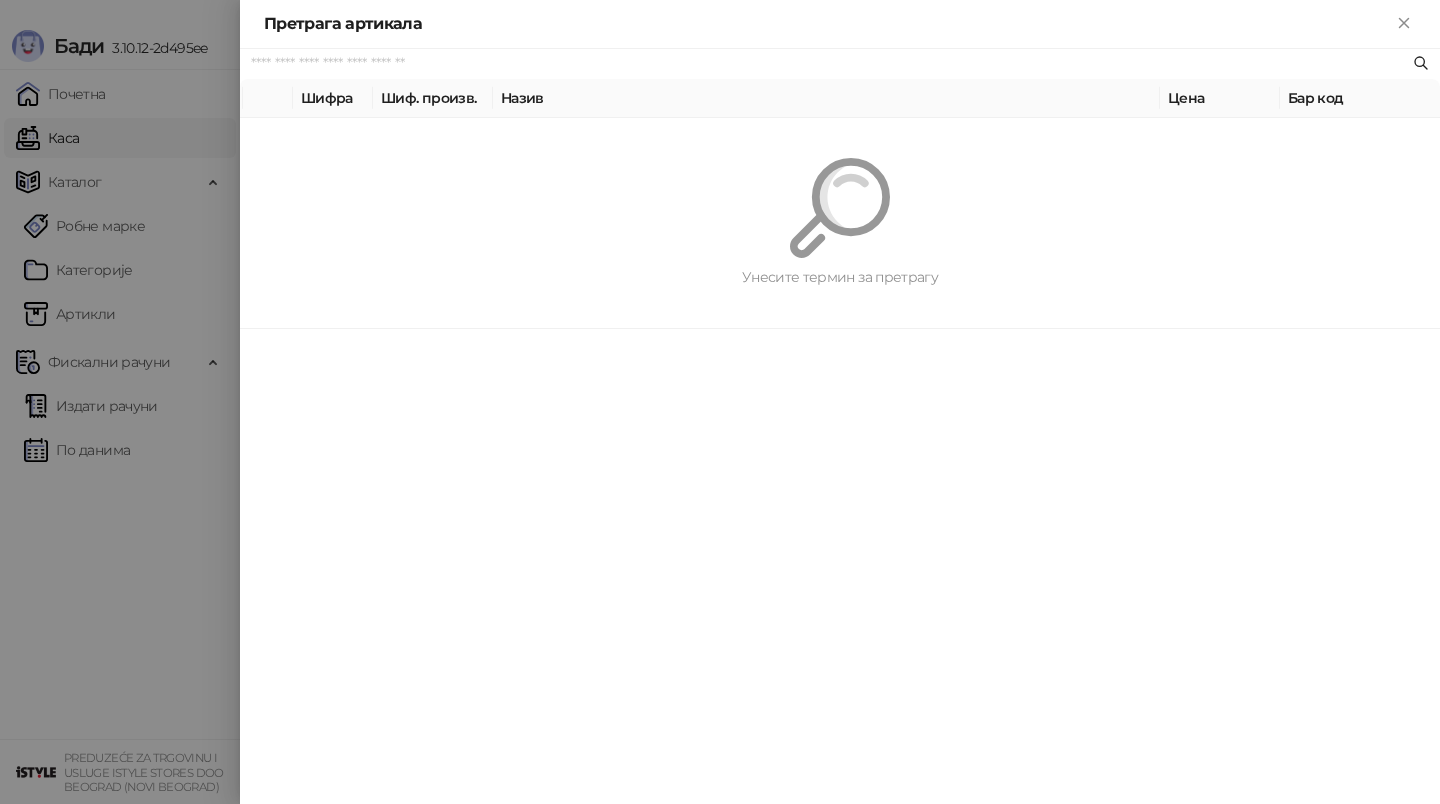 paste on "*********" 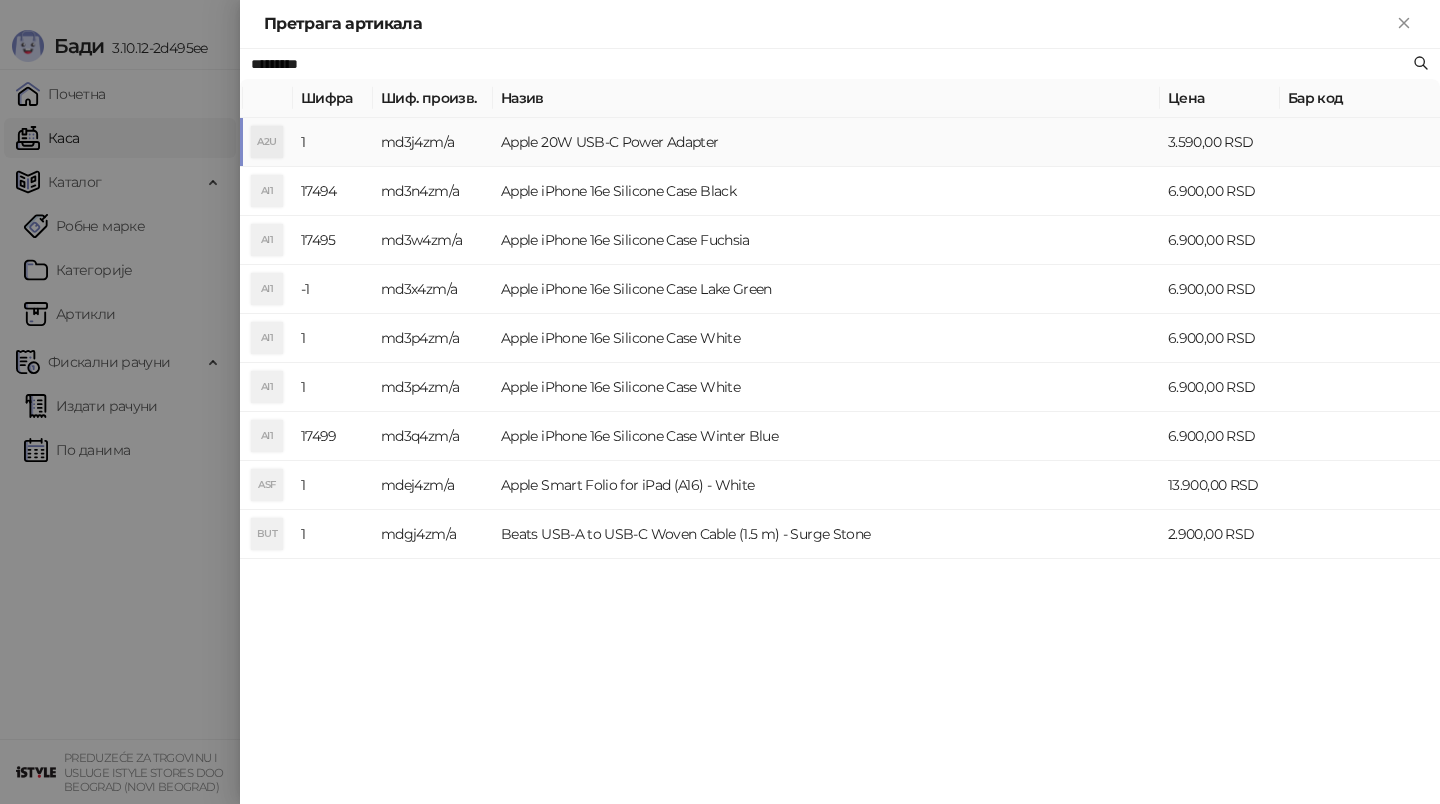 type on "*********" 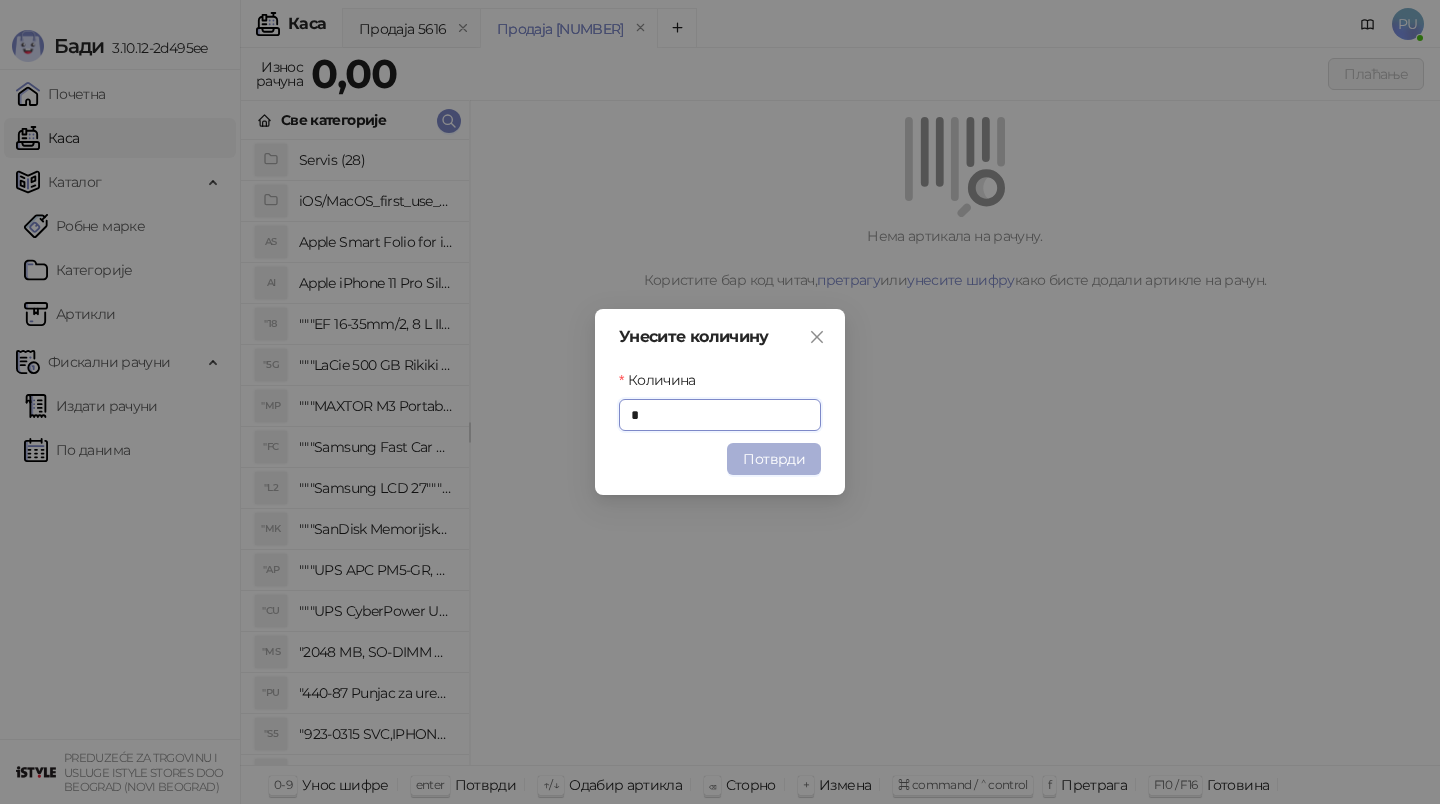 click on "Потврди" at bounding box center (774, 459) 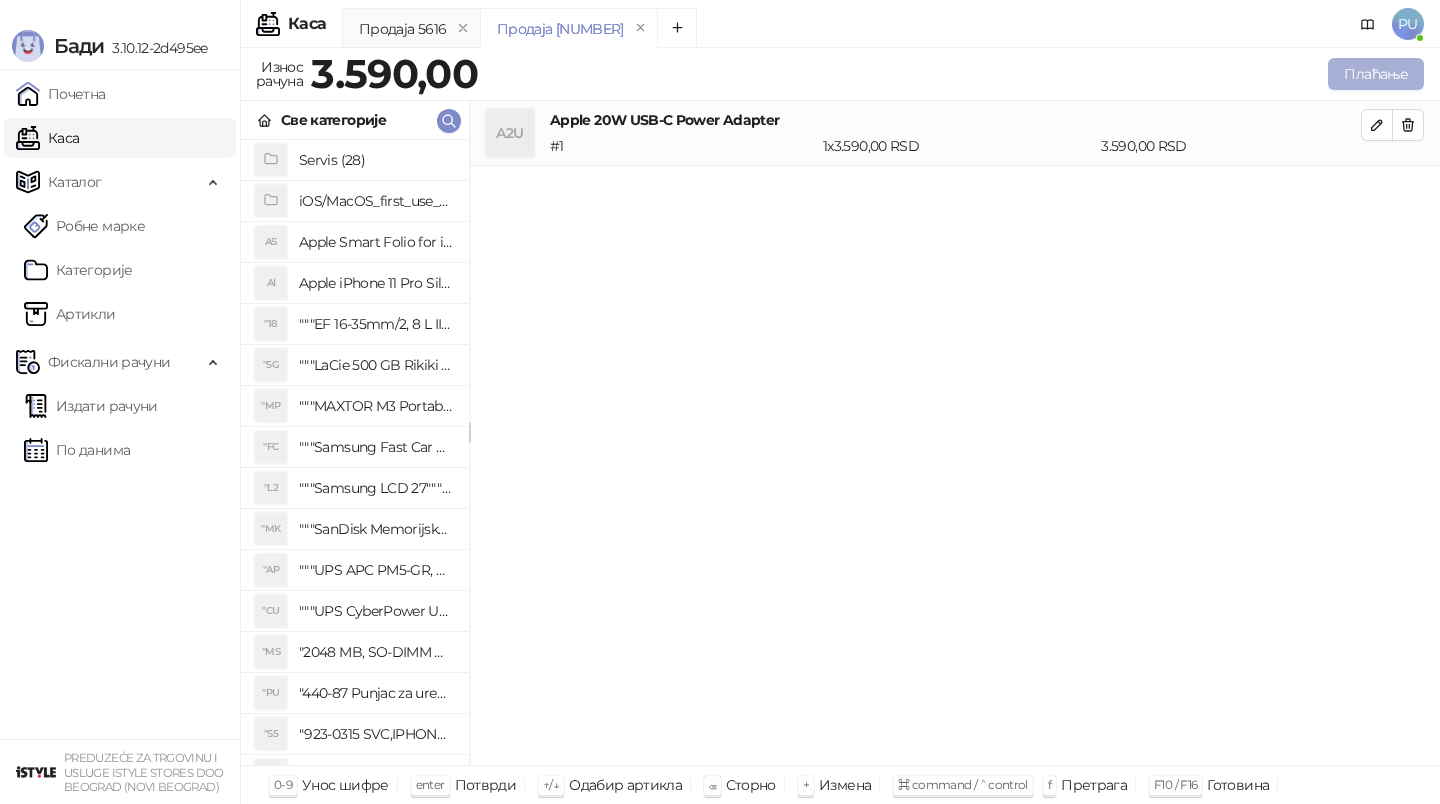 click on "Плаћање" at bounding box center [1376, 74] 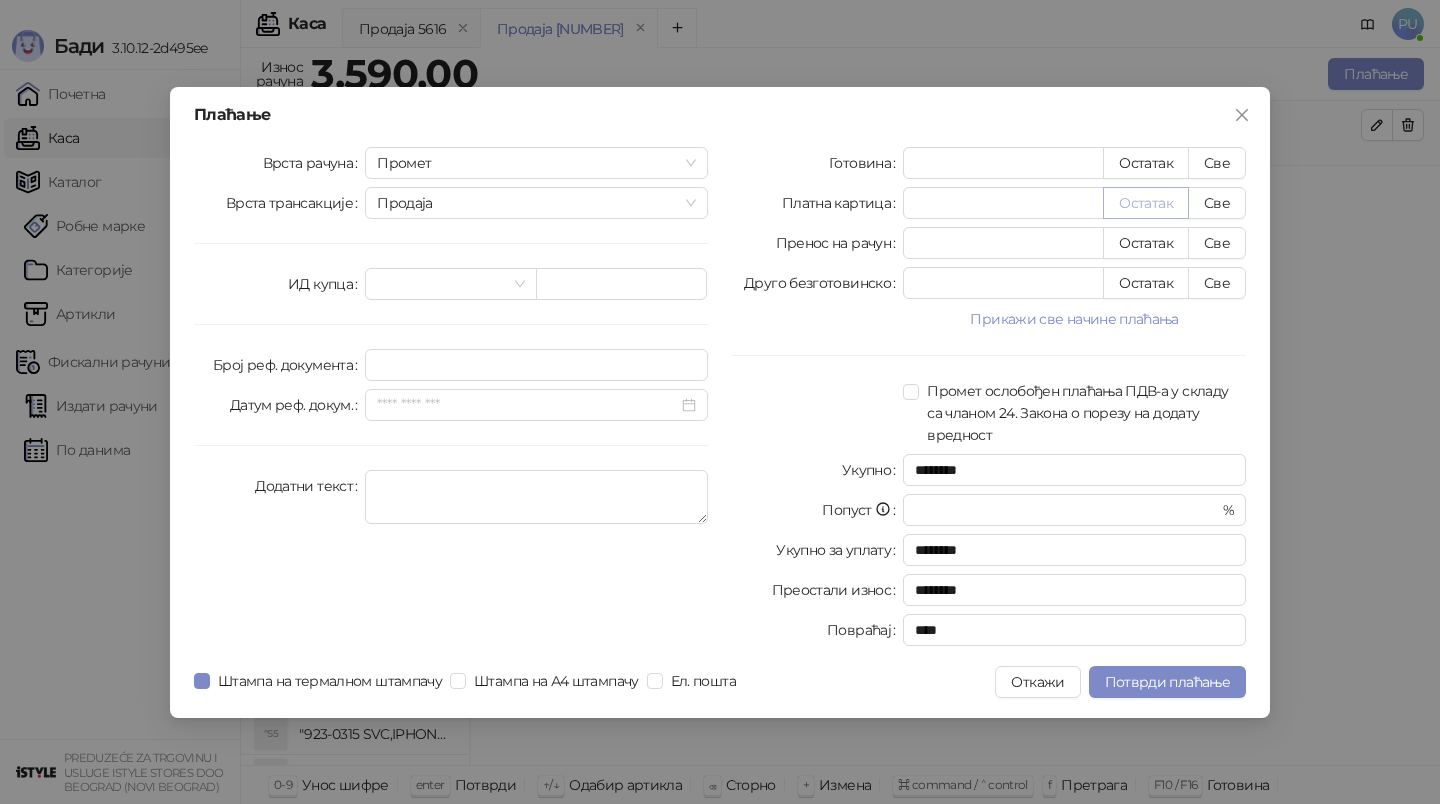 click on "Остатак" at bounding box center [1146, 203] 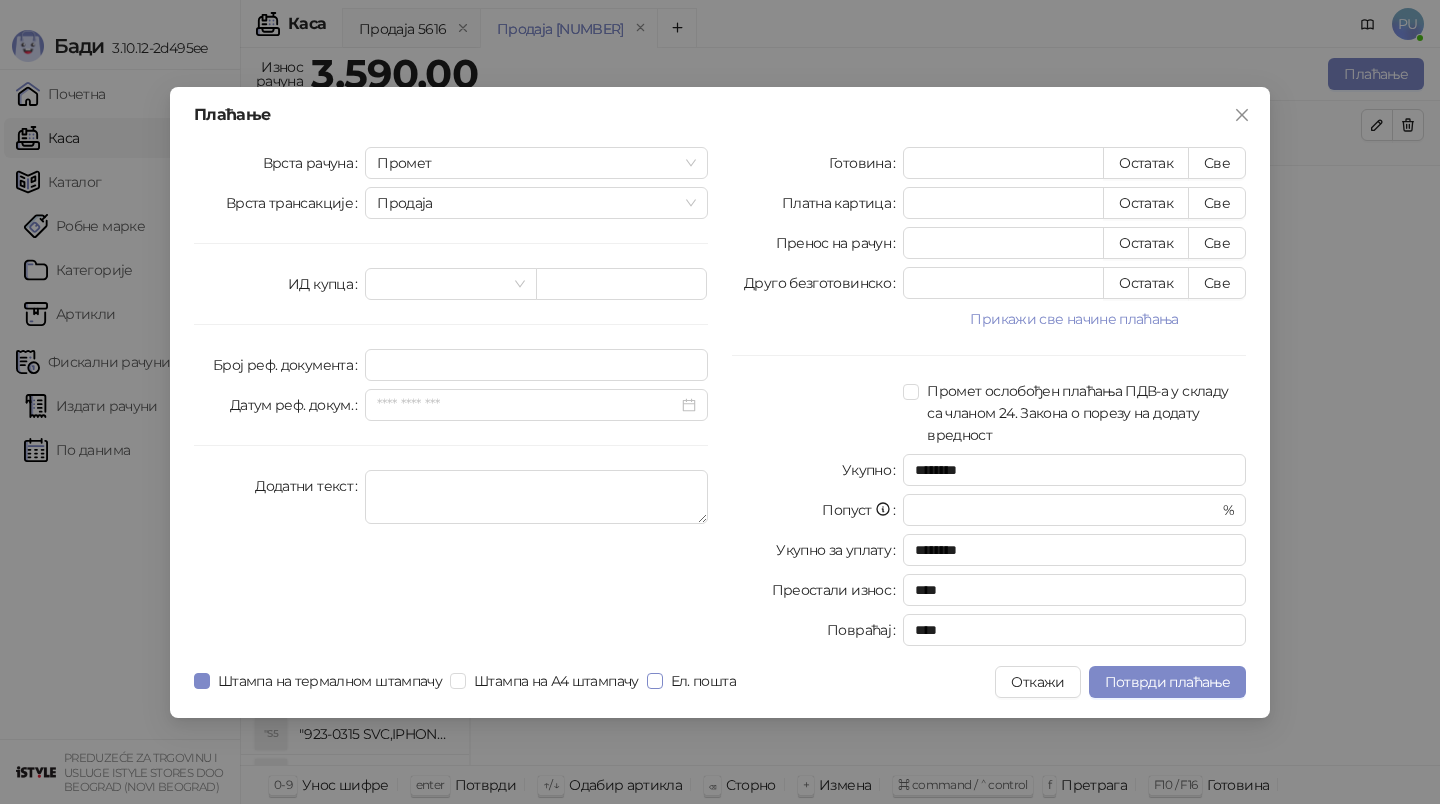 click on "Ел. пошта" at bounding box center (703, 681) 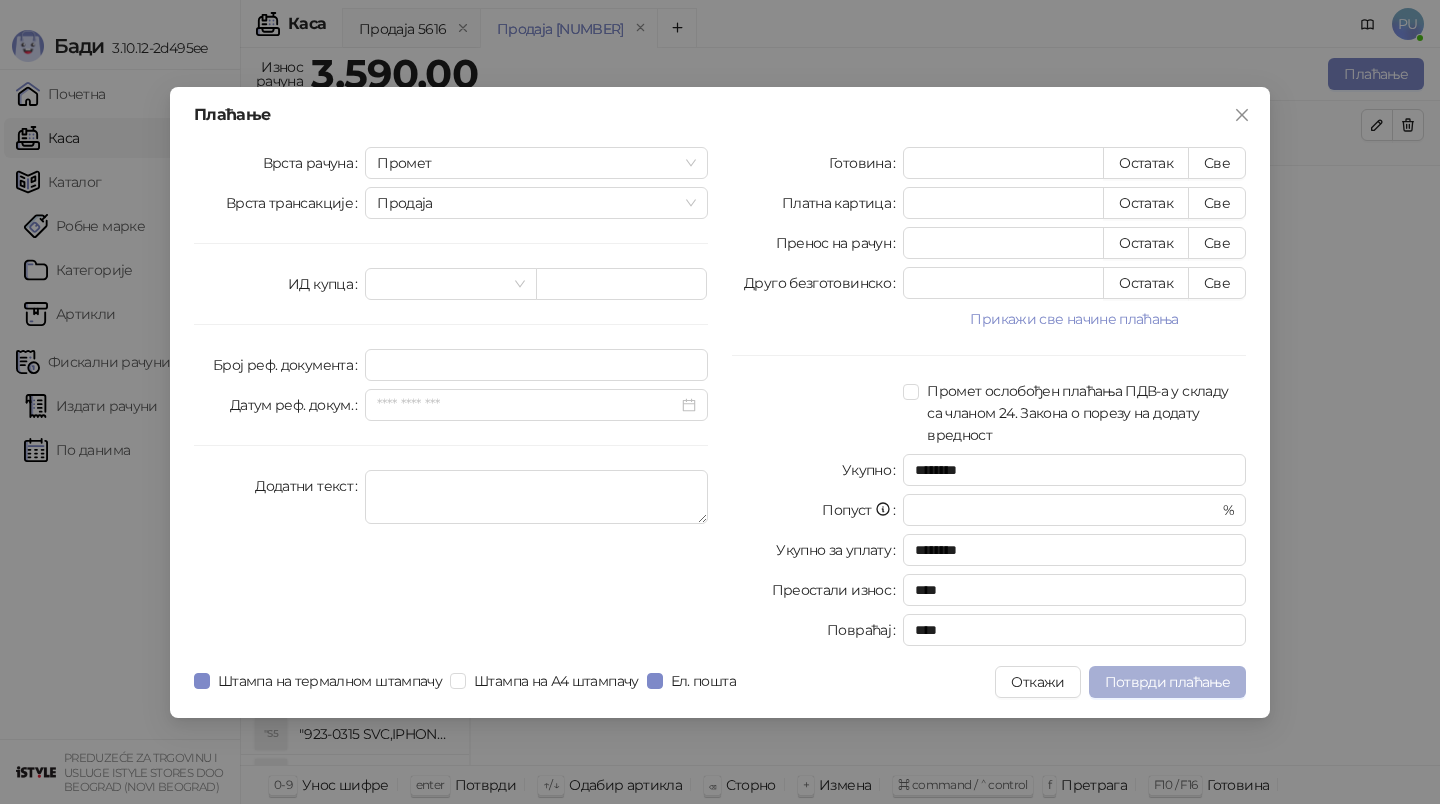 click on "Потврди плаћање" at bounding box center [1167, 682] 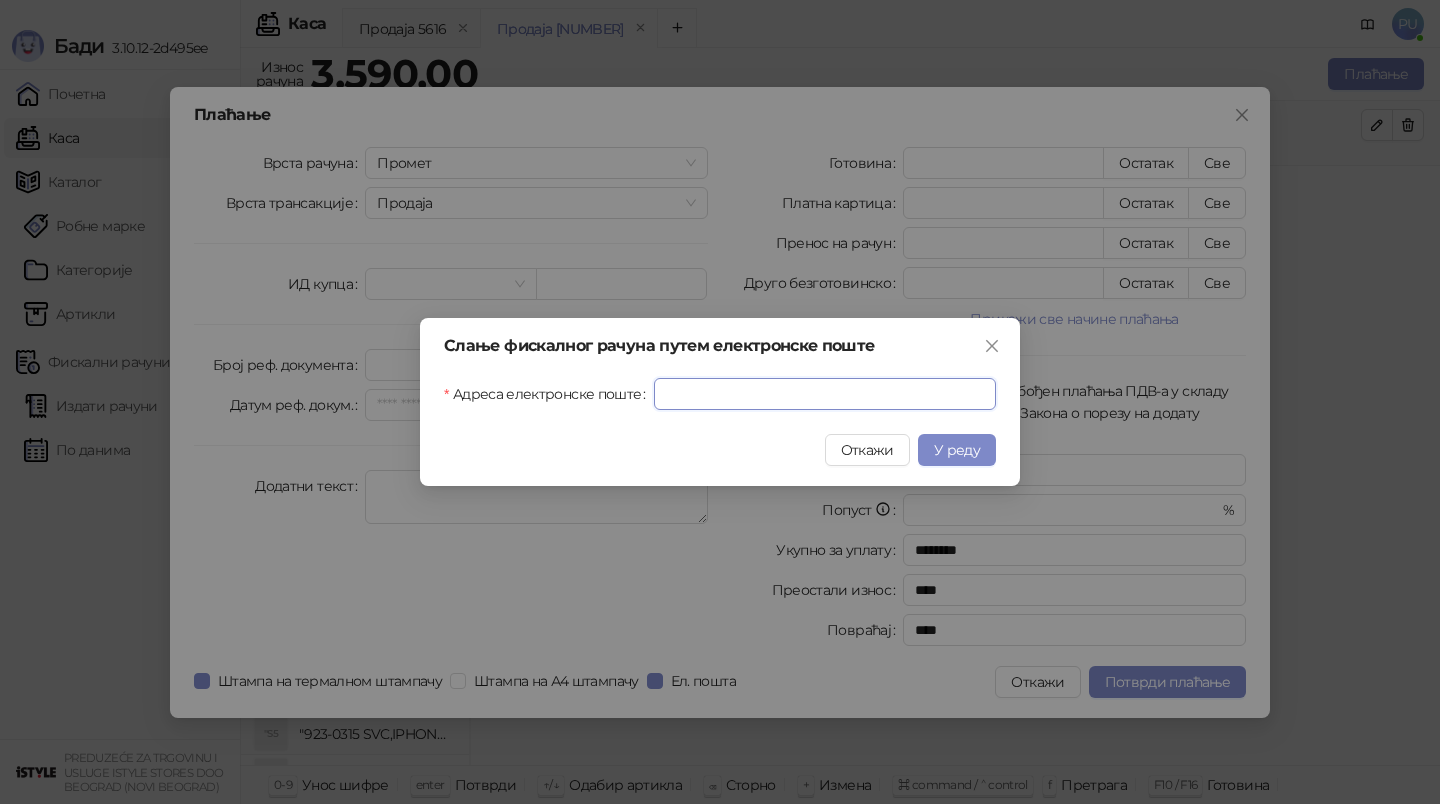 click on "Адреса електронске поште" at bounding box center [825, 394] 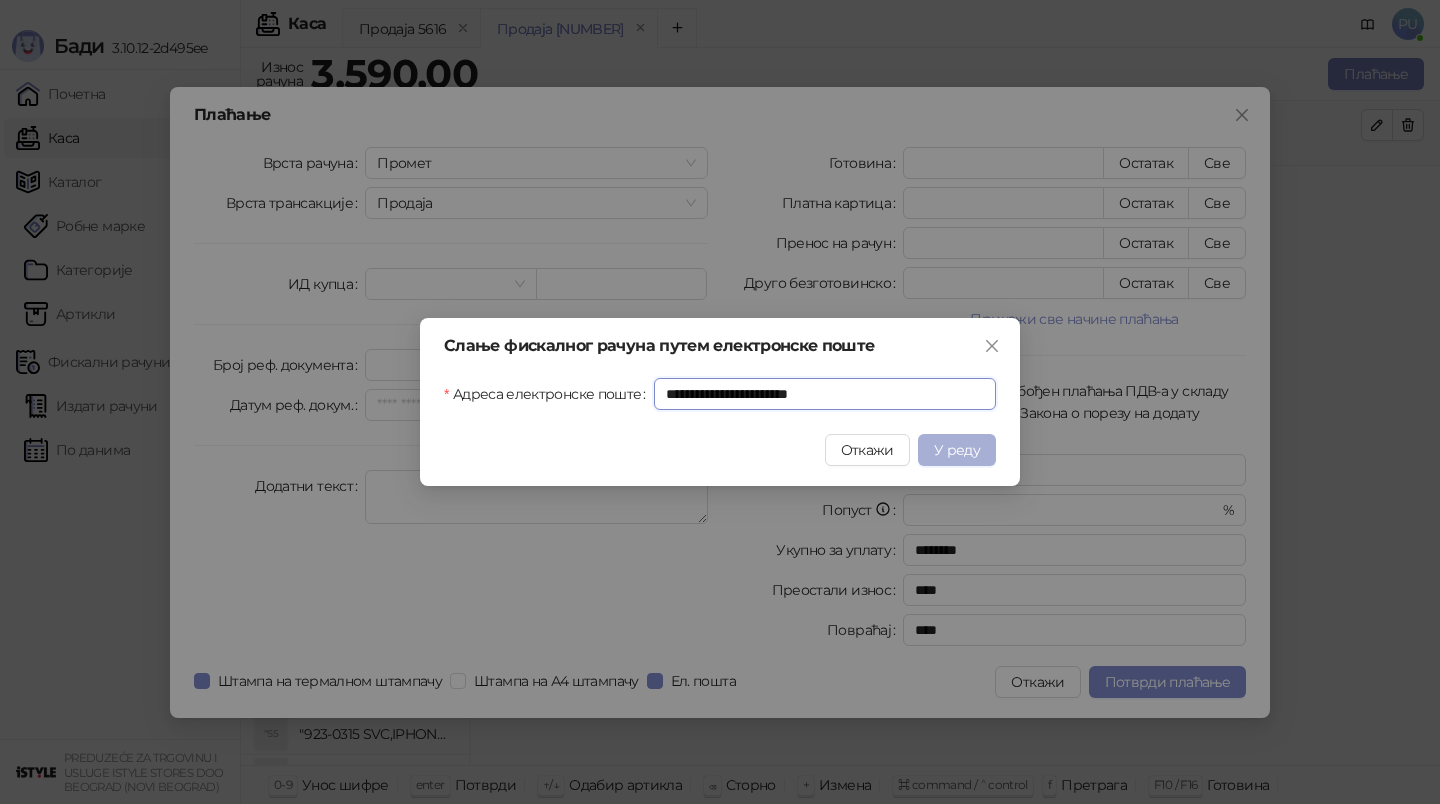 type on "**********" 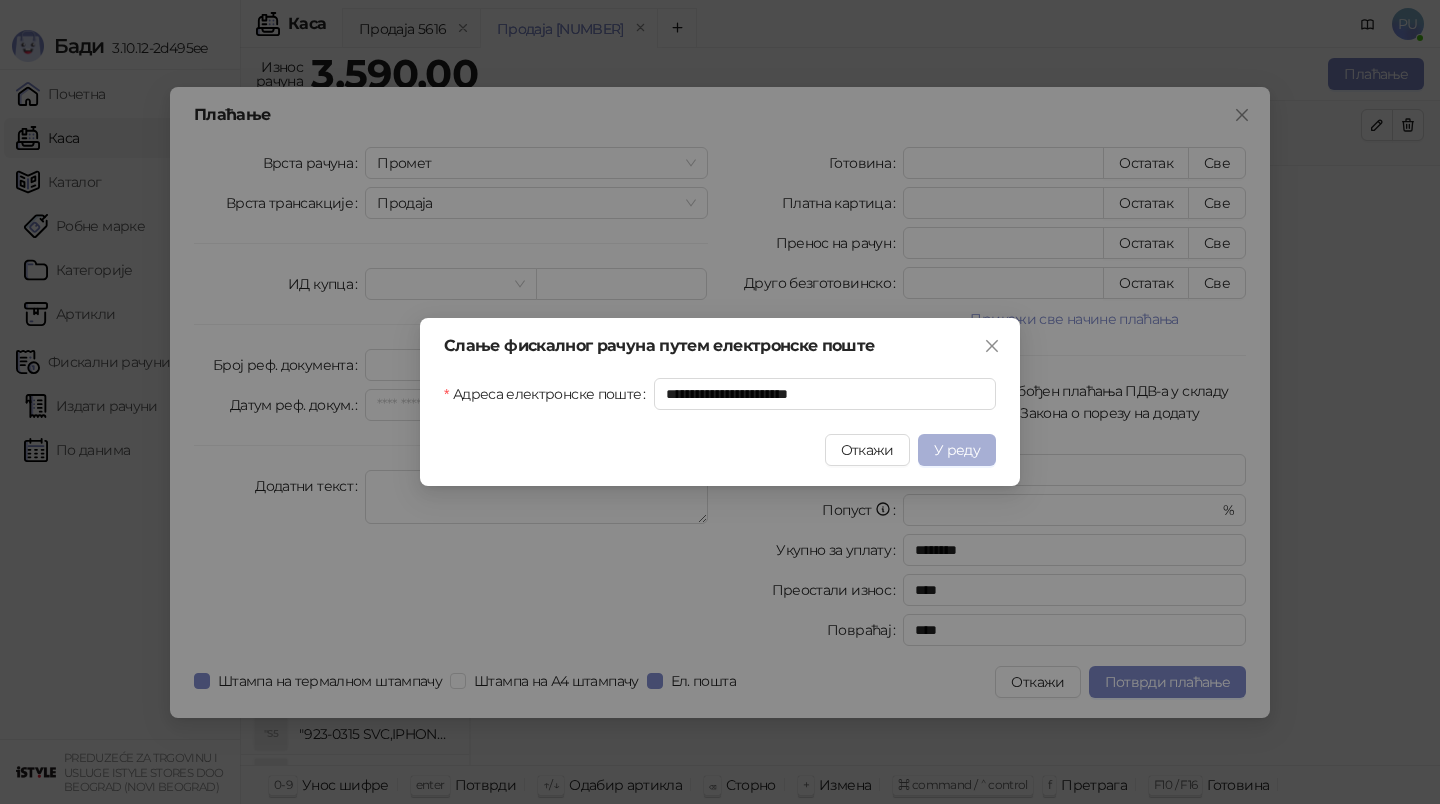 click on "У реду" at bounding box center [957, 450] 